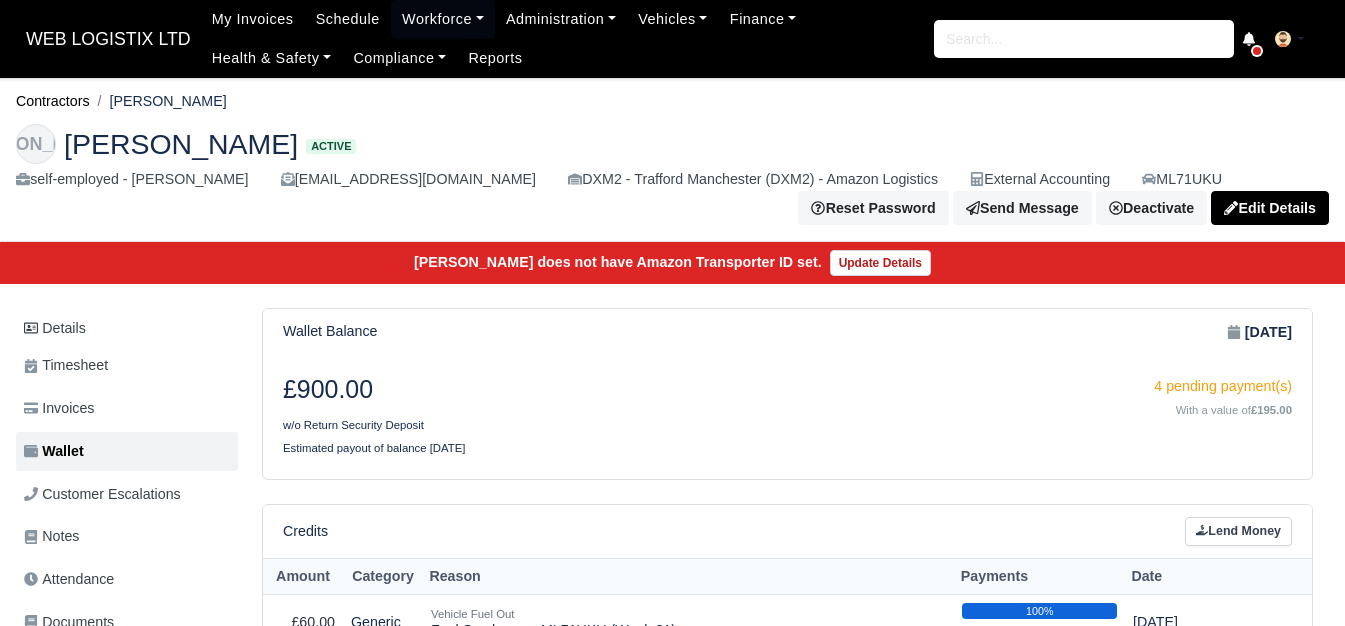 scroll, scrollTop: 0, scrollLeft: 0, axis: both 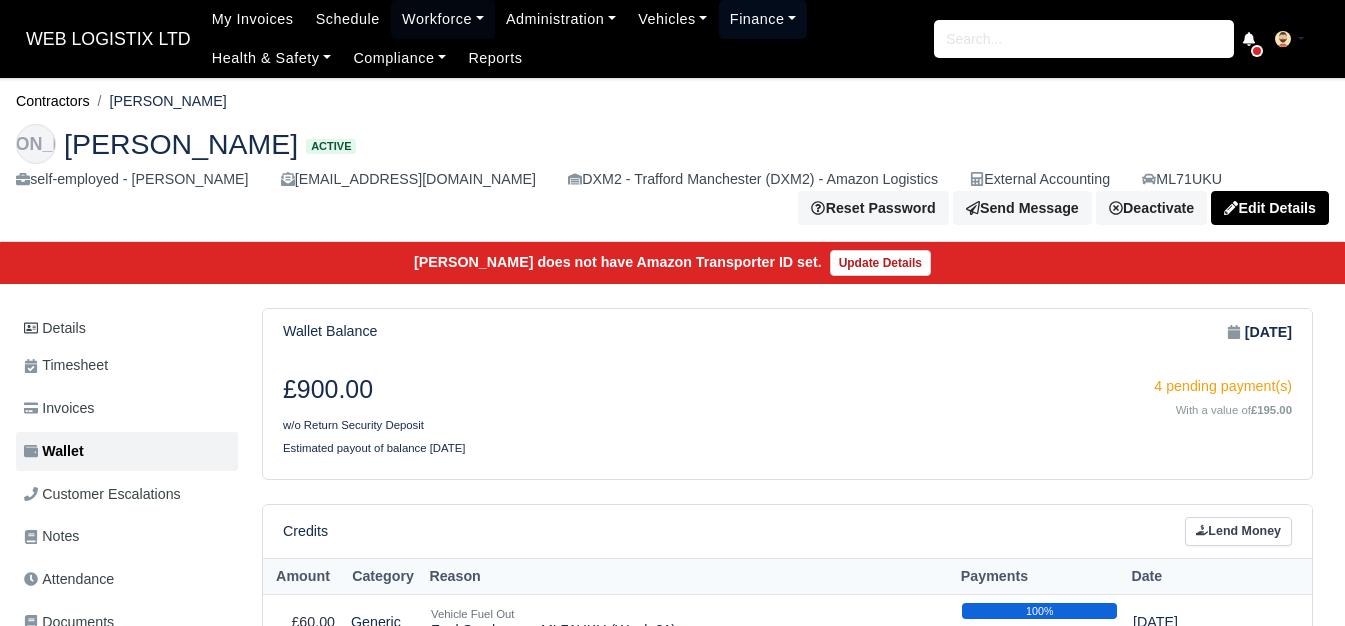 click on "Finance" at bounding box center [763, 19] 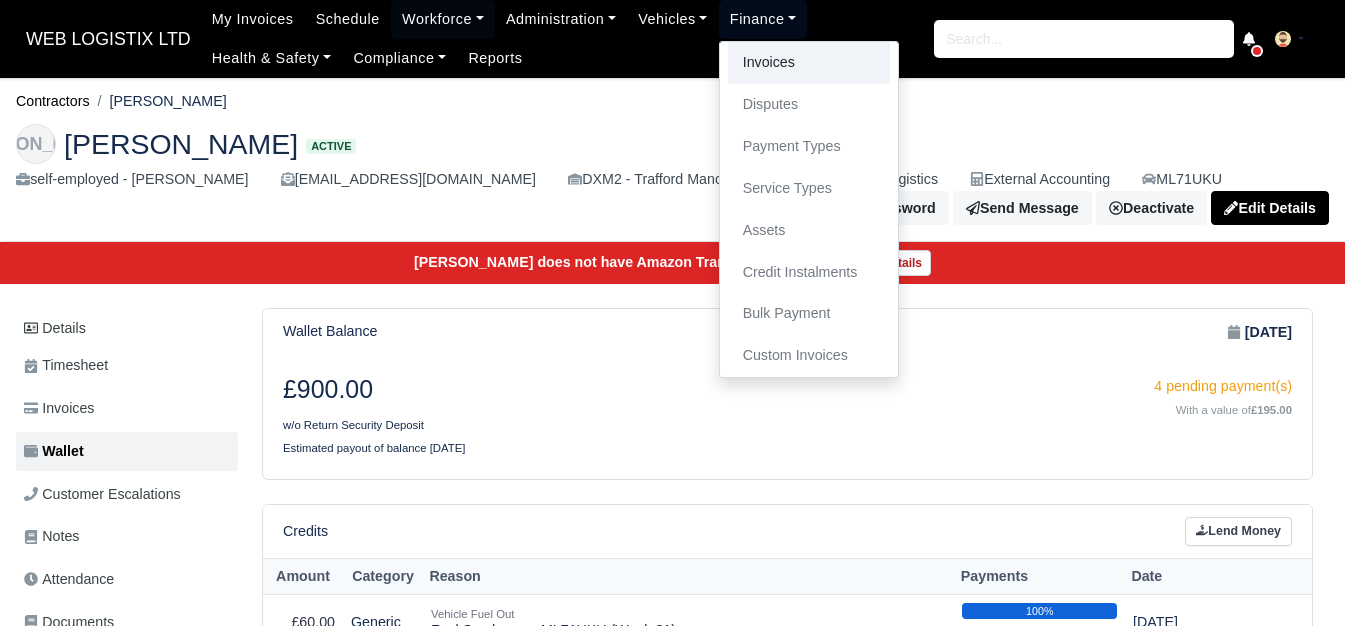 click on "Invoices" at bounding box center [809, 63] 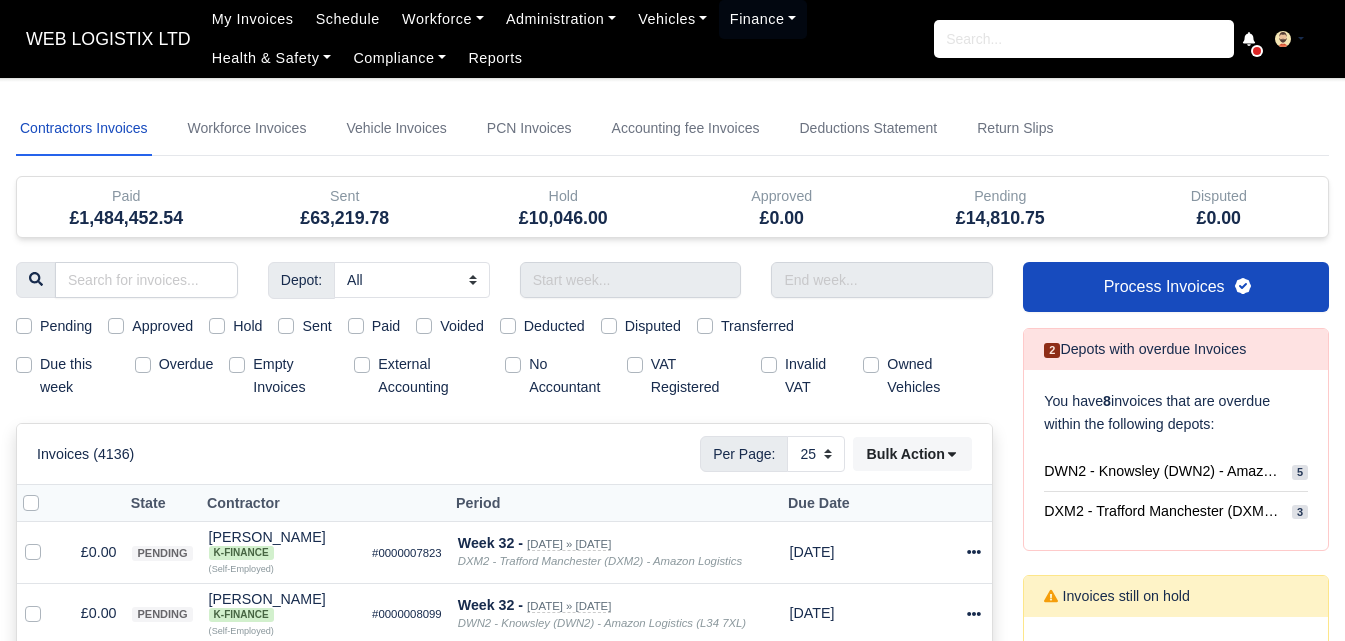 select on "25" 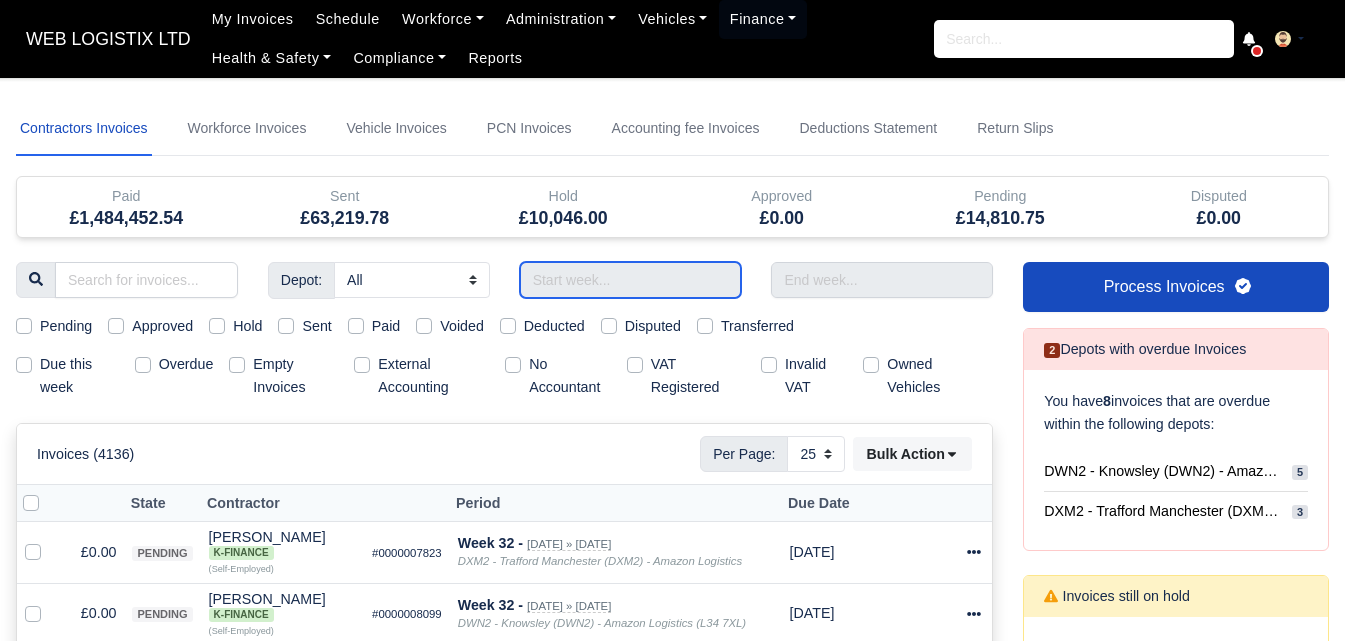 click at bounding box center (631, 280) 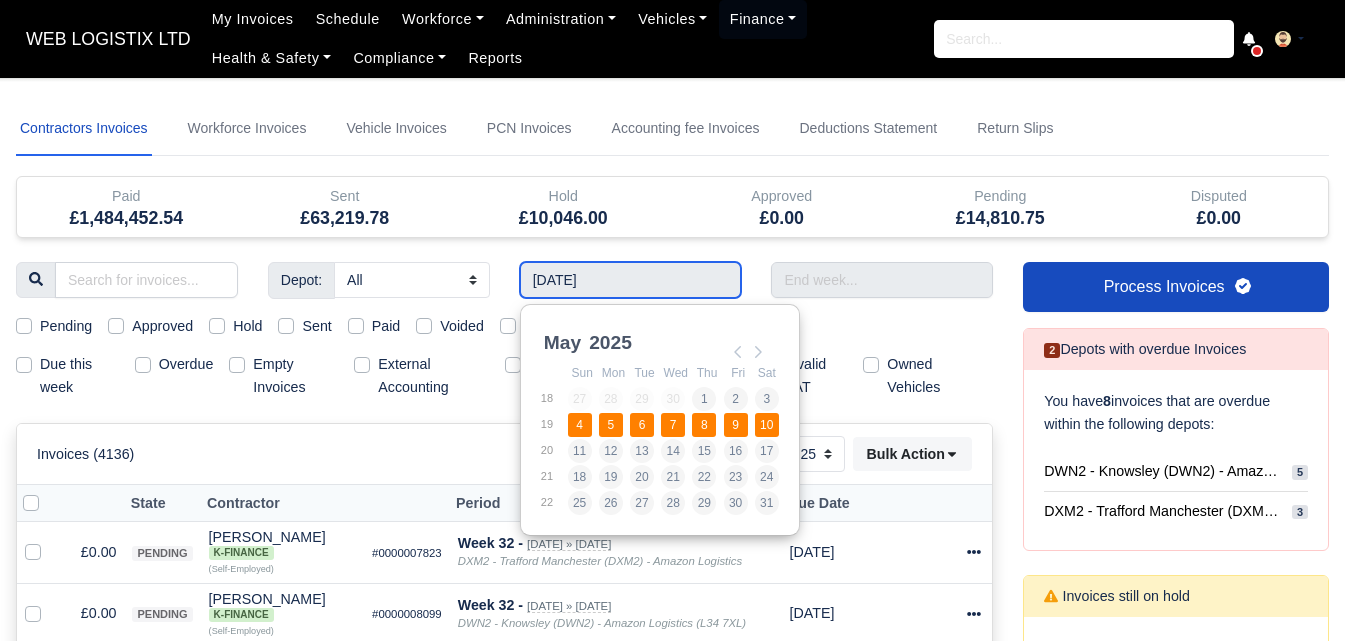 type on "[DATE] - [DATE]" 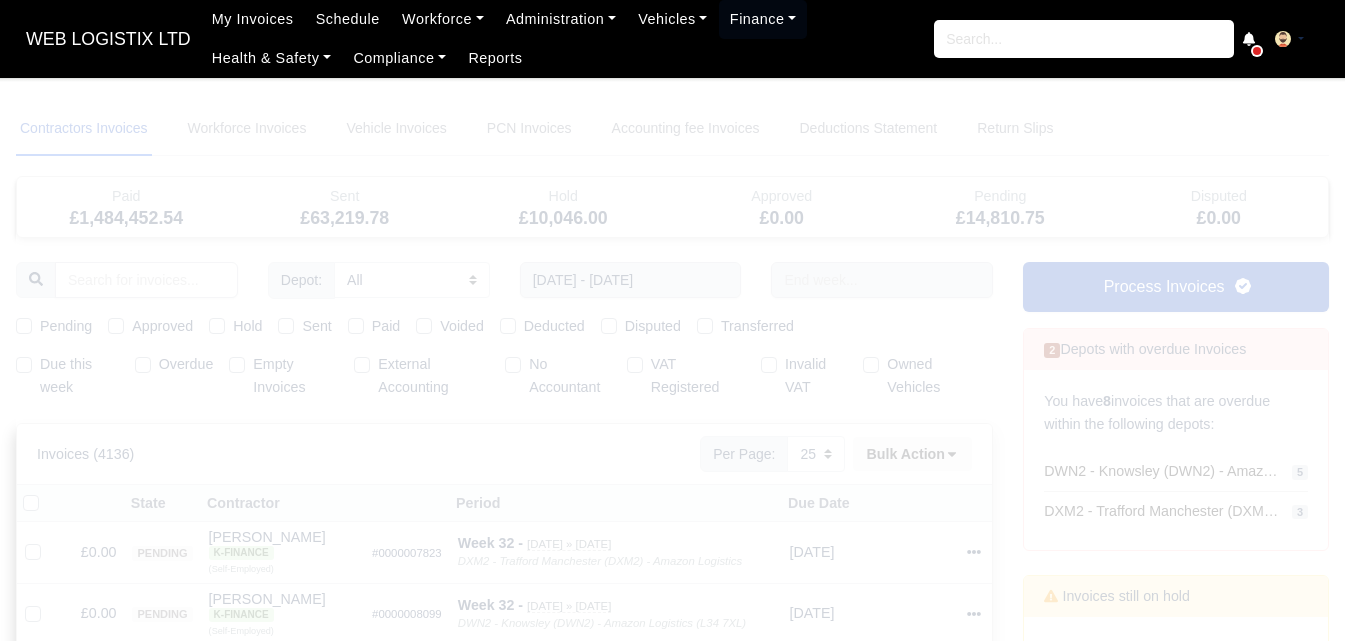 click at bounding box center [672, 1200] 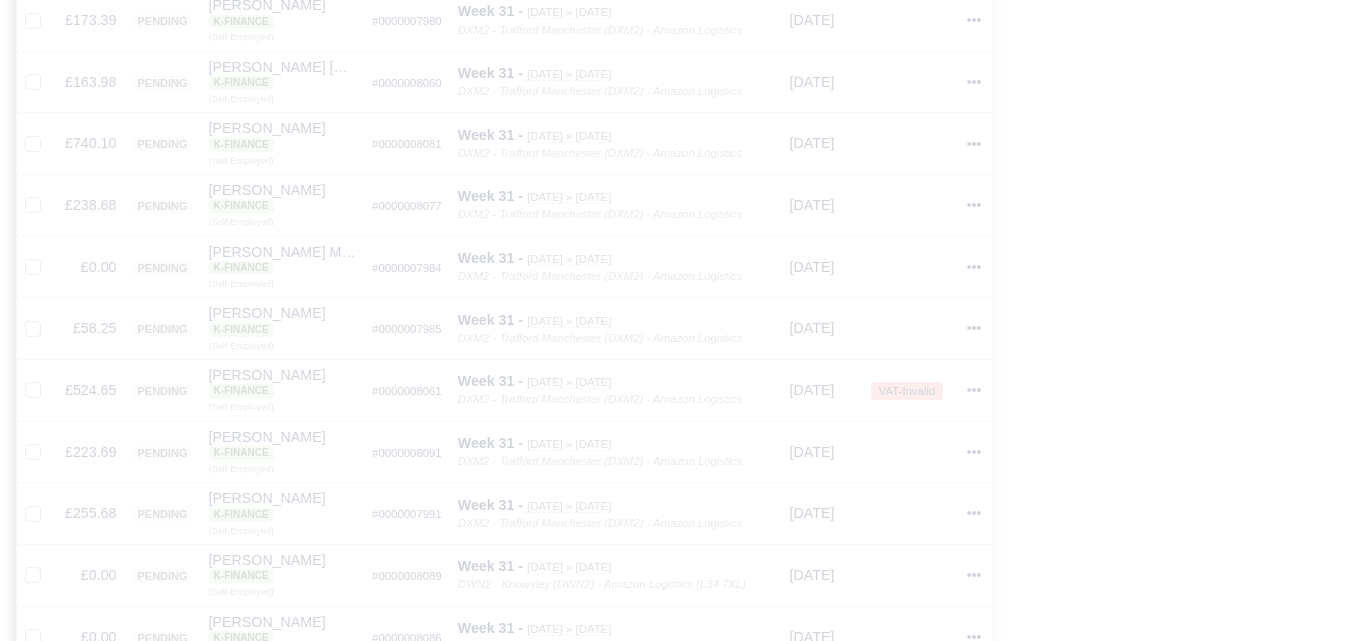 scroll, scrollTop: 1682, scrollLeft: 0, axis: vertical 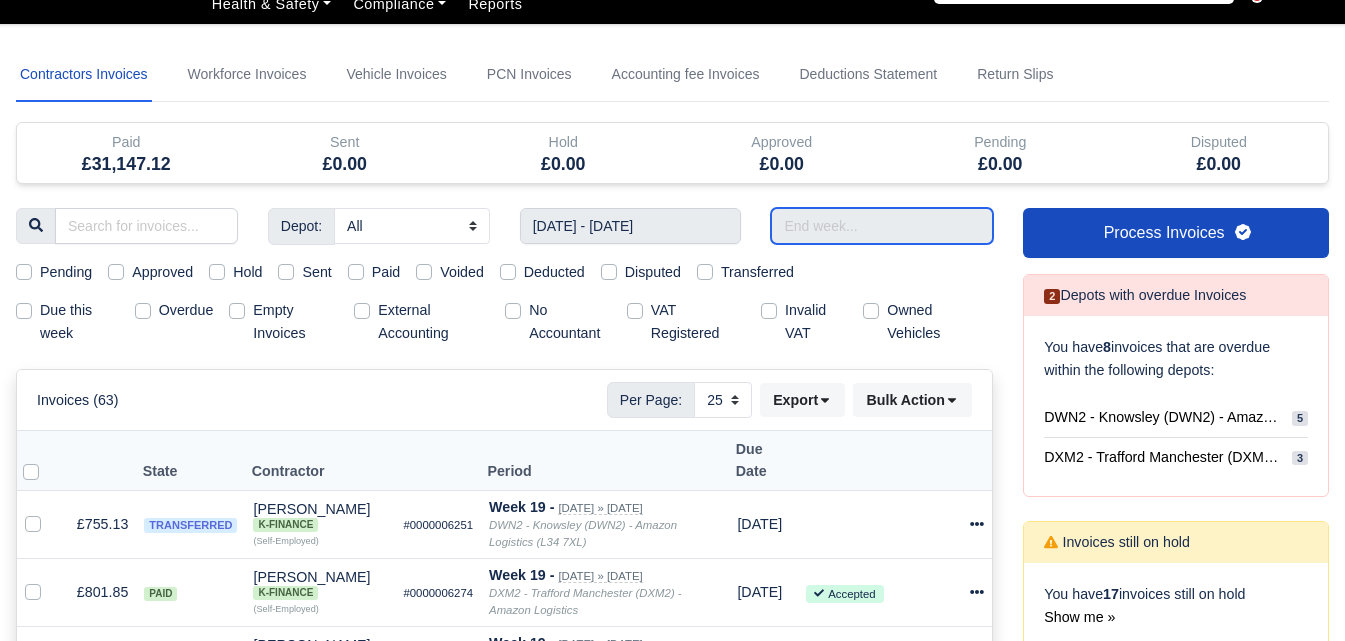 click at bounding box center [882, 226] 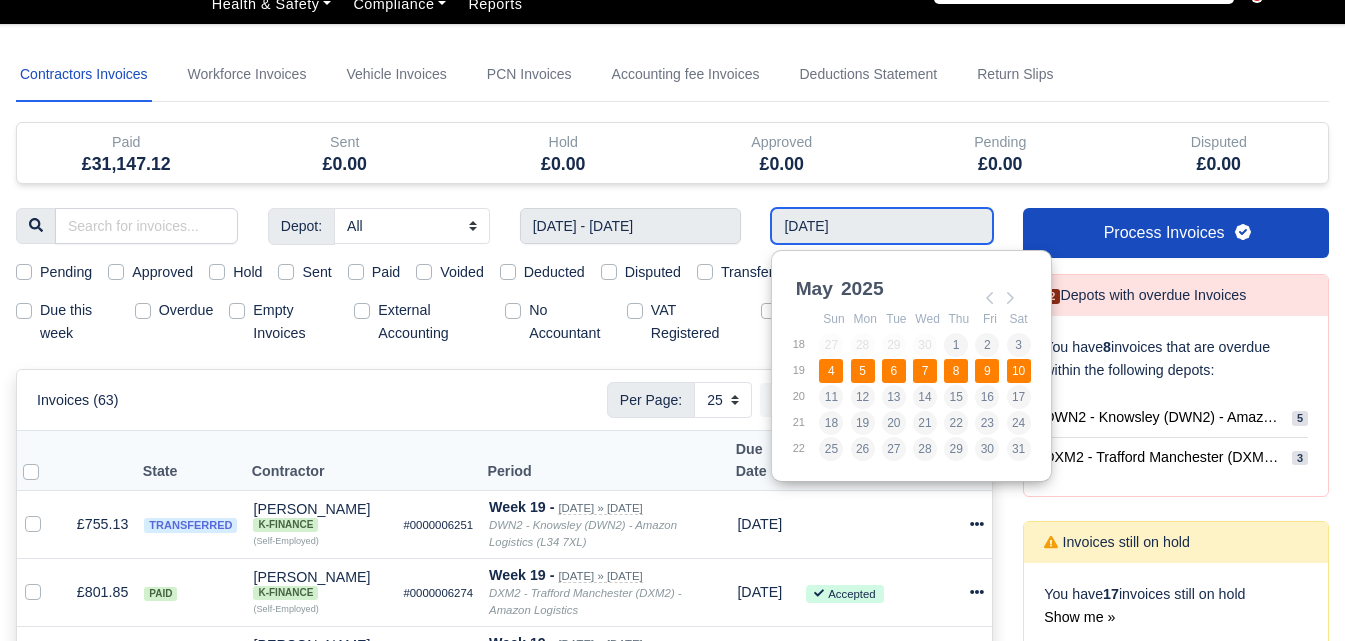 type on "04/05/2025 - 10/05/2025" 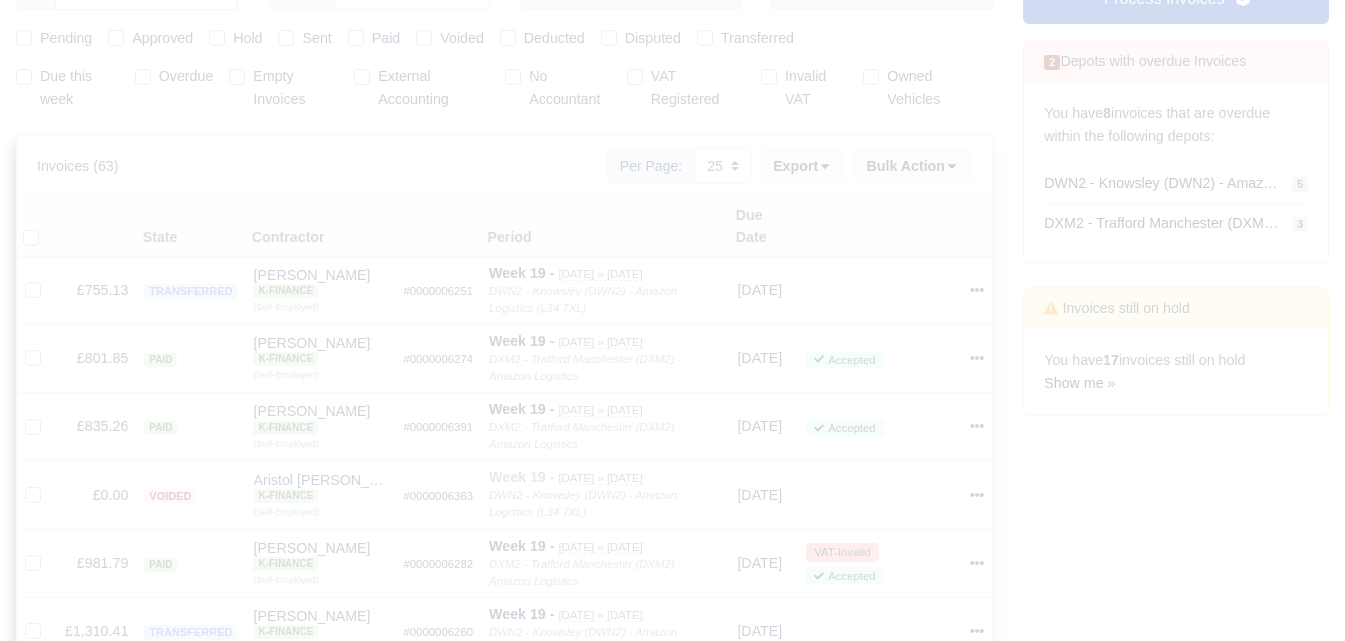 scroll, scrollTop: 0, scrollLeft: 0, axis: both 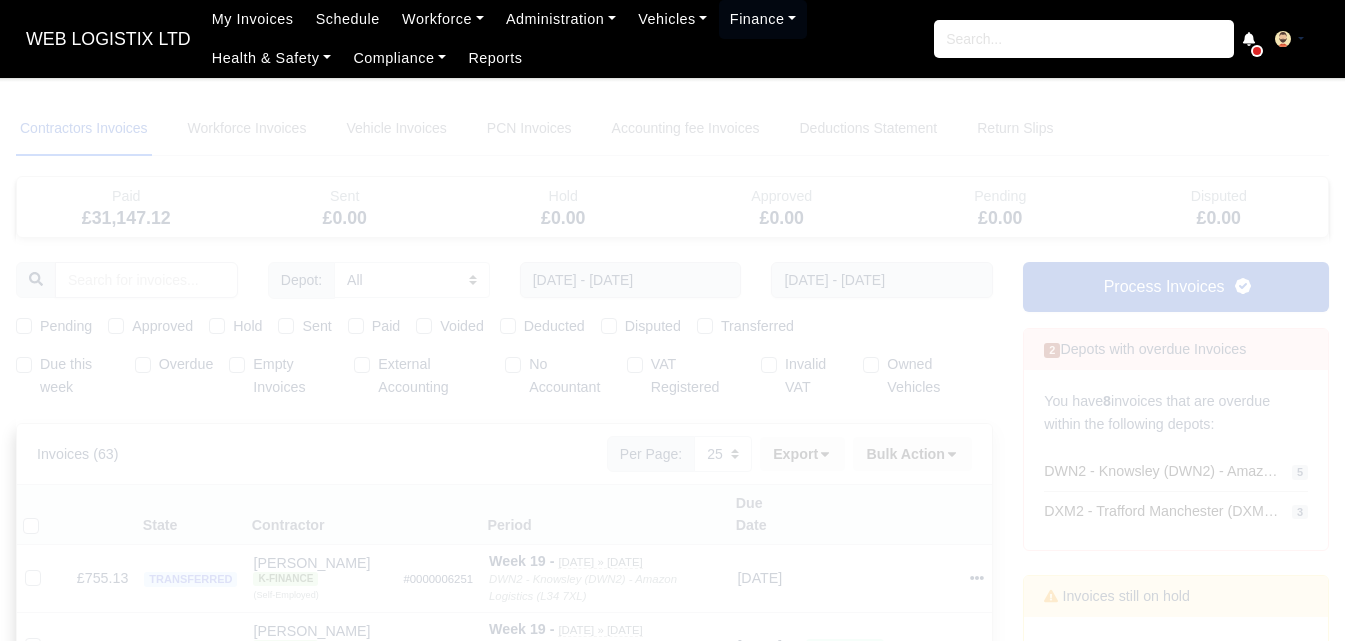 click on "WEB LOGISTIX LTD
My Invoices Schedule Workforce Manpower Expiring Documents Leave Requests Daily Attendance Daily Timesheet Onboardings Feedback Administration Depots Operating Centres Management Schedule Tasks Tasks Metrics Vehicles Fleet Schedule Rental Agreements Today's Inspections Forms Customers Offences Incidents Service Entries Renewal Dates Vehicle Groups Fleet Insurance B2B Contractors Finance Invoices Disputes Payment Types Service Types Assets Credit Instalments Bulk Payment Custom Invoices Health & Safety Vehicle Inspections Support Portal Incidents Compliance Compliance Dashboard E-Sign Documents Communication Center Trainings Reports
×" at bounding box center [672, 320] 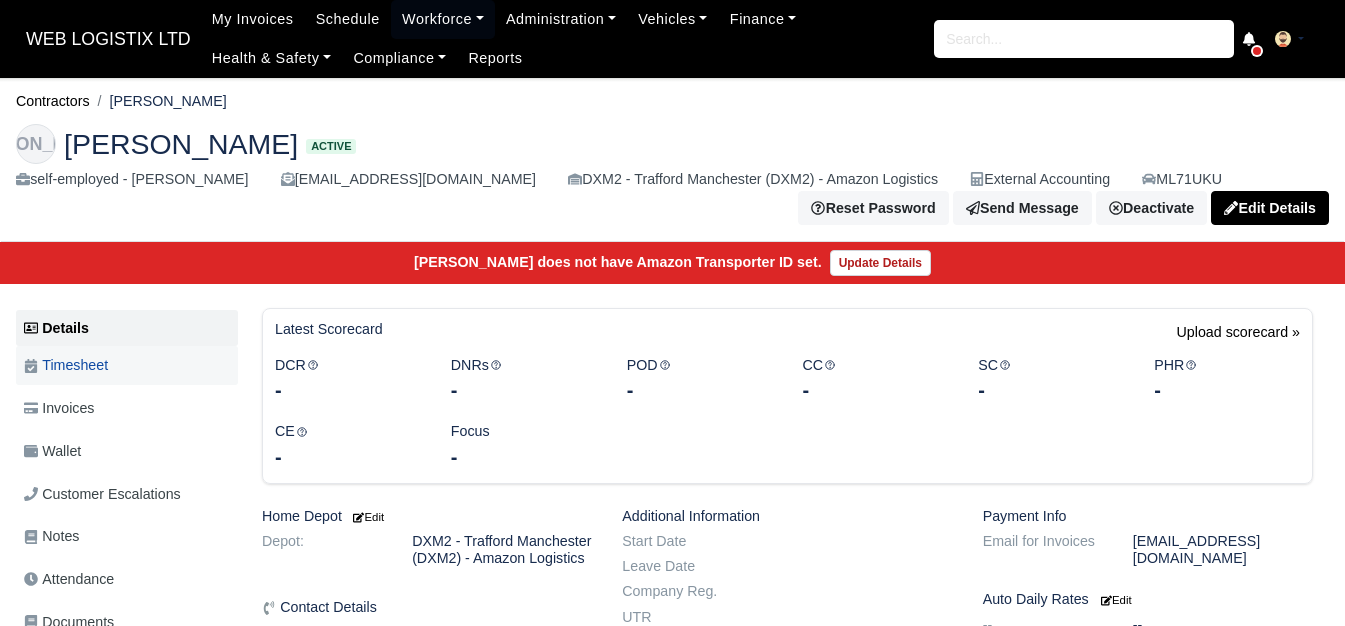 scroll, scrollTop: 0, scrollLeft: 0, axis: both 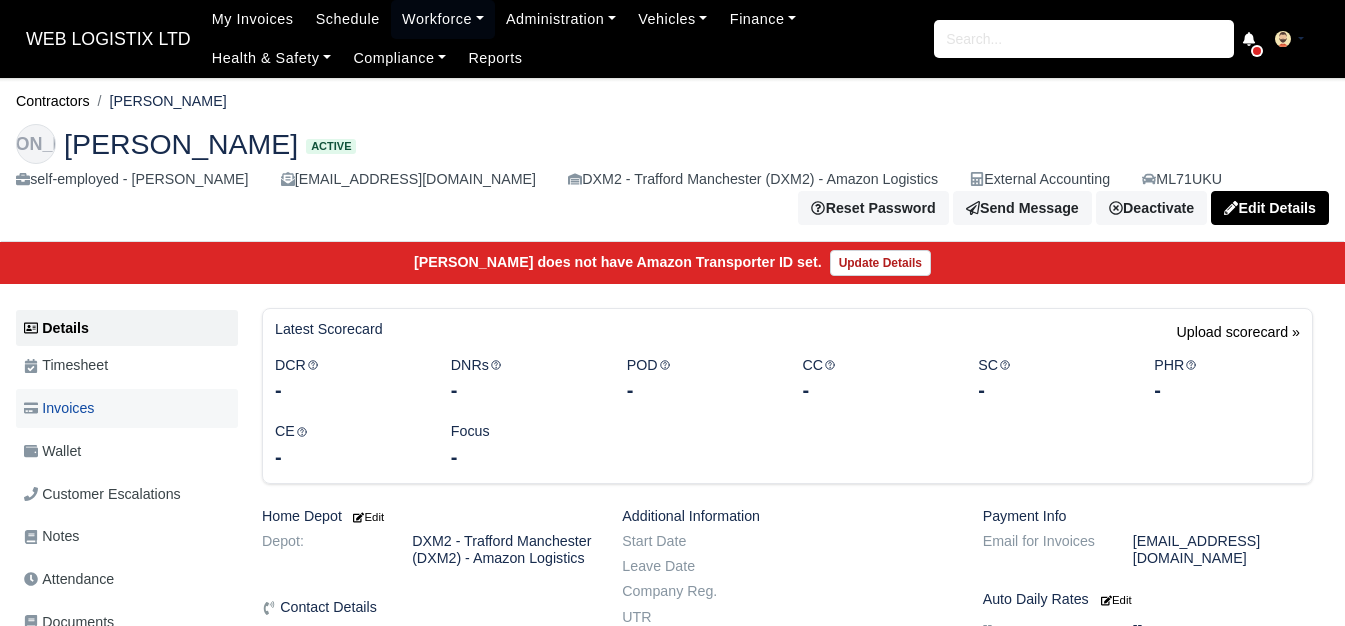 click on "Invoices" at bounding box center (127, 408) 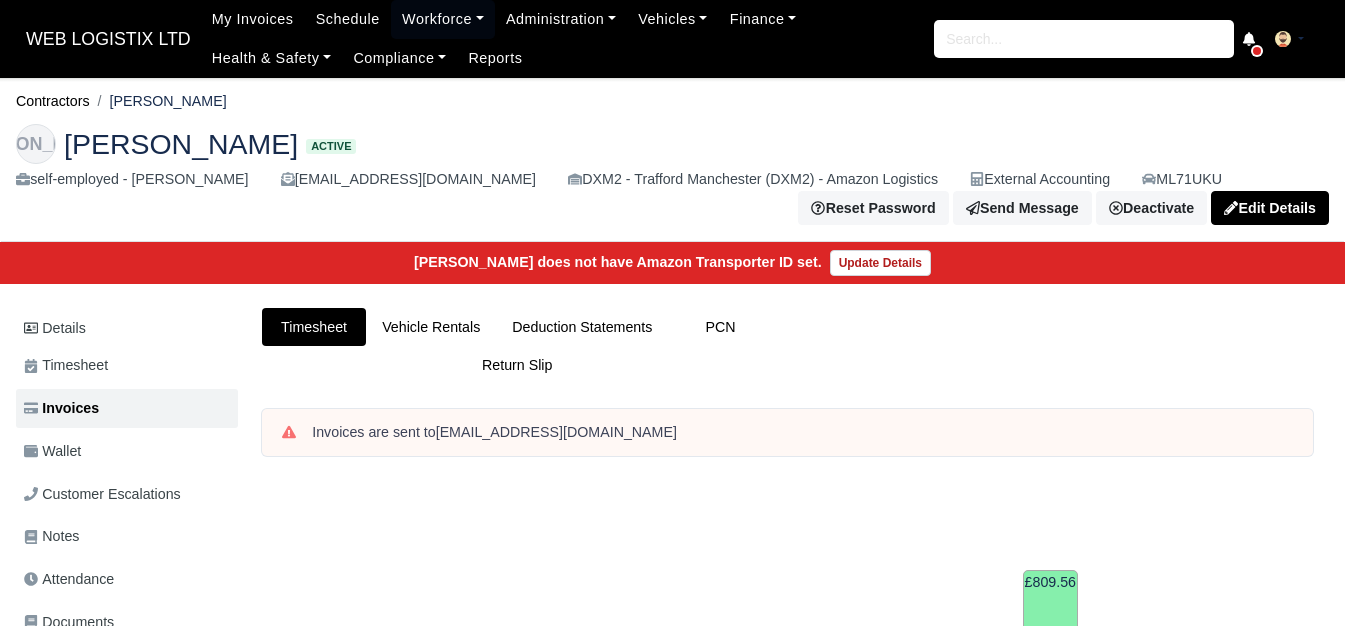 scroll, scrollTop: 0, scrollLeft: 0, axis: both 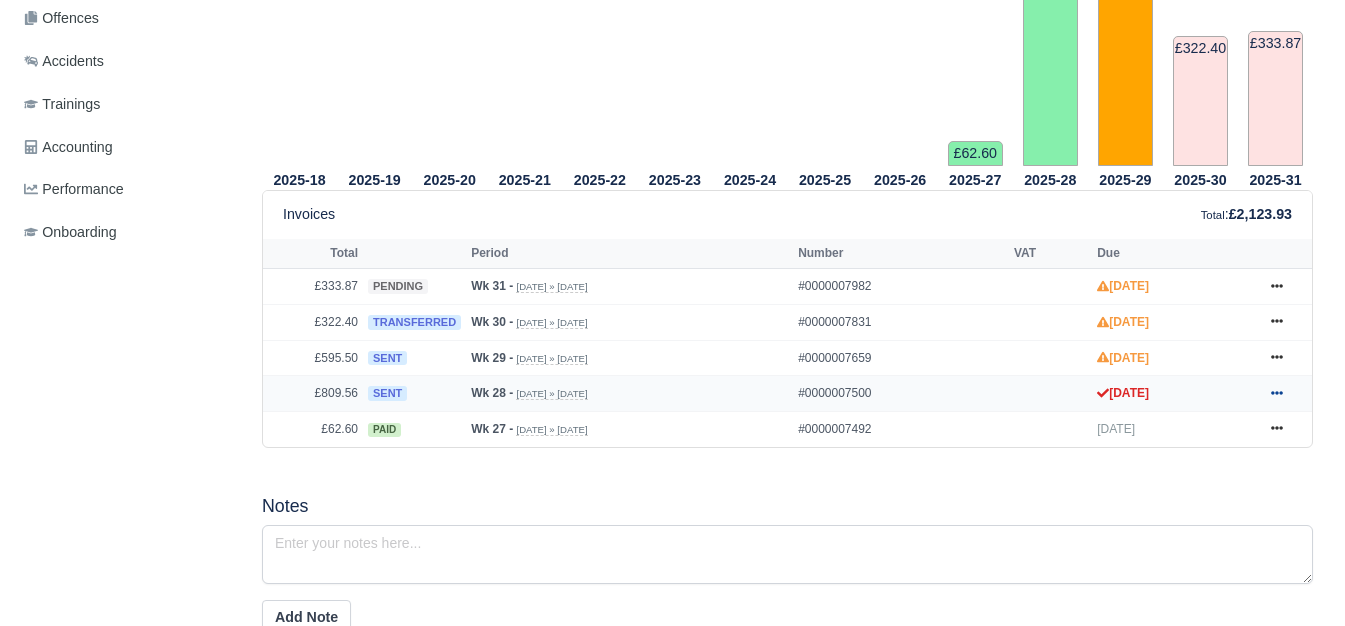 click 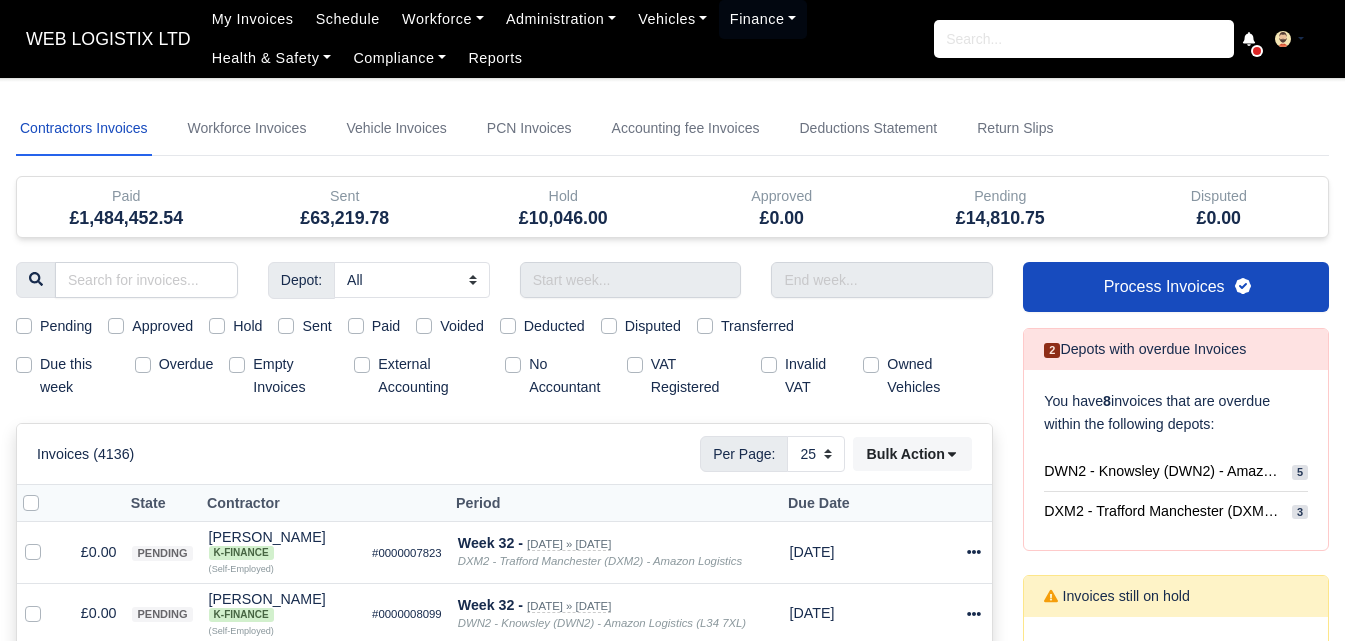 select on "25" 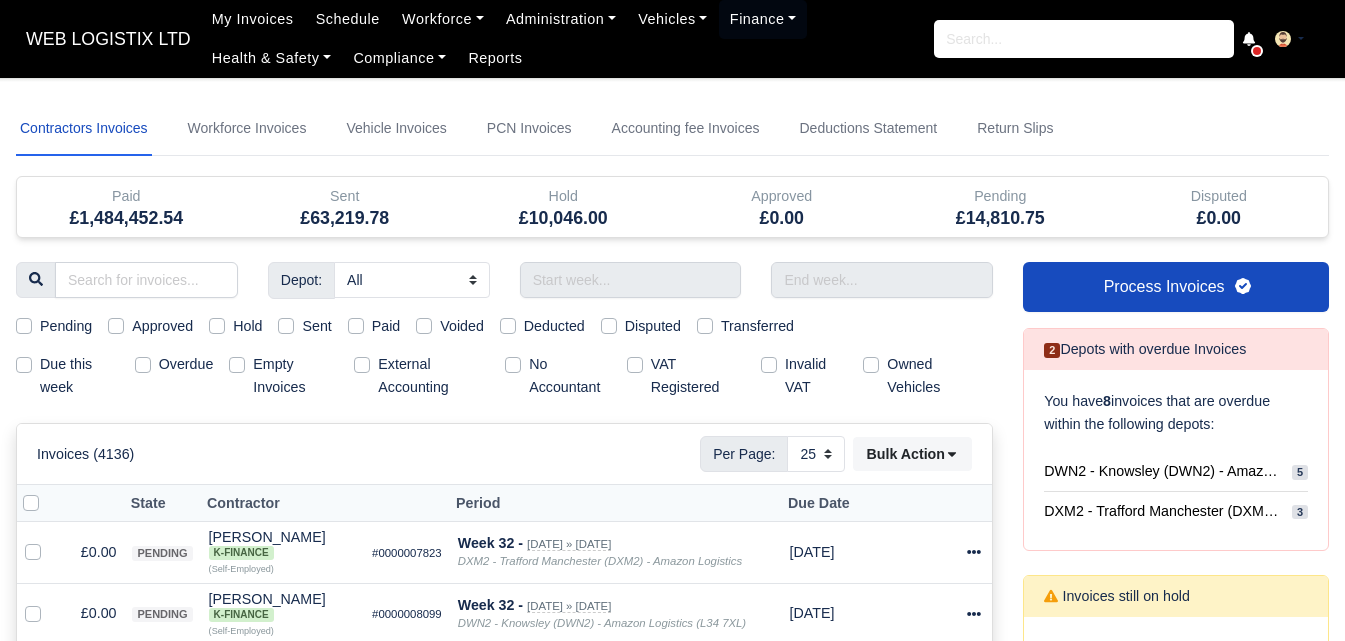 scroll, scrollTop: 0, scrollLeft: 0, axis: both 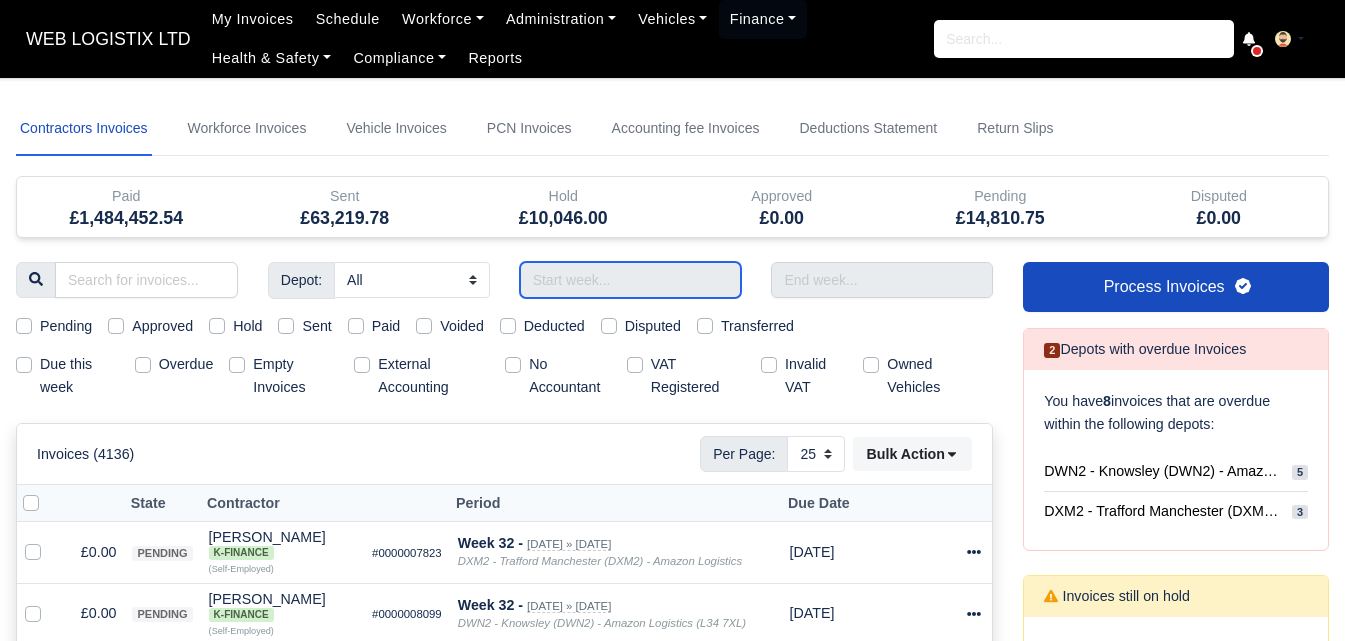 click at bounding box center (631, 280) 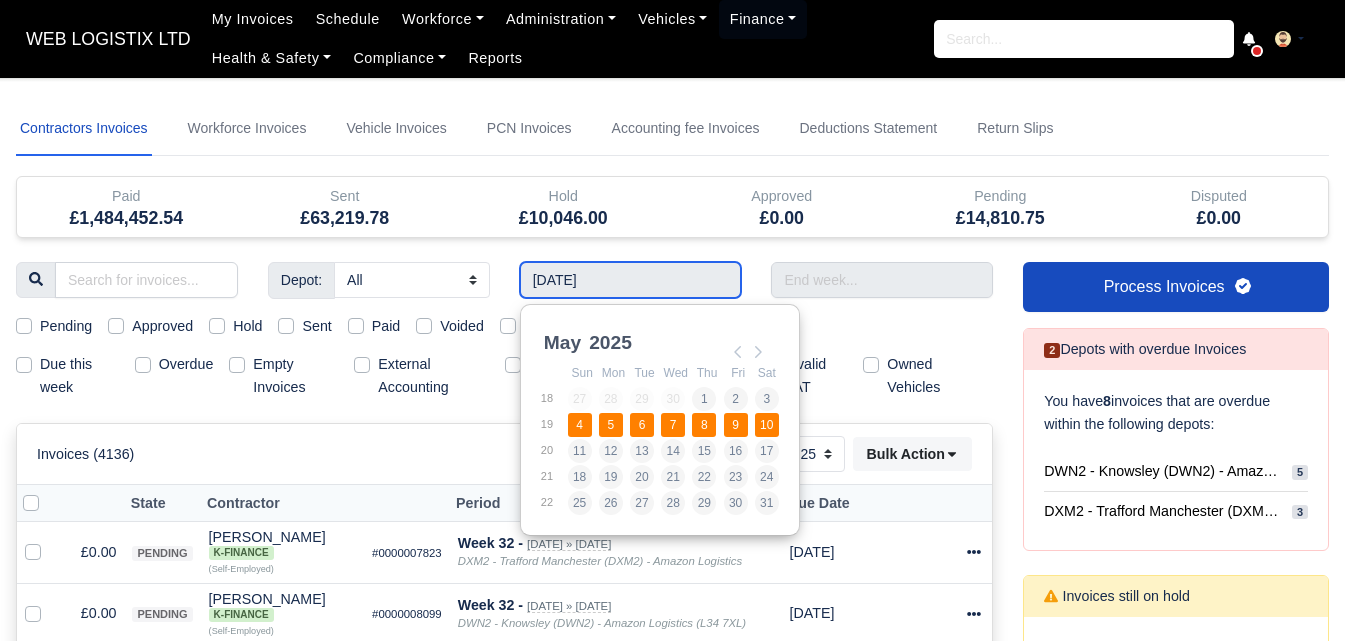type on "04/05/2025 - 10/05/2025" 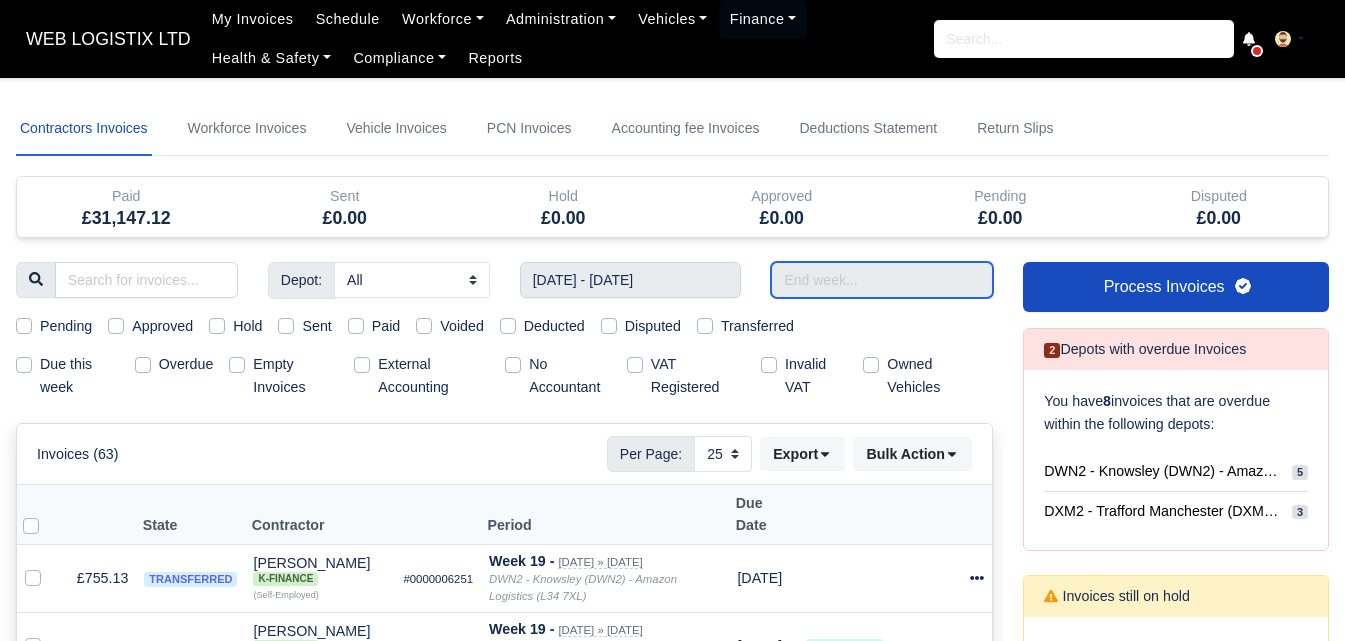 click at bounding box center (882, 280) 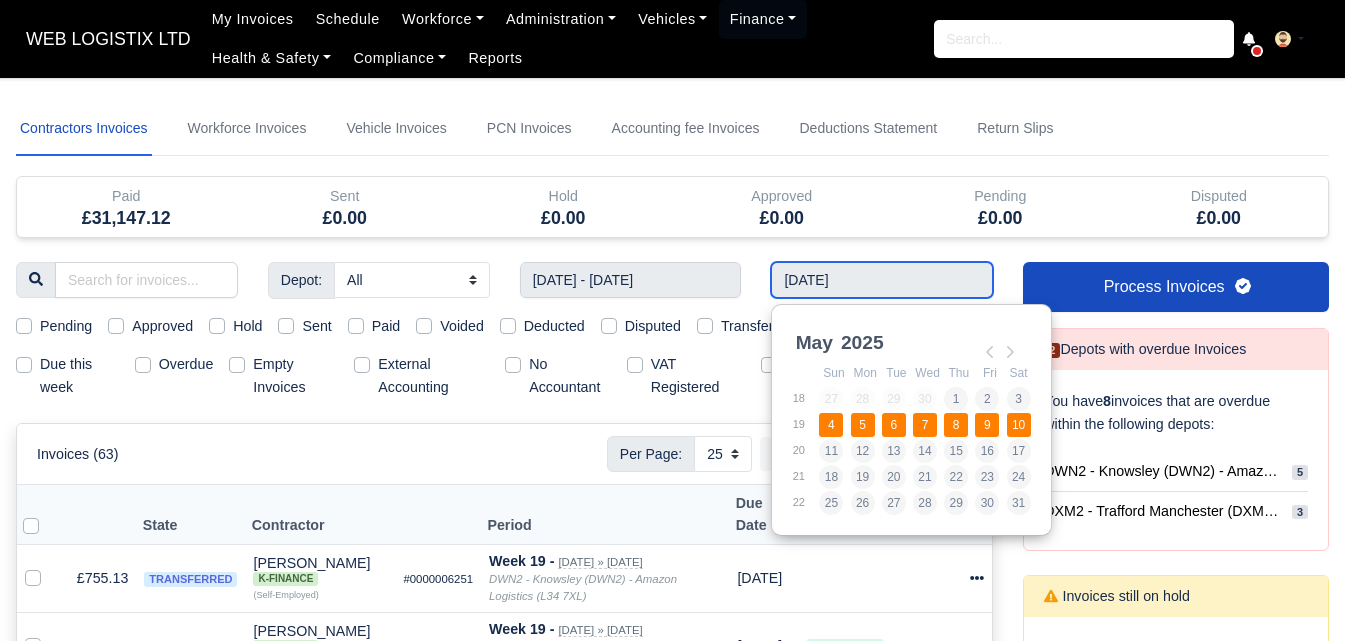 type on "04/05/2025 - 10/05/2025" 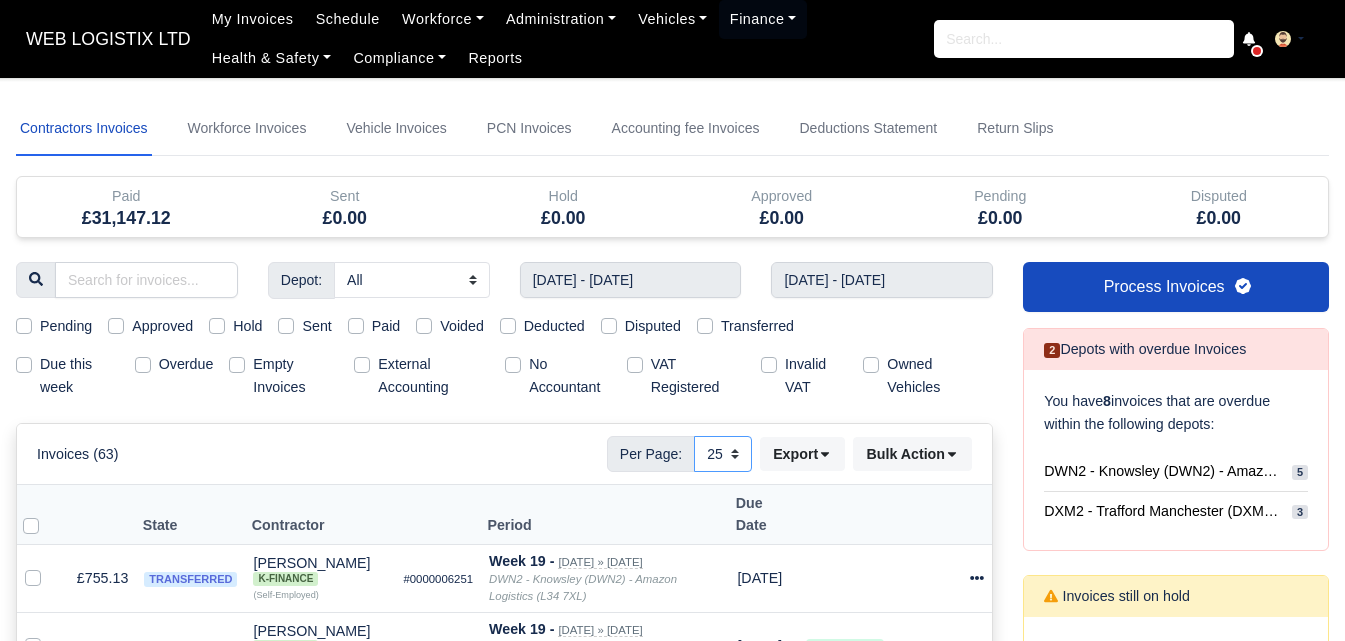 click on "10
25
50" at bounding box center (723, 454) 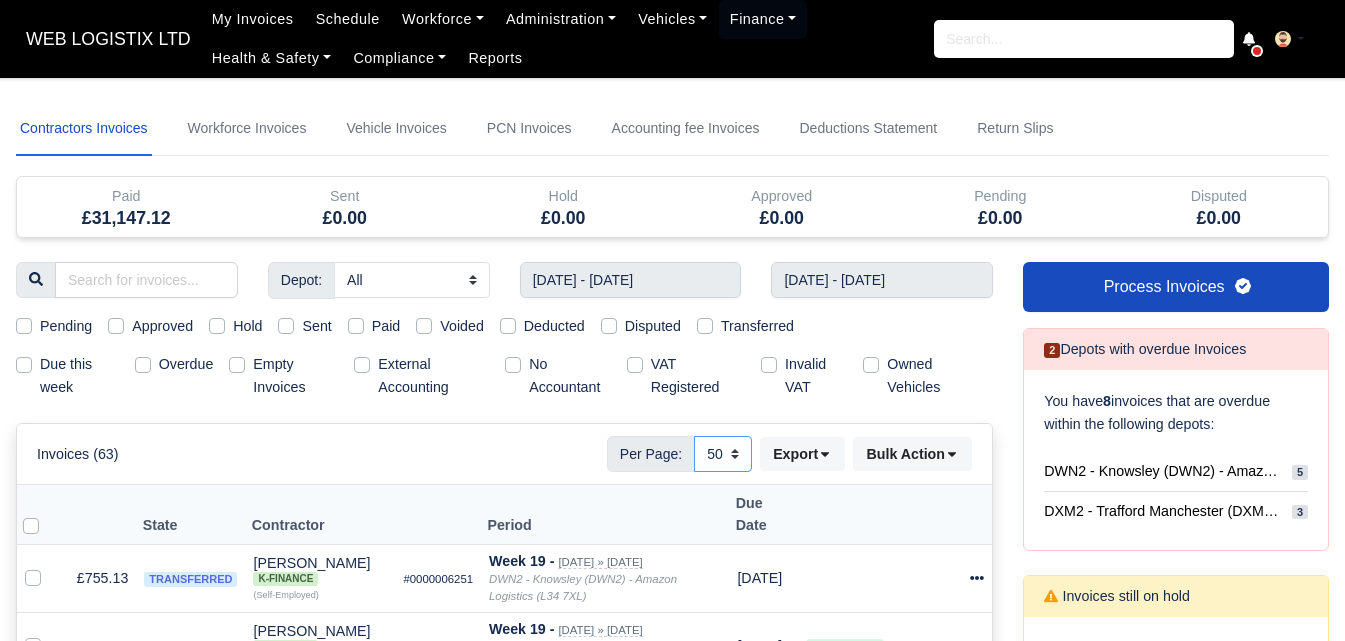 click on "10
25
50" at bounding box center [723, 454] 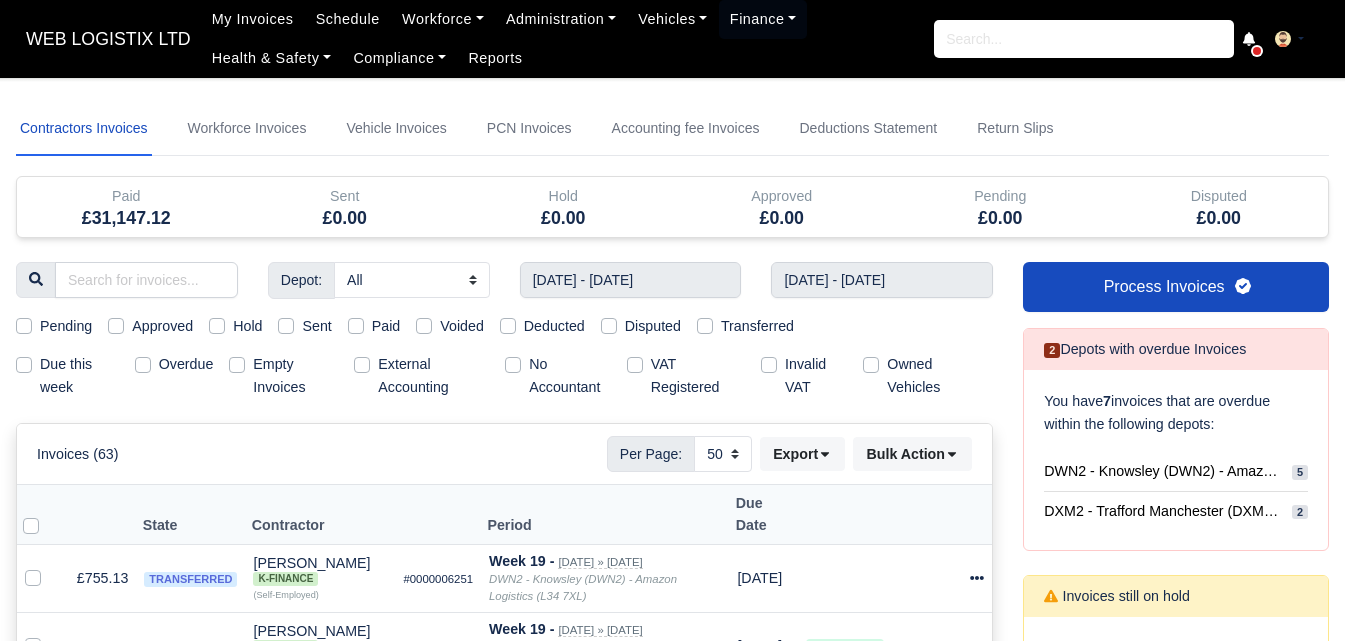 click on "Paid" at bounding box center (386, 326) 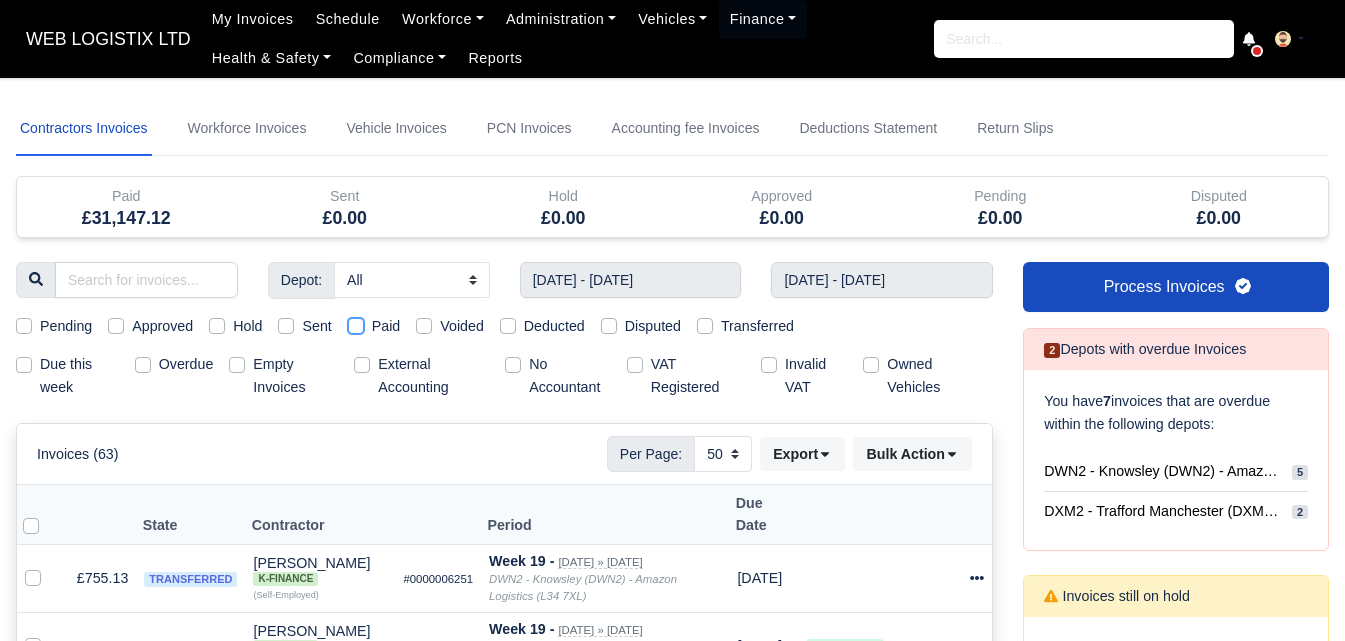 click on "Paid" at bounding box center (356, 323) 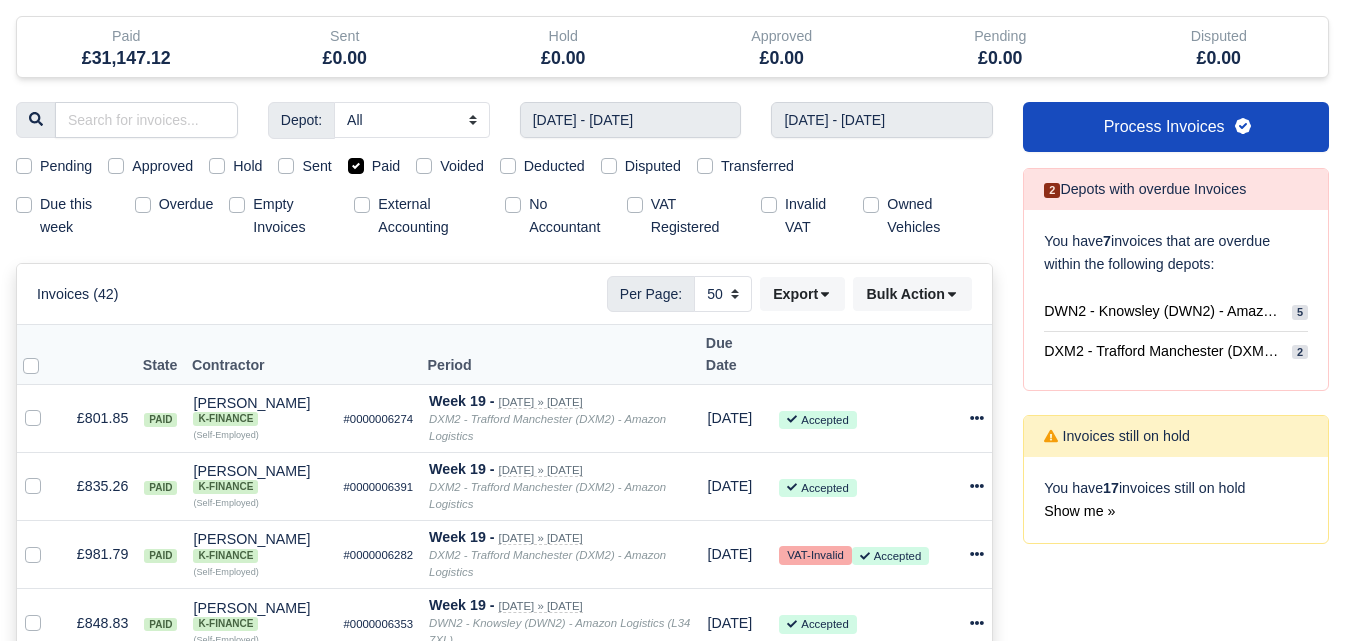 scroll, scrollTop: 172, scrollLeft: 0, axis: vertical 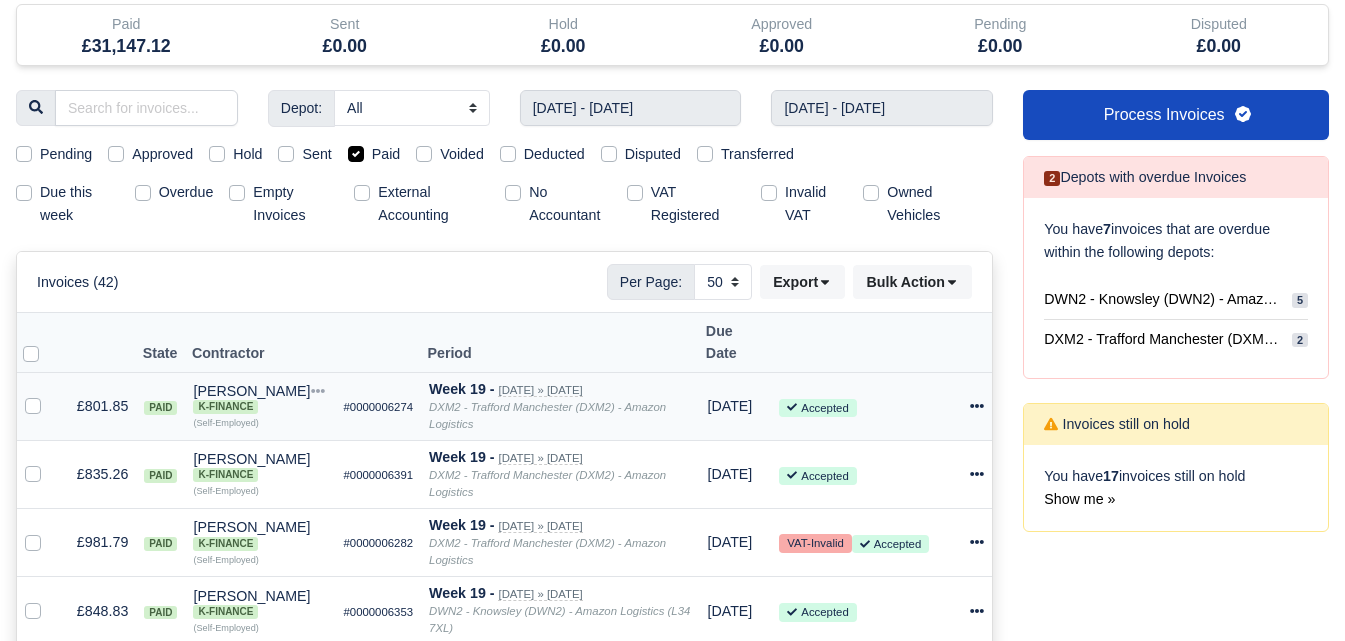 click 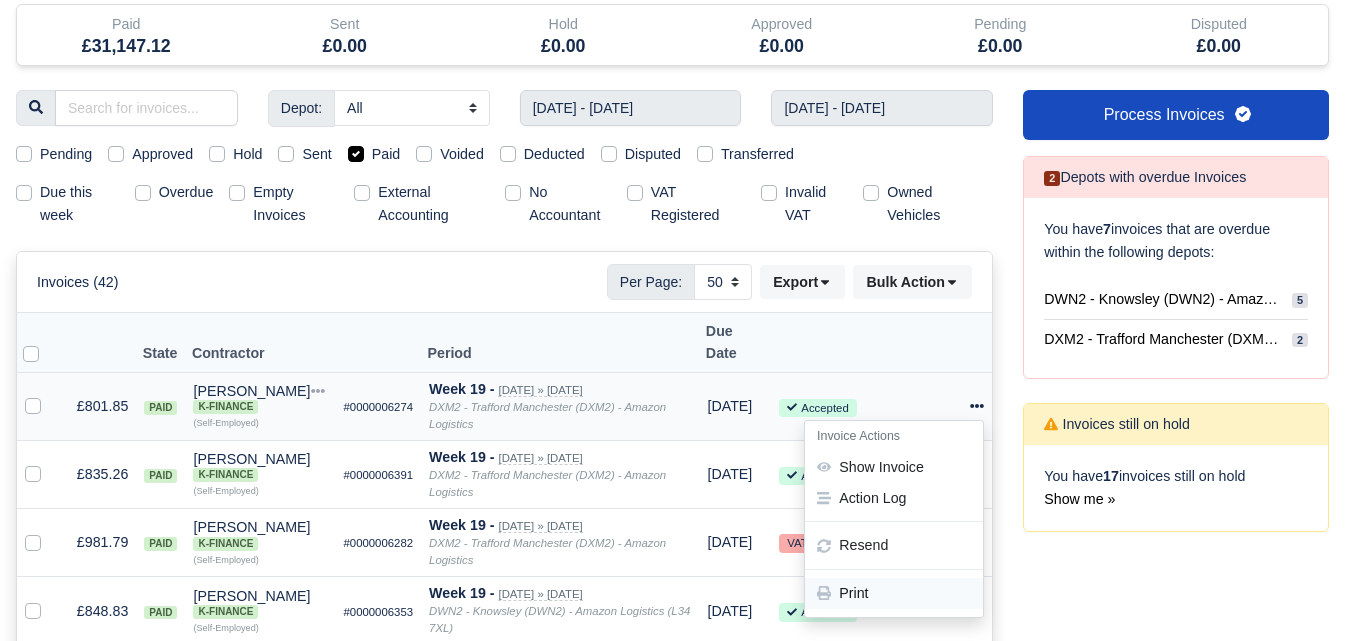 click on "Print" at bounding box center (894, 593) 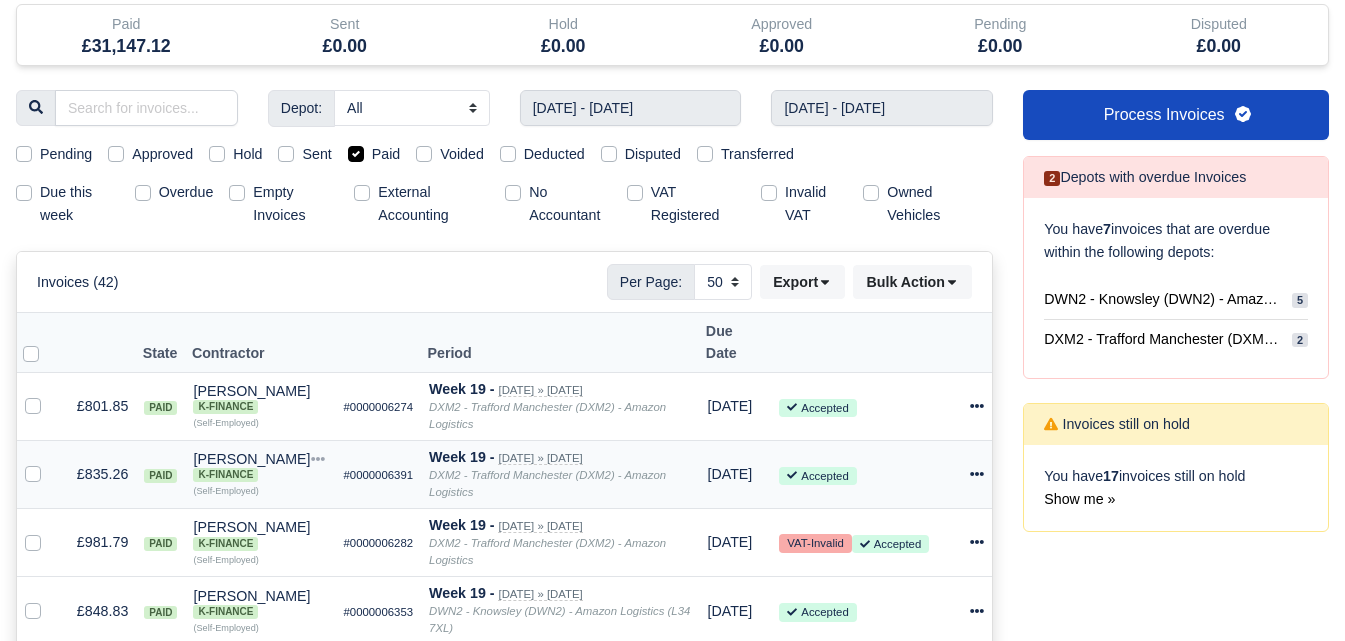 click 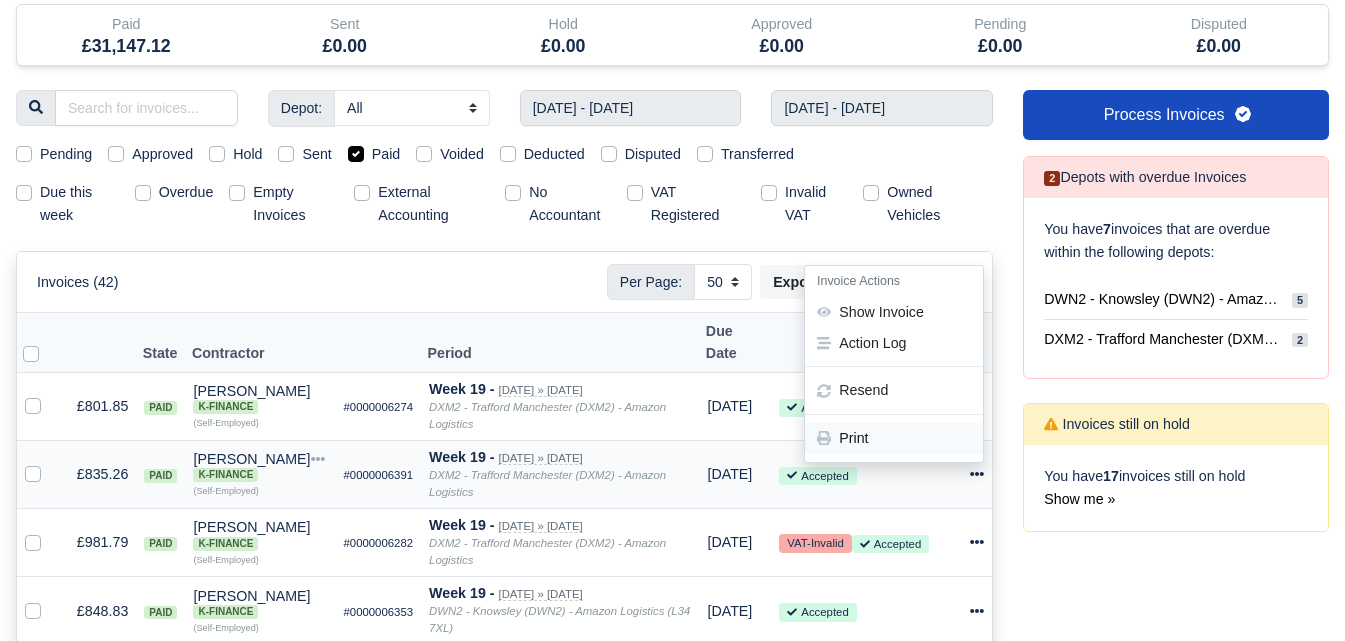 click on "Print" at bounding box center (894, 438) 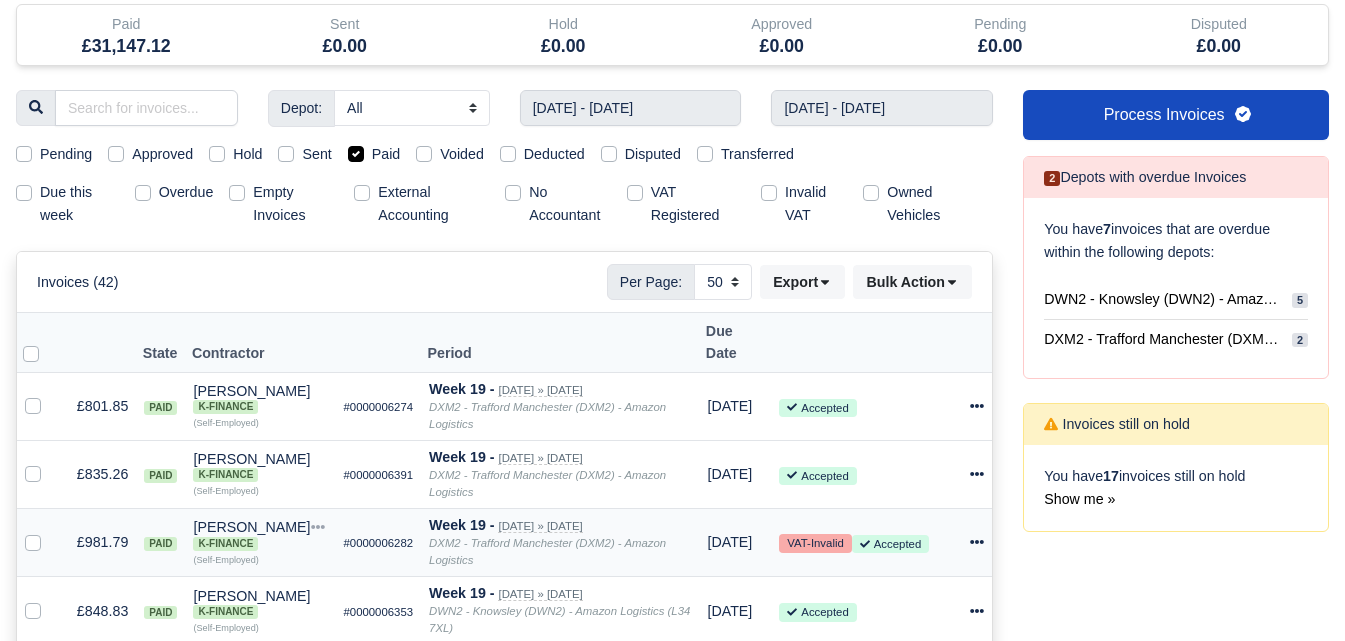 click 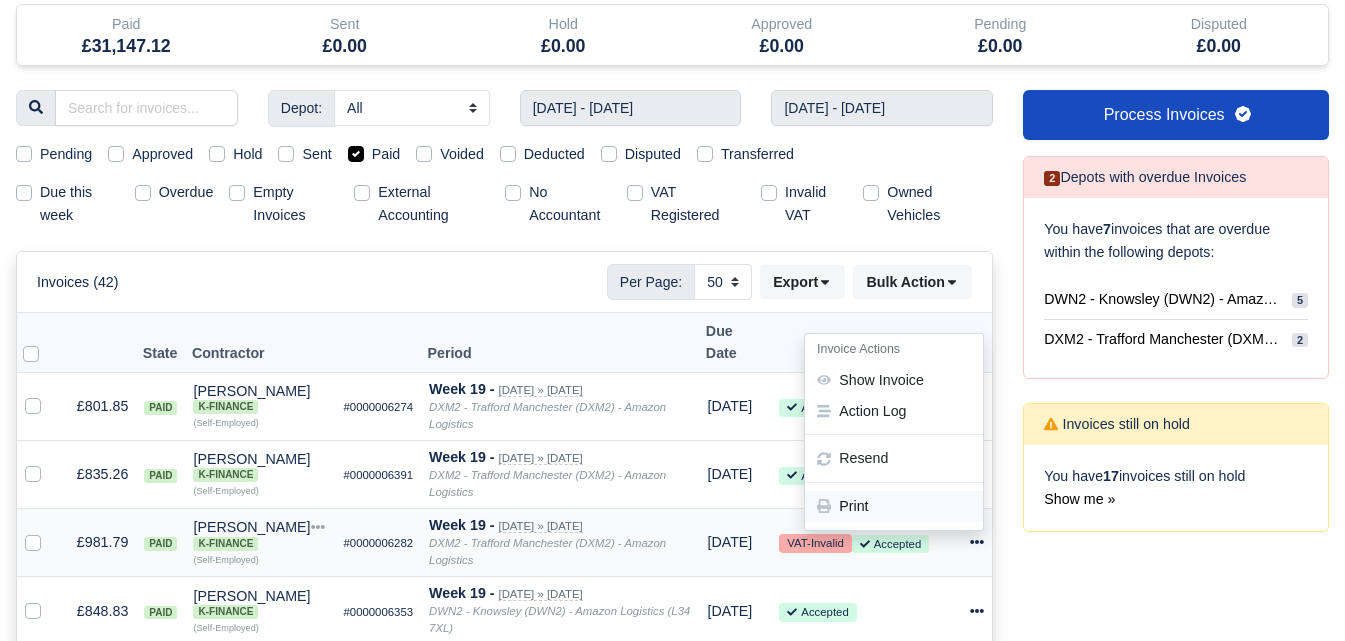 click on "Print" at bounding box center (894, 507) 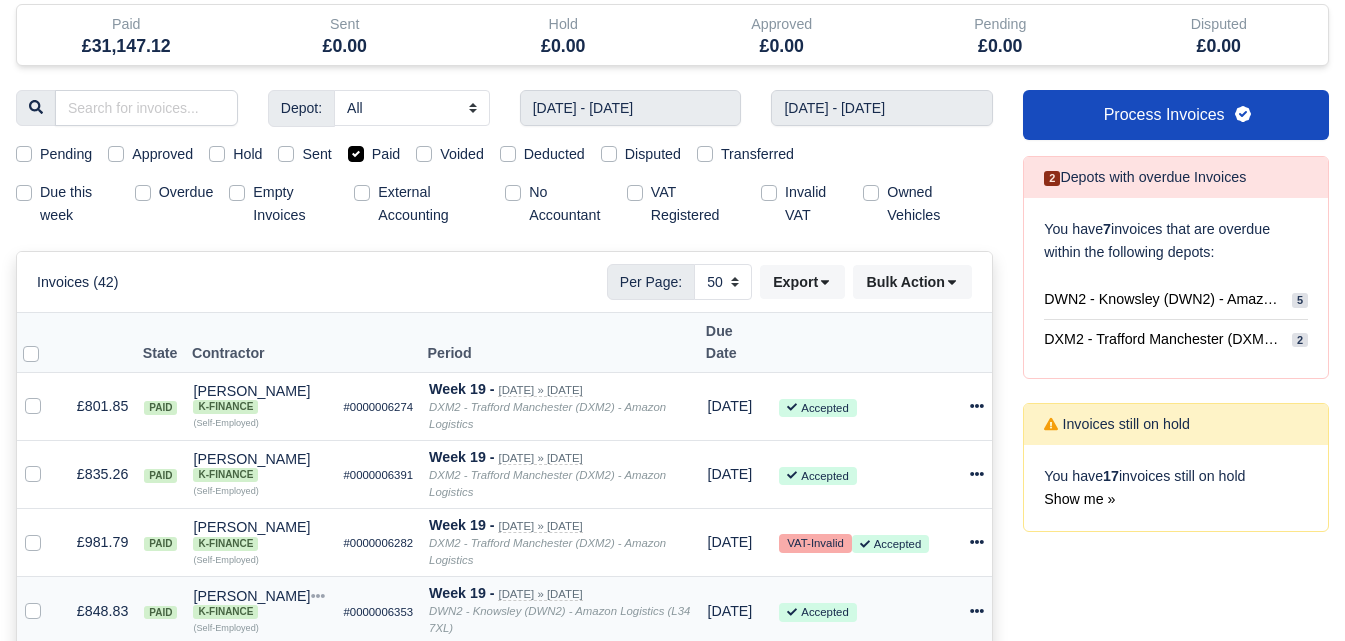 click 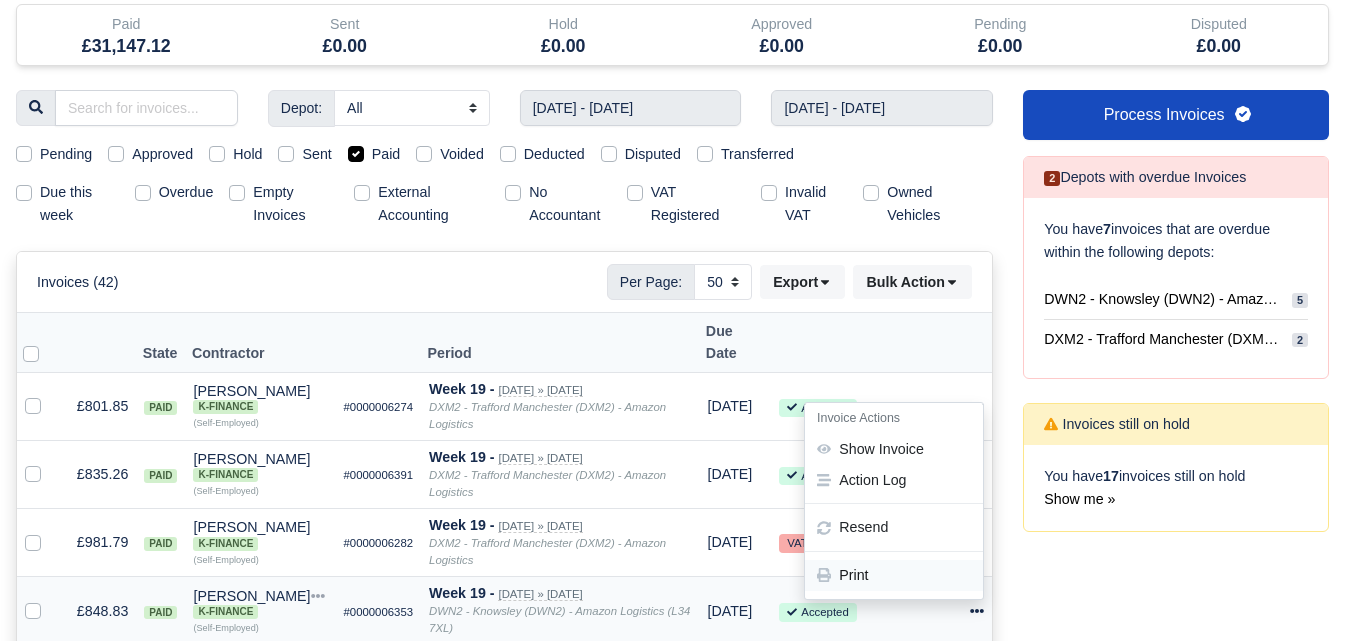 click on "Print" at bounding box center (894, 575) 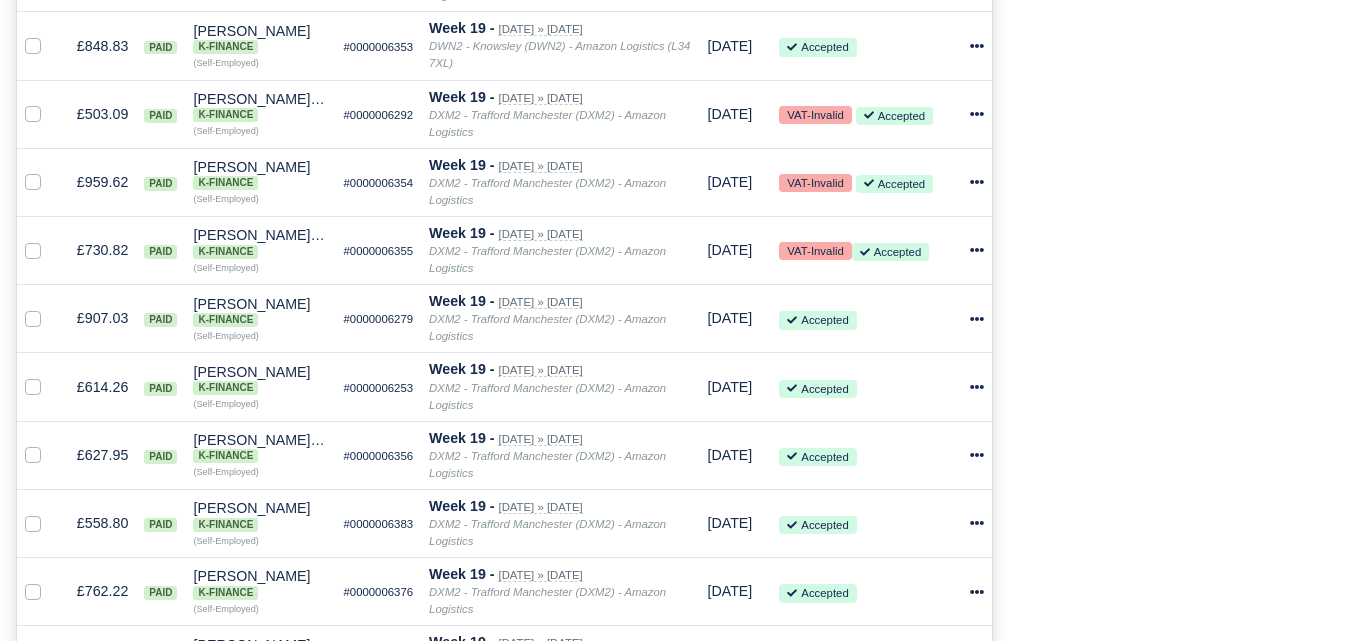 scroll, scrollTop: 755, scrollLeft: 0, axis: vertical 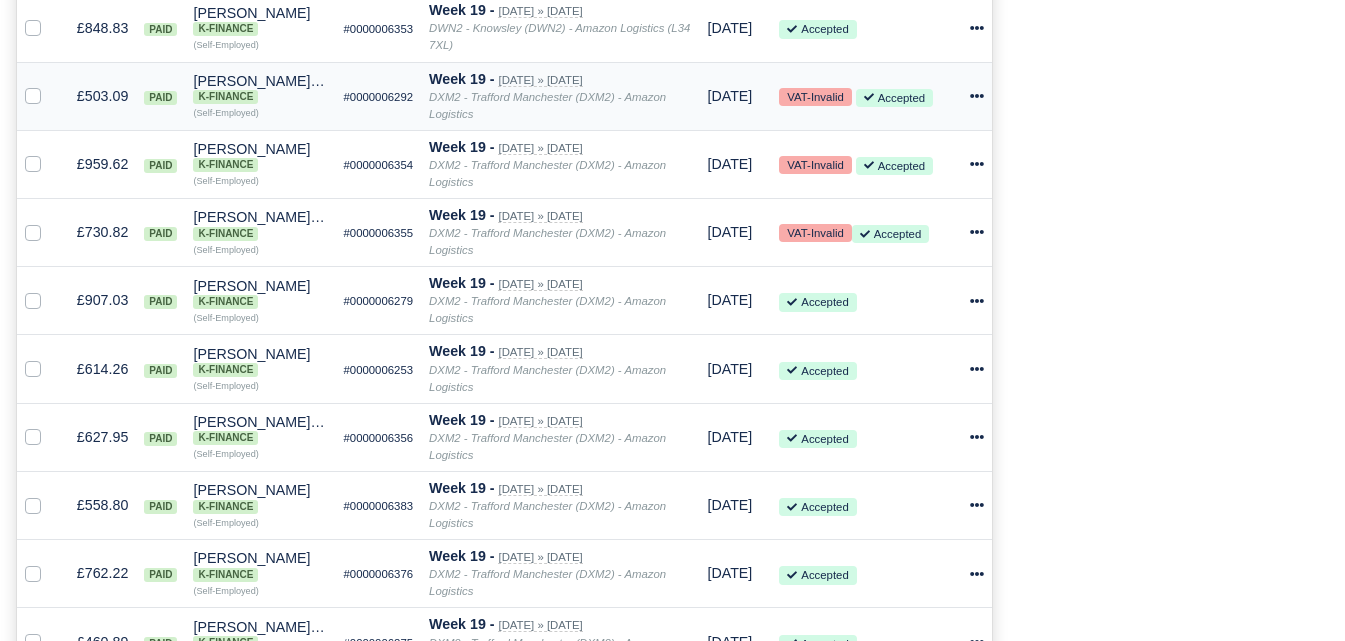 click 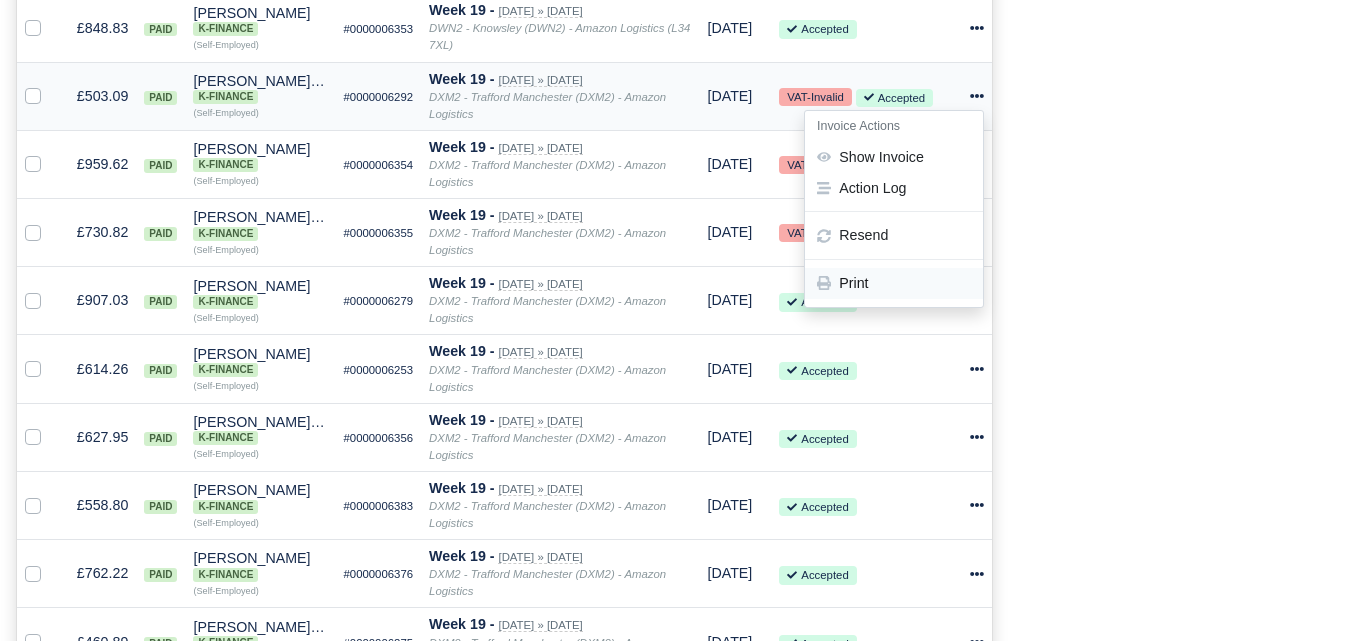 click on "Print" at bounding box center (894, 283) 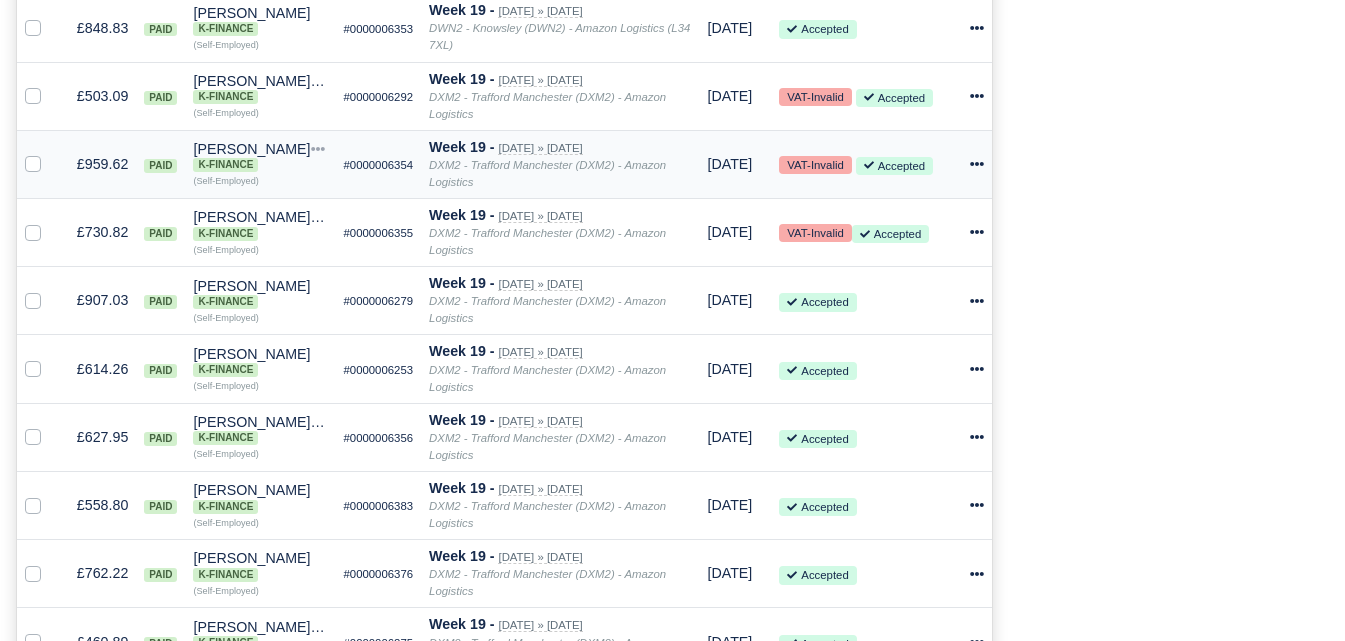 click 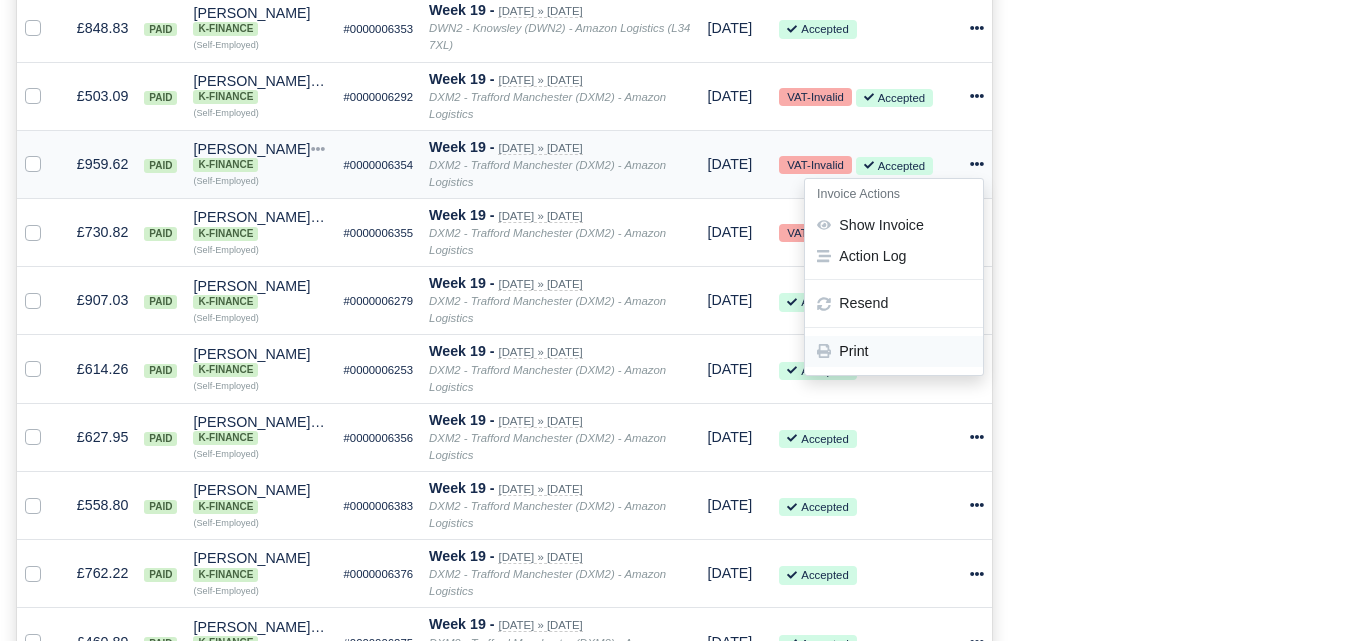 click on "Print" at bounding box center [894, 351] 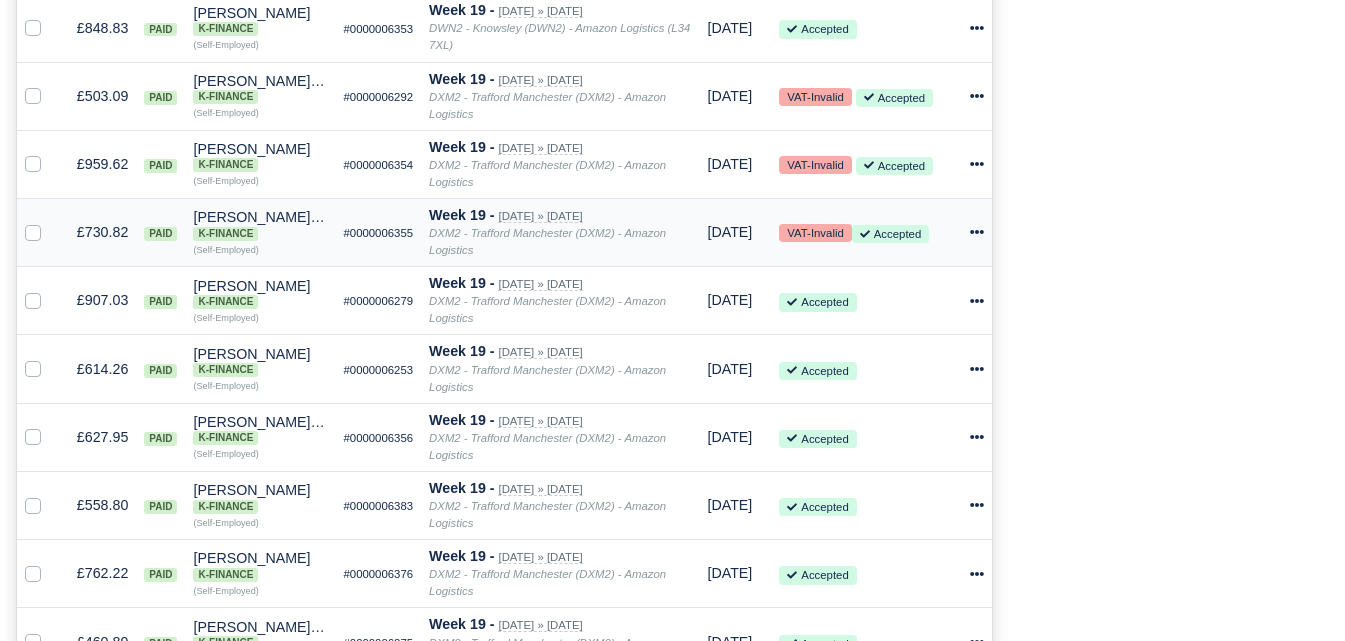 click 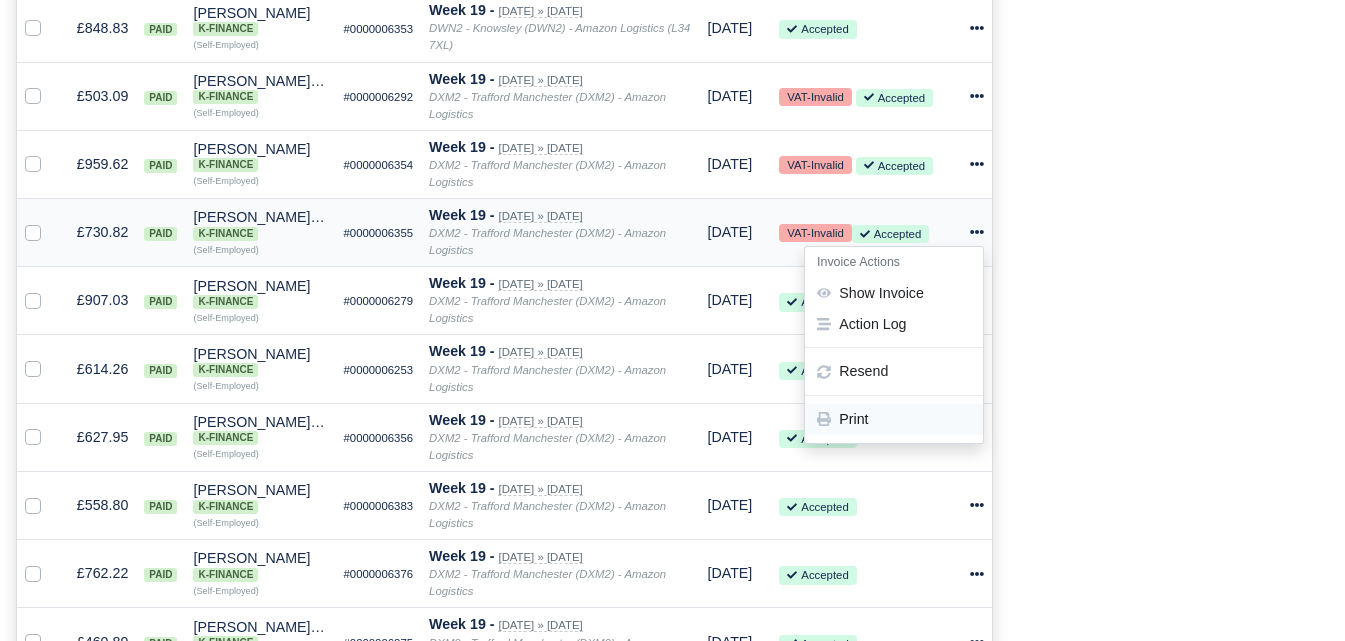 click on "Print" at bounding box center [894, 419] 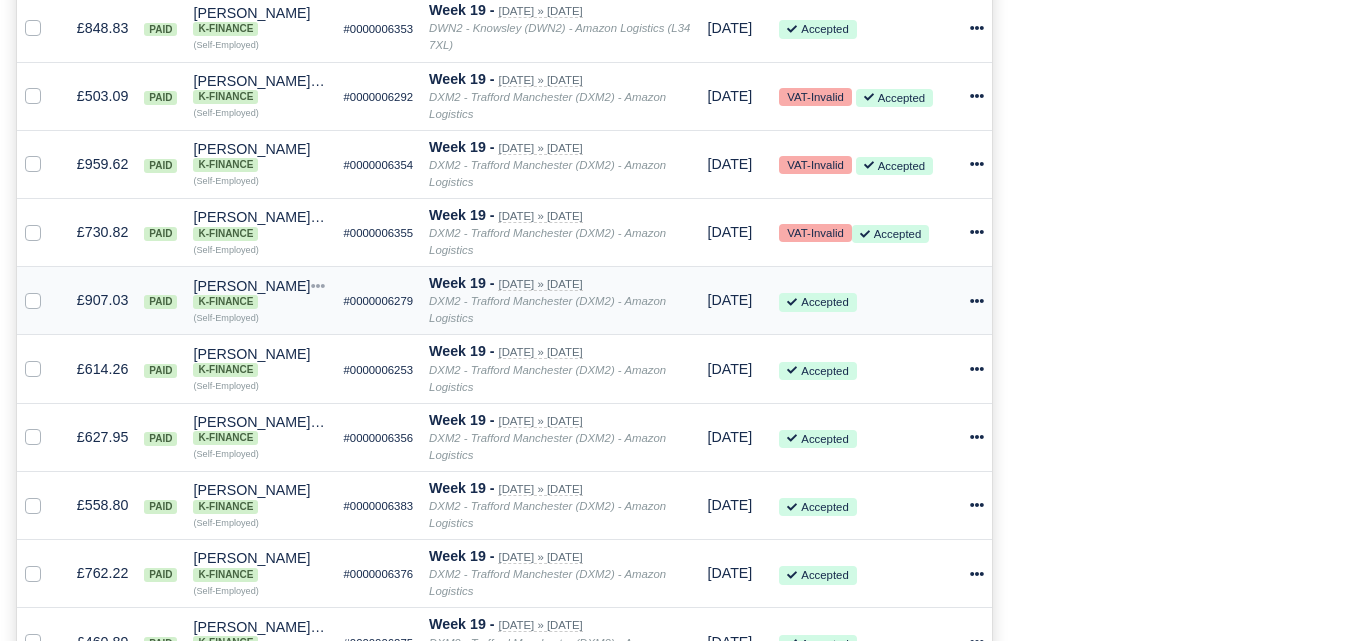 click 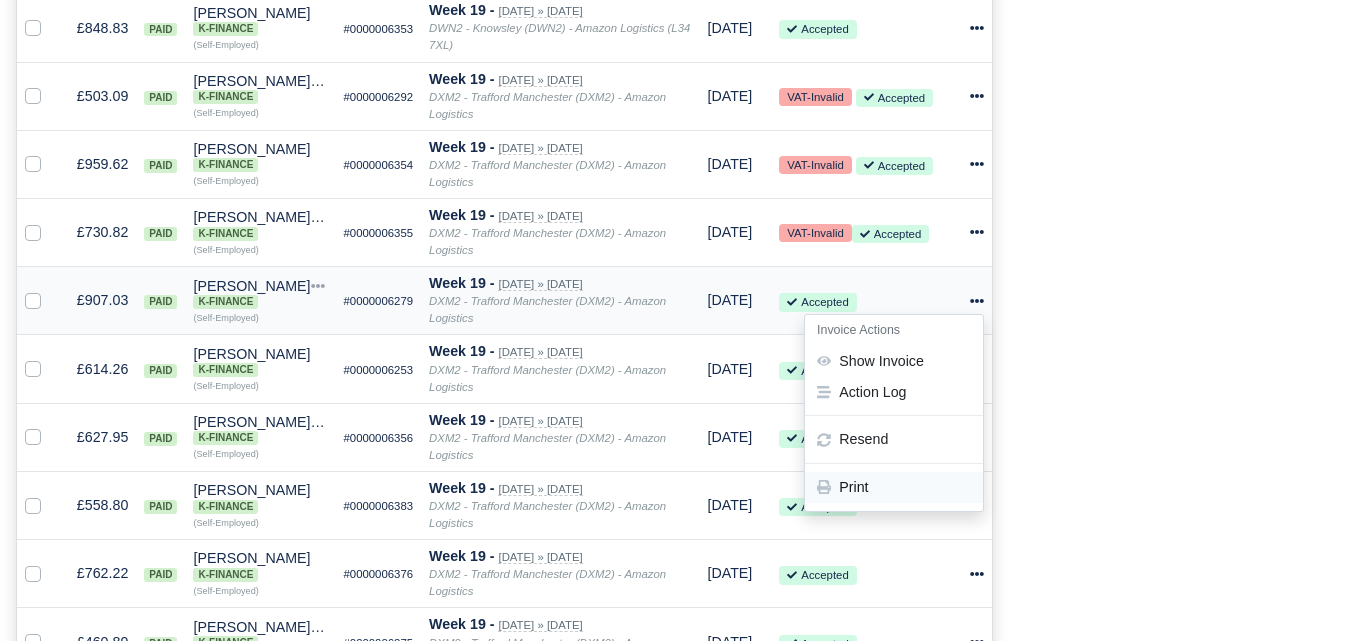 click on "Print" at bounding box center [894, 488] 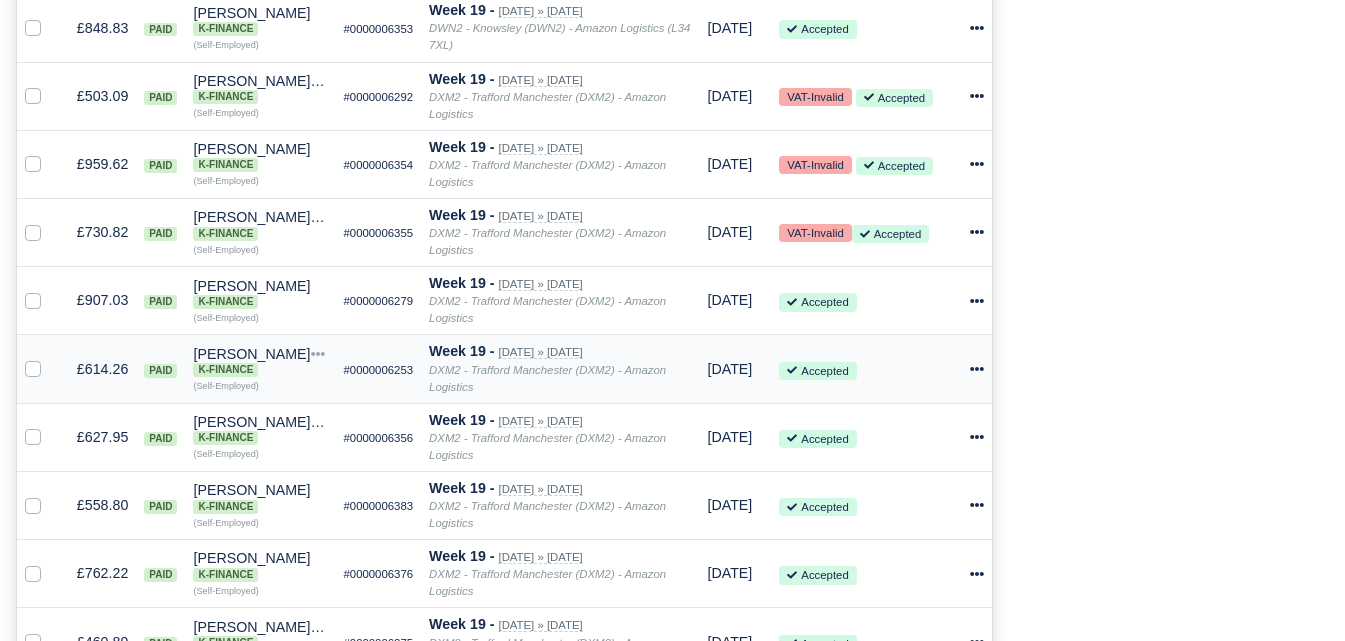 click 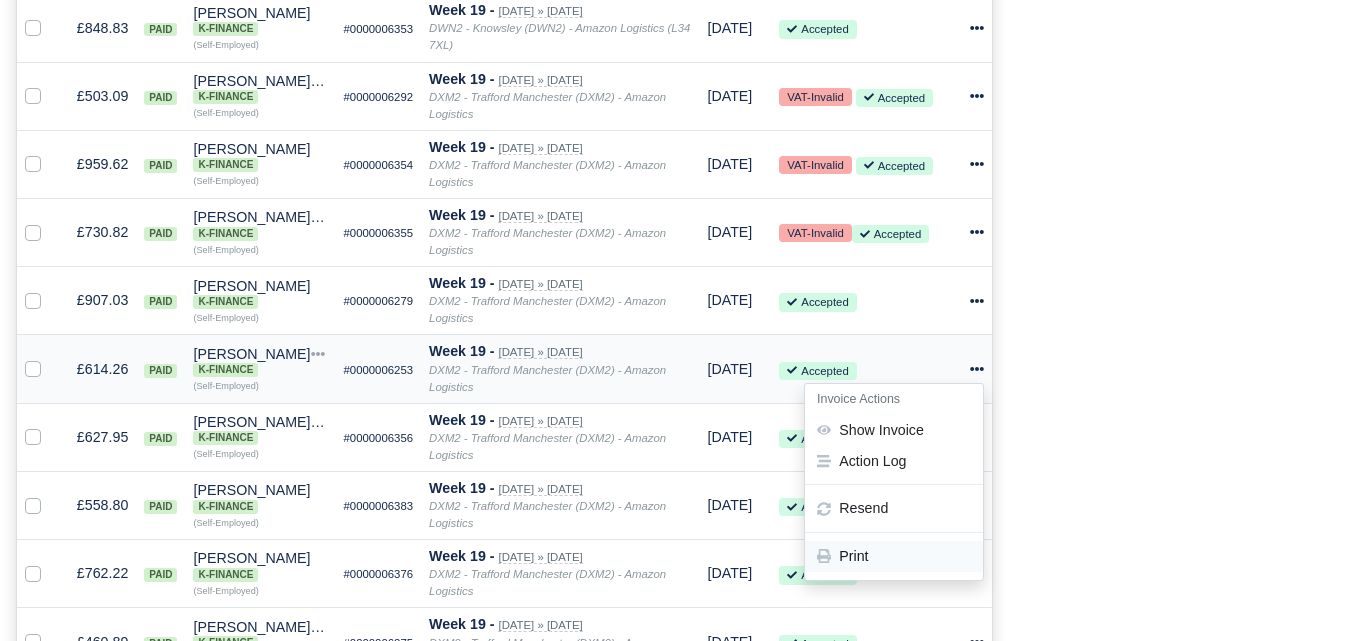 click on "Print" at bounding box center [894, 556] 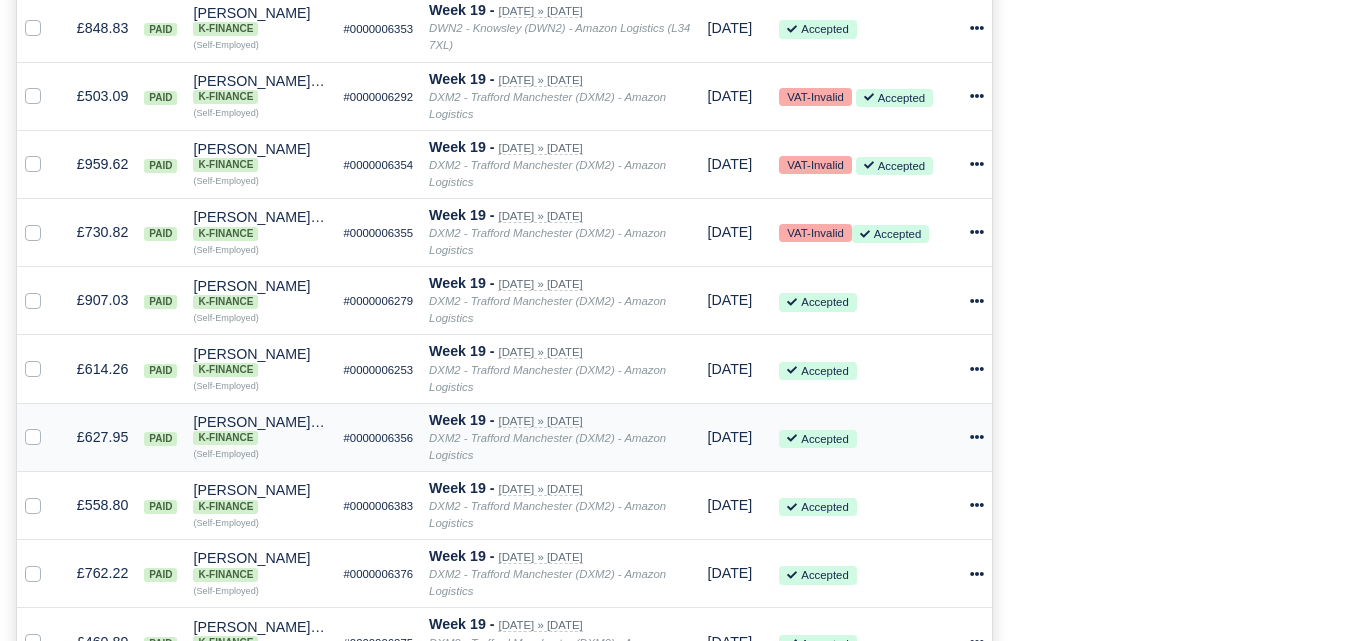 click 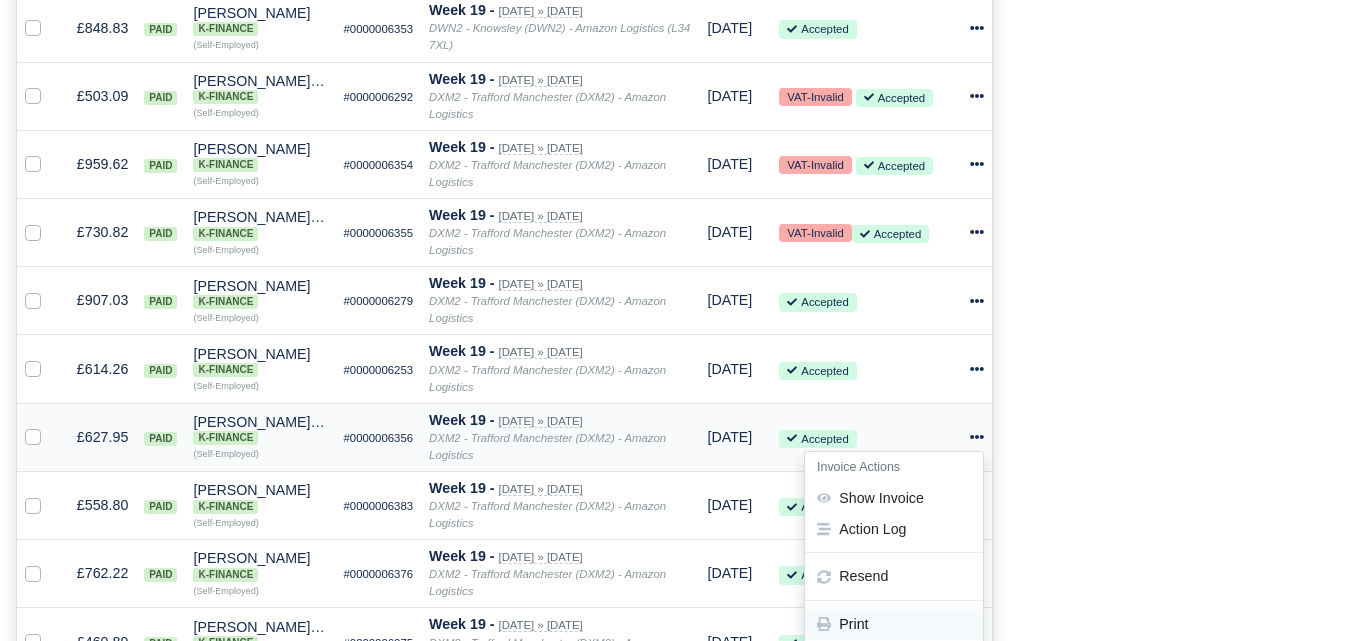 click on "Print" at bounding box center (894, 624) 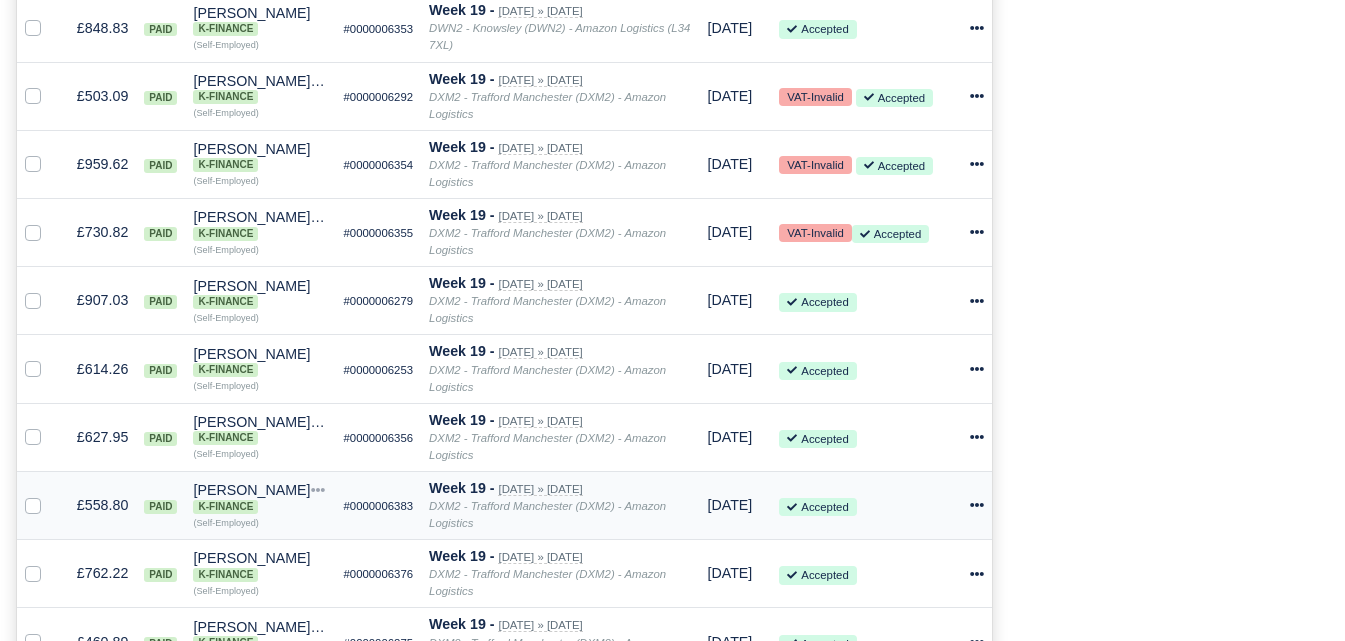 click 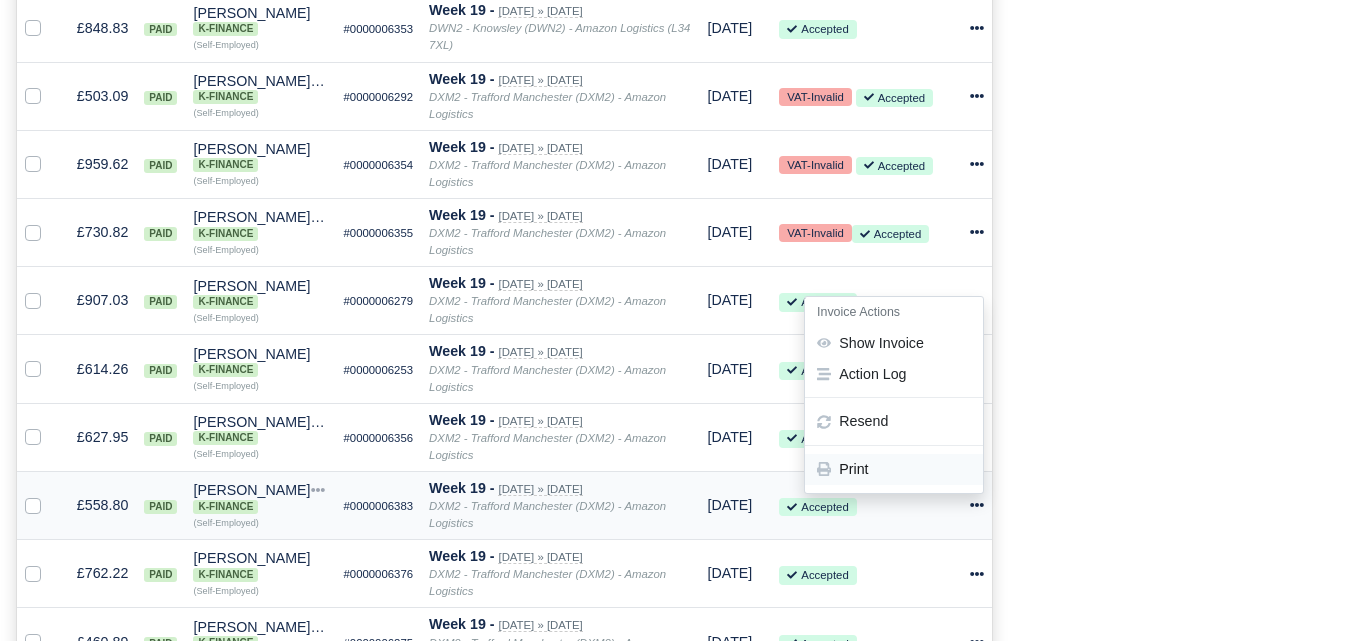 click on "Print" at bounding box center (894, 469) 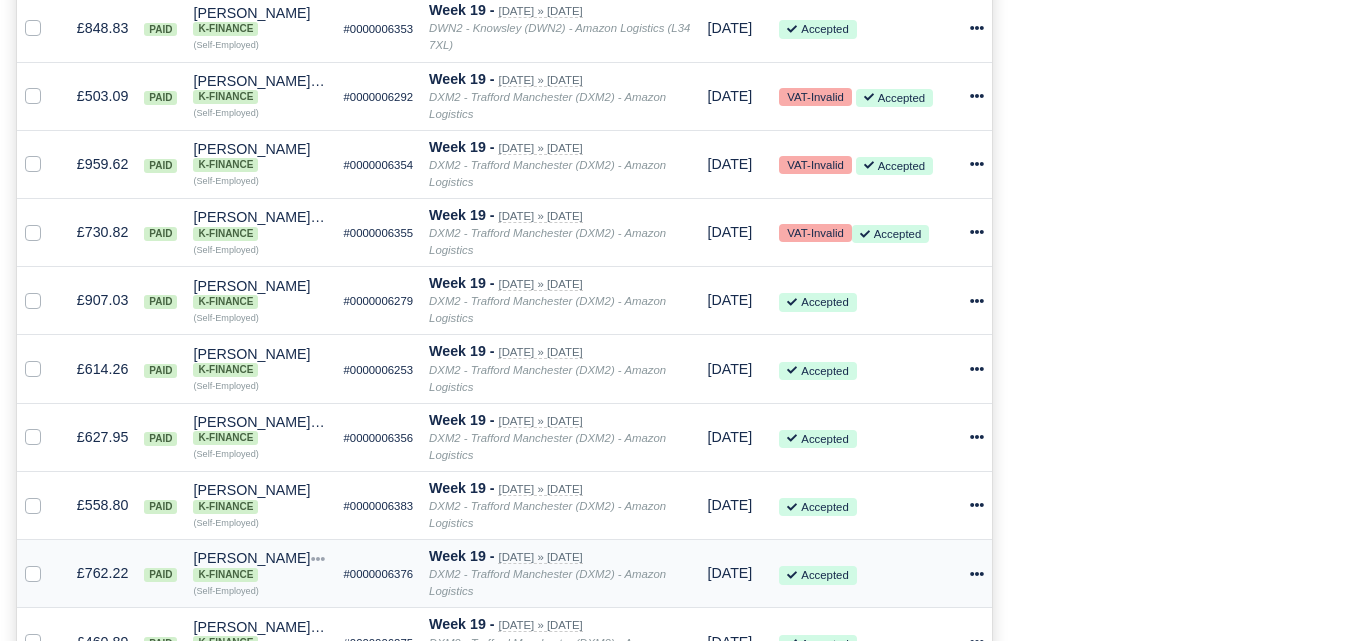 click 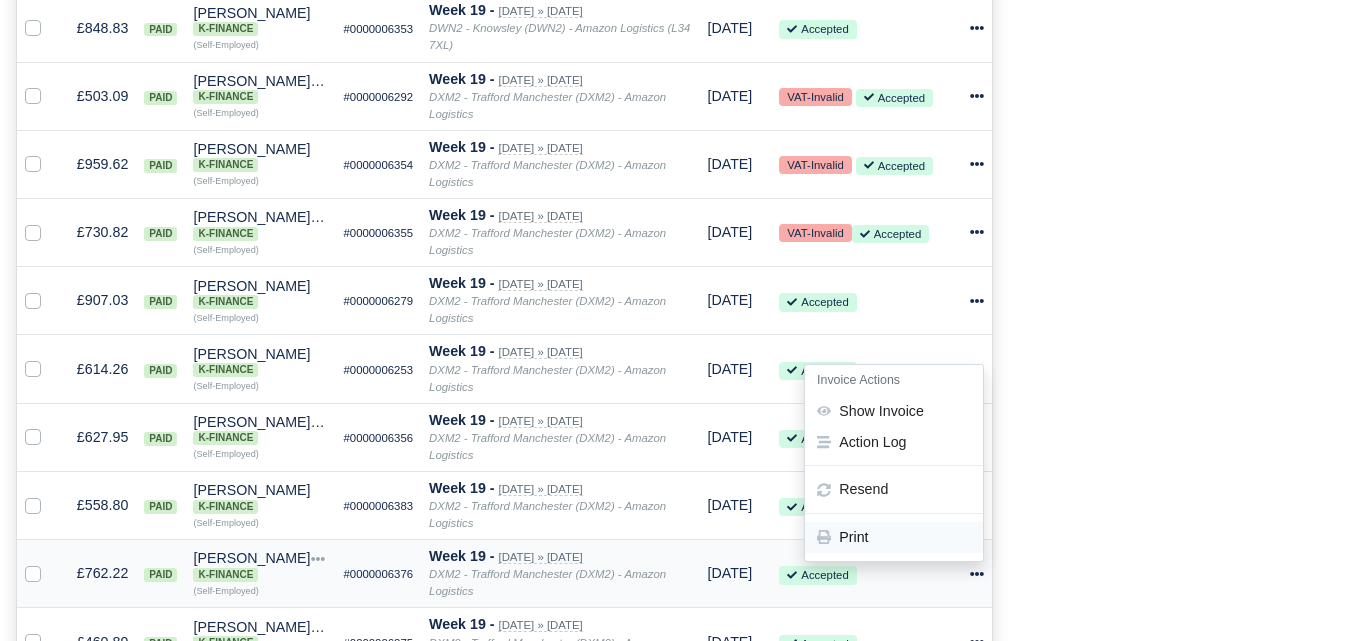 click on "Print" at bounding box center (894, 538) 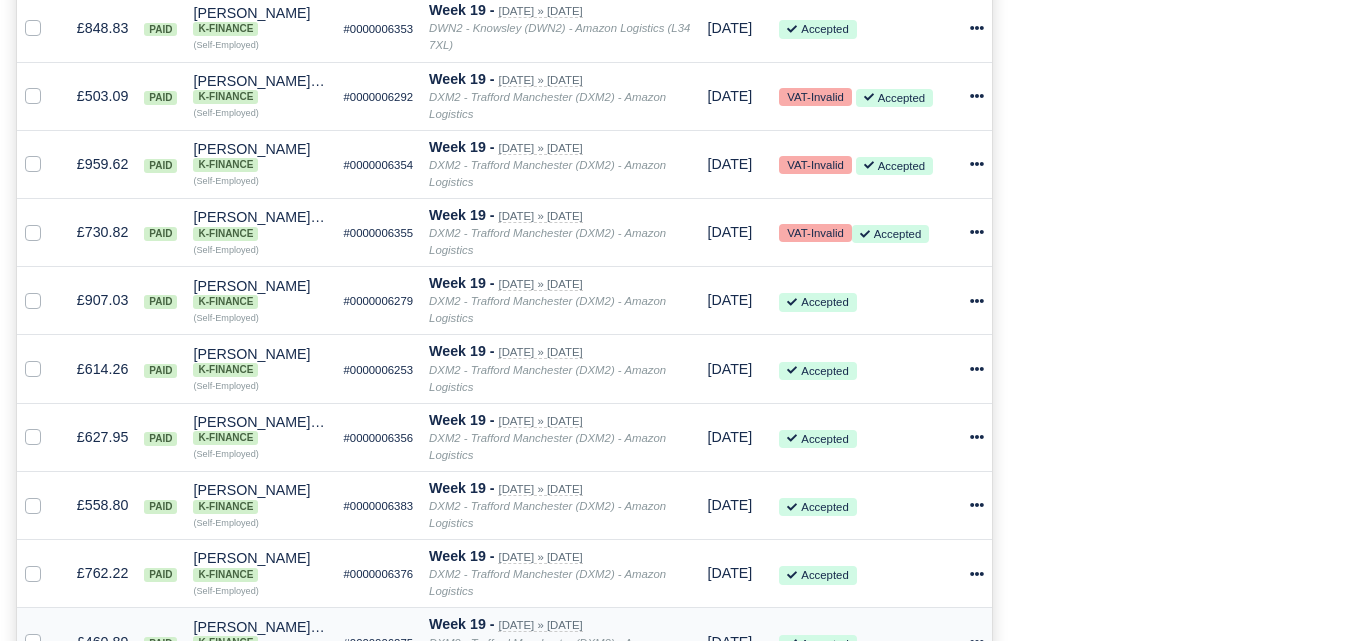 click 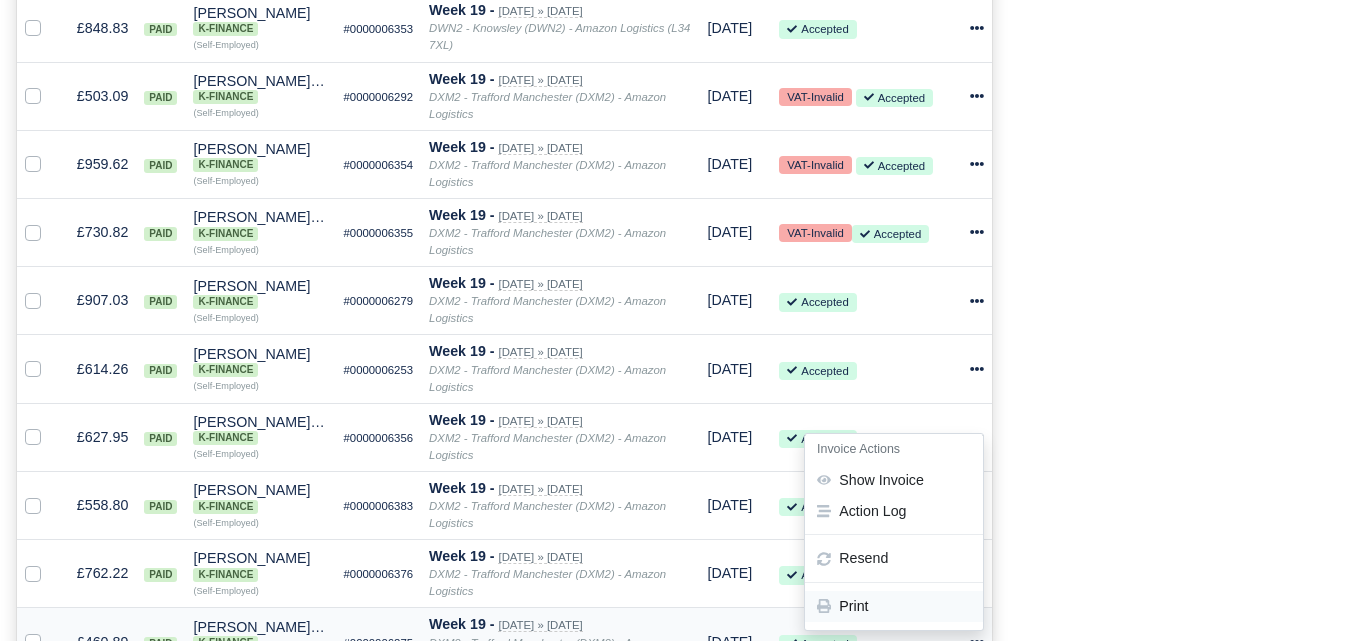 click on "Print" at bounding box center (894, 606) 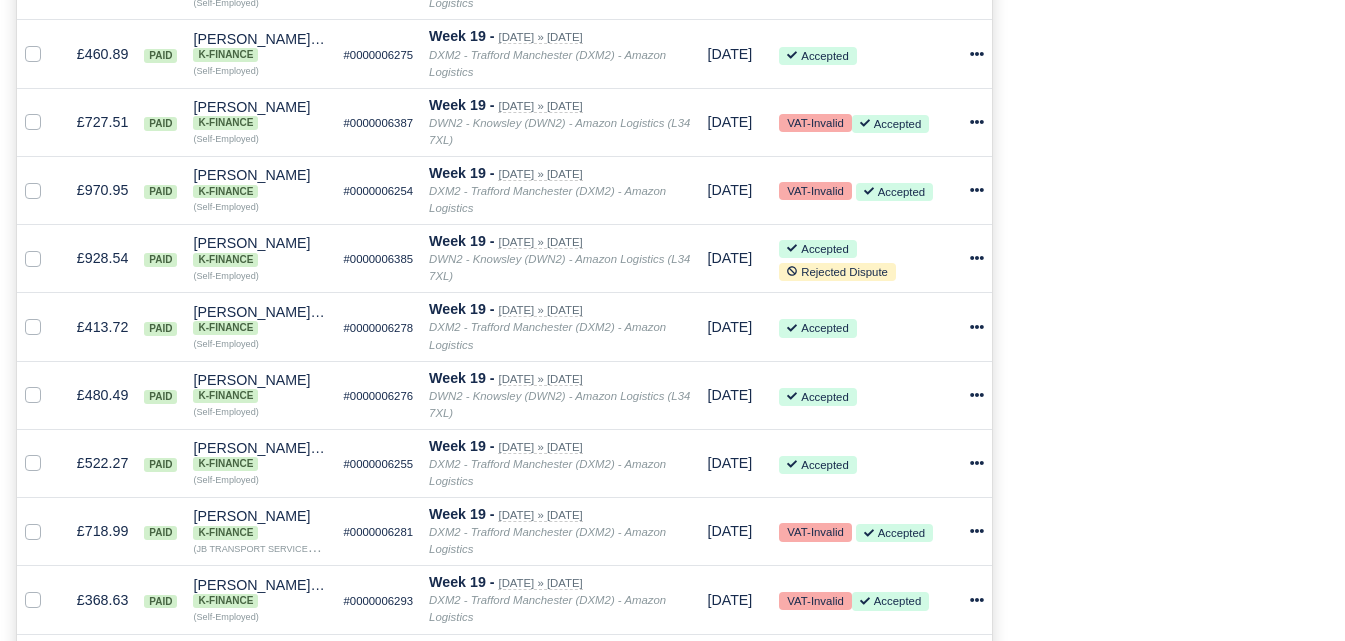 scroll, scrollTop: 1378, scrollLeft: 0, axis: vertical 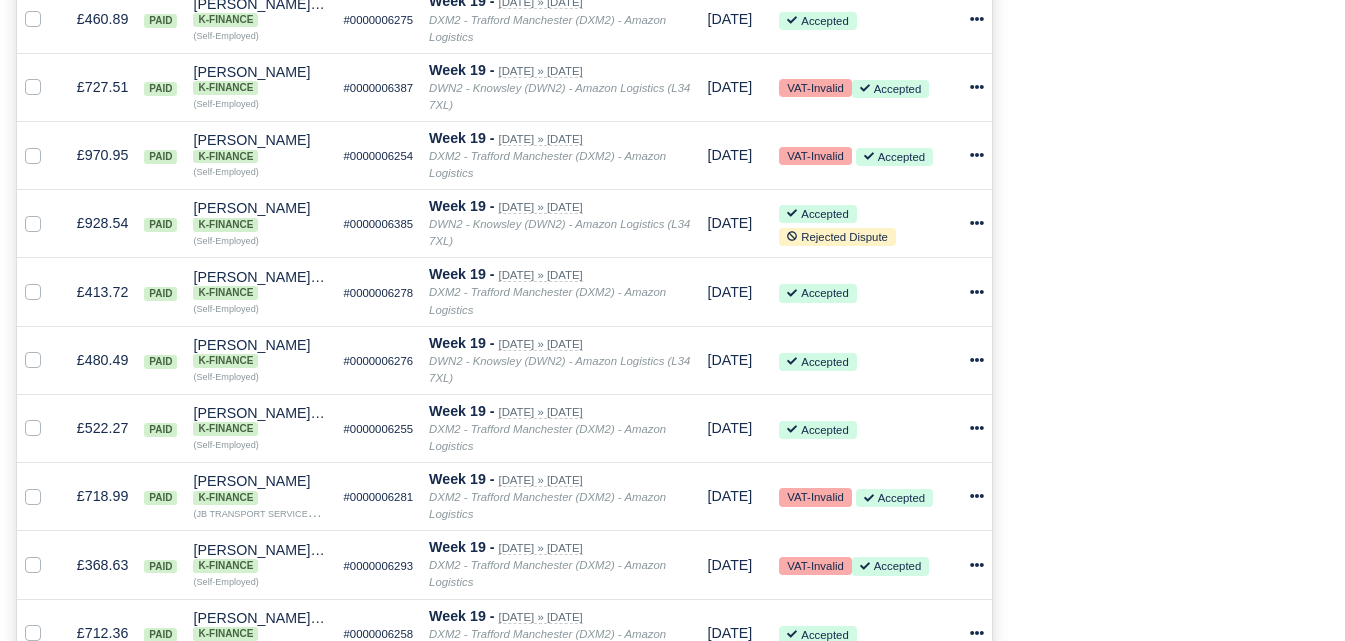 click on "Process Invoices
2
Depots with overdue Invoices
You have  7  invoices that are overdue
within the
following depots:
DWN2 - Knowsley (DWN2) - Amazon Logistics (L34 7XL)
5
2" at bounding box center (1176, 470) 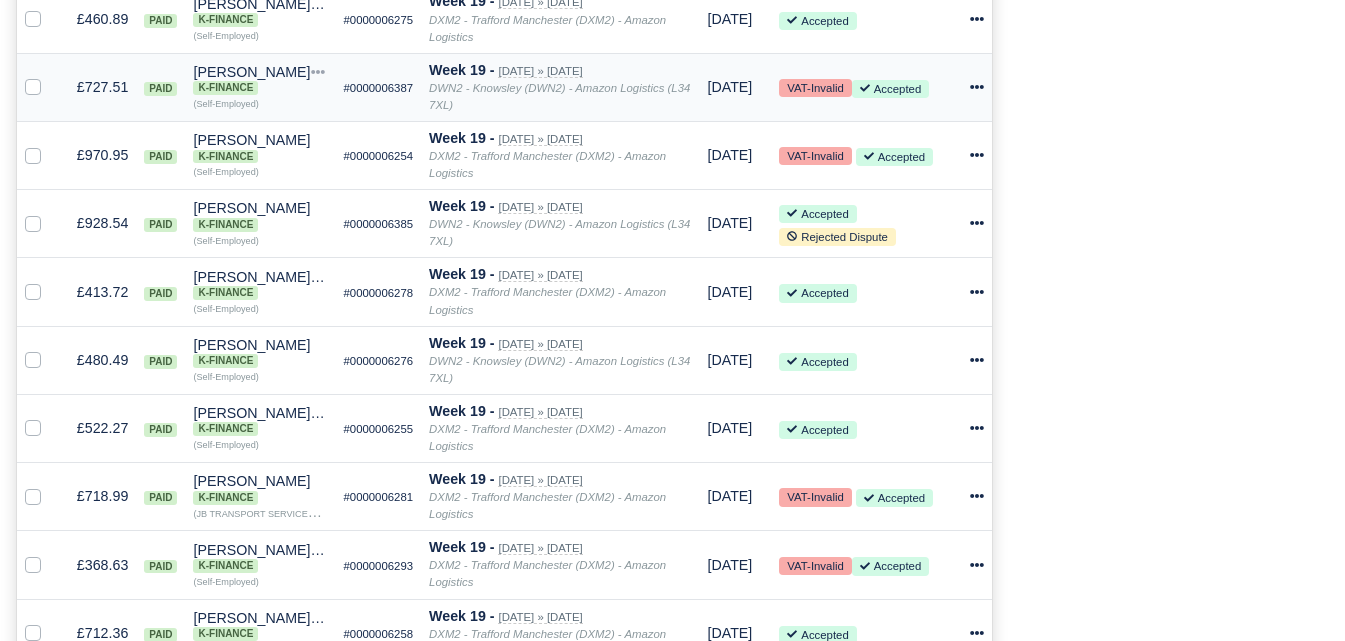 click 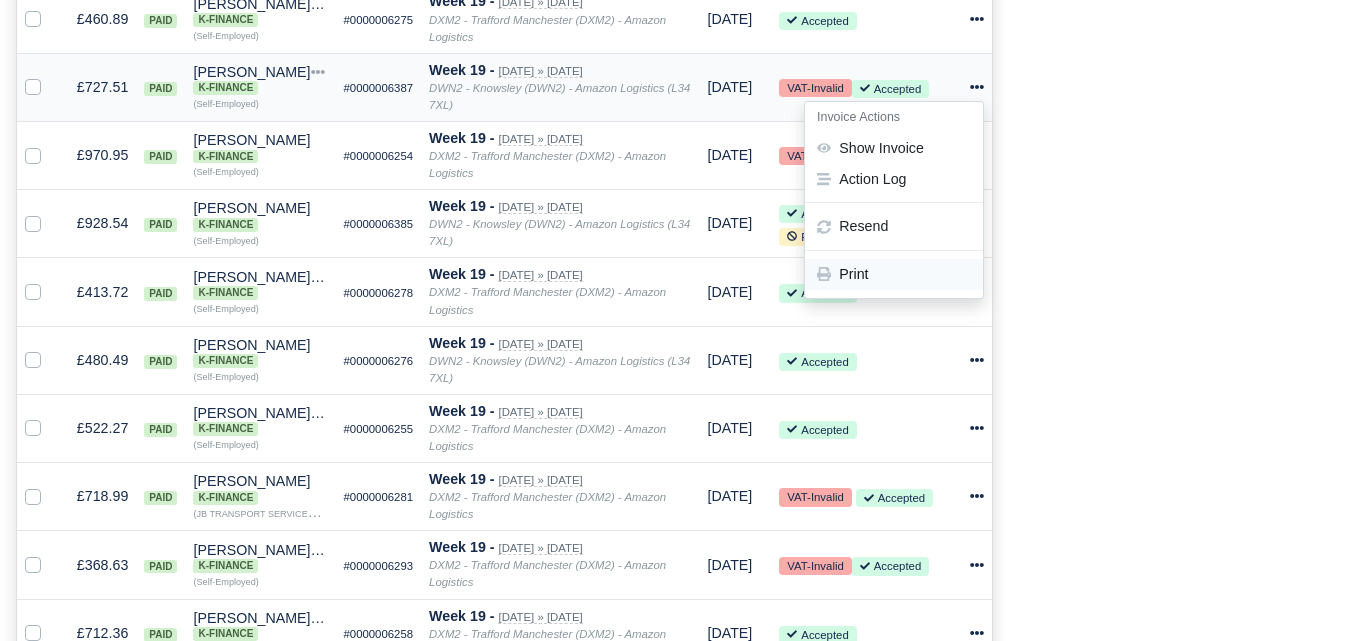 click on "Print" at bounding box center (894, 274) 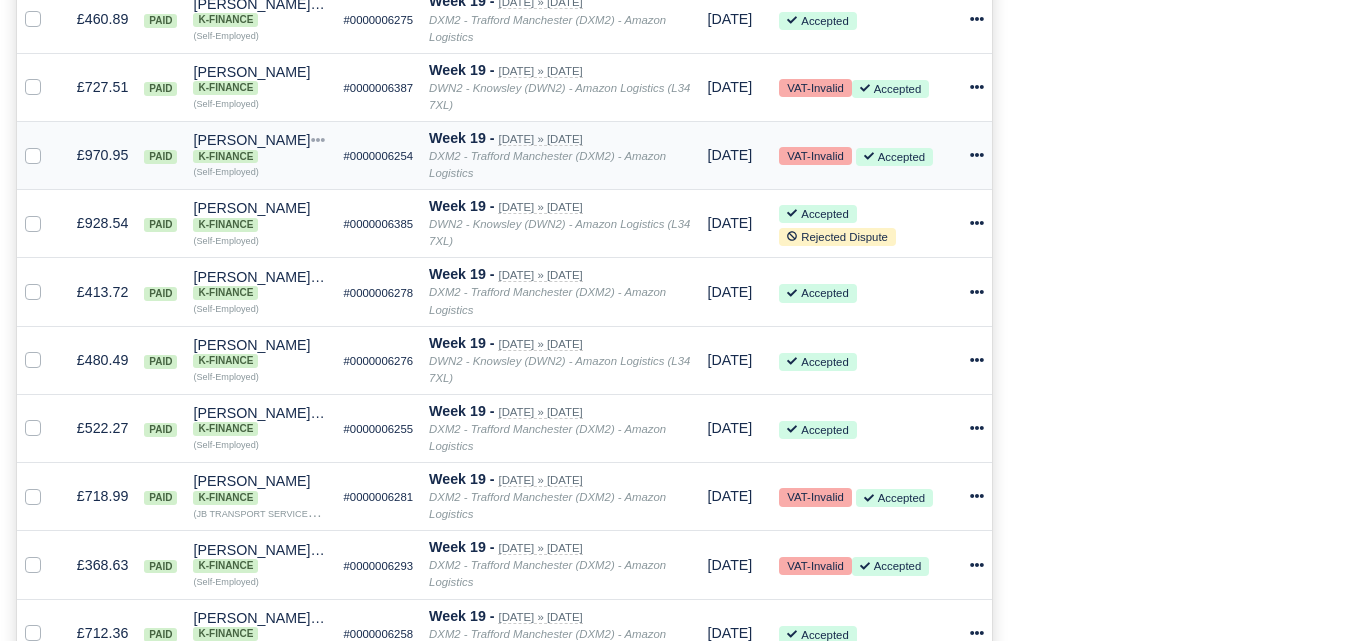 click 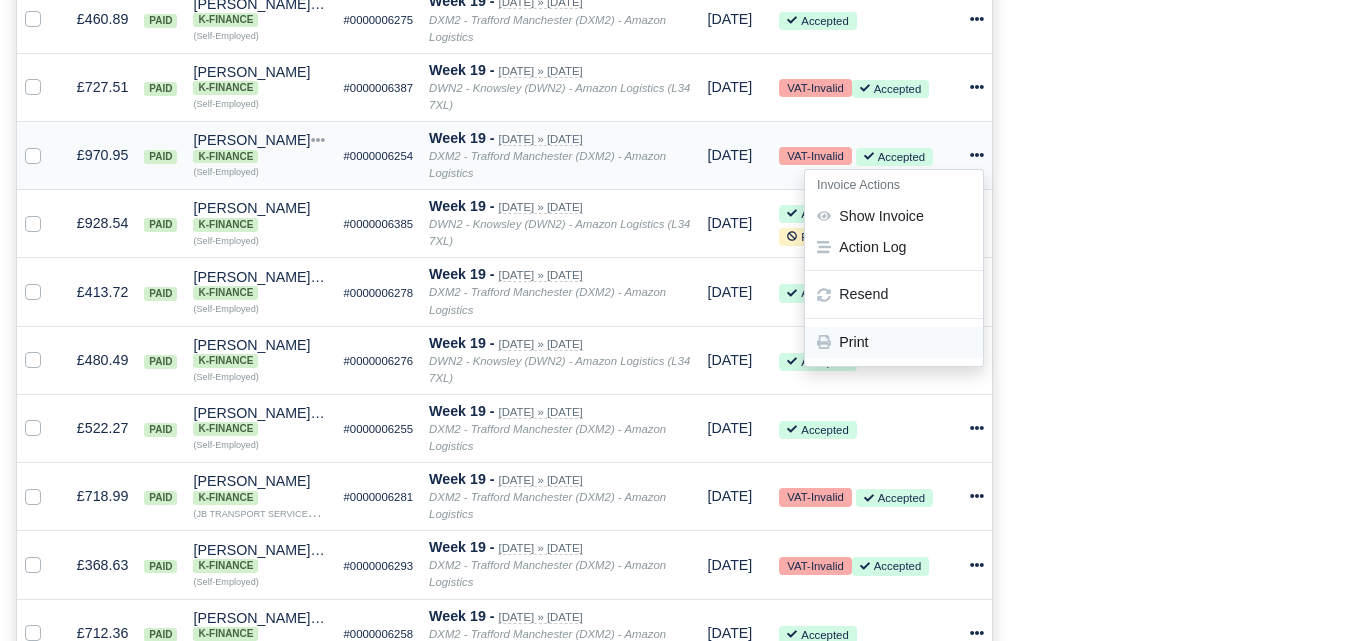 click on "Print" at bounding box center (894, 342) 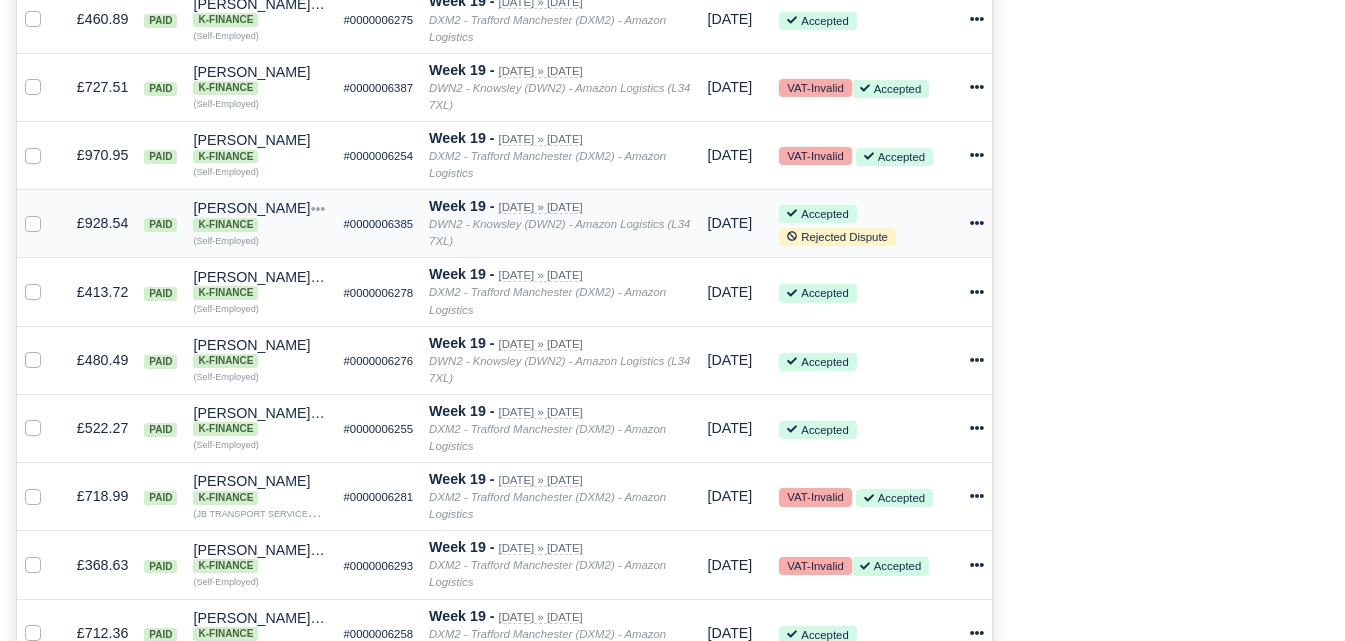 click 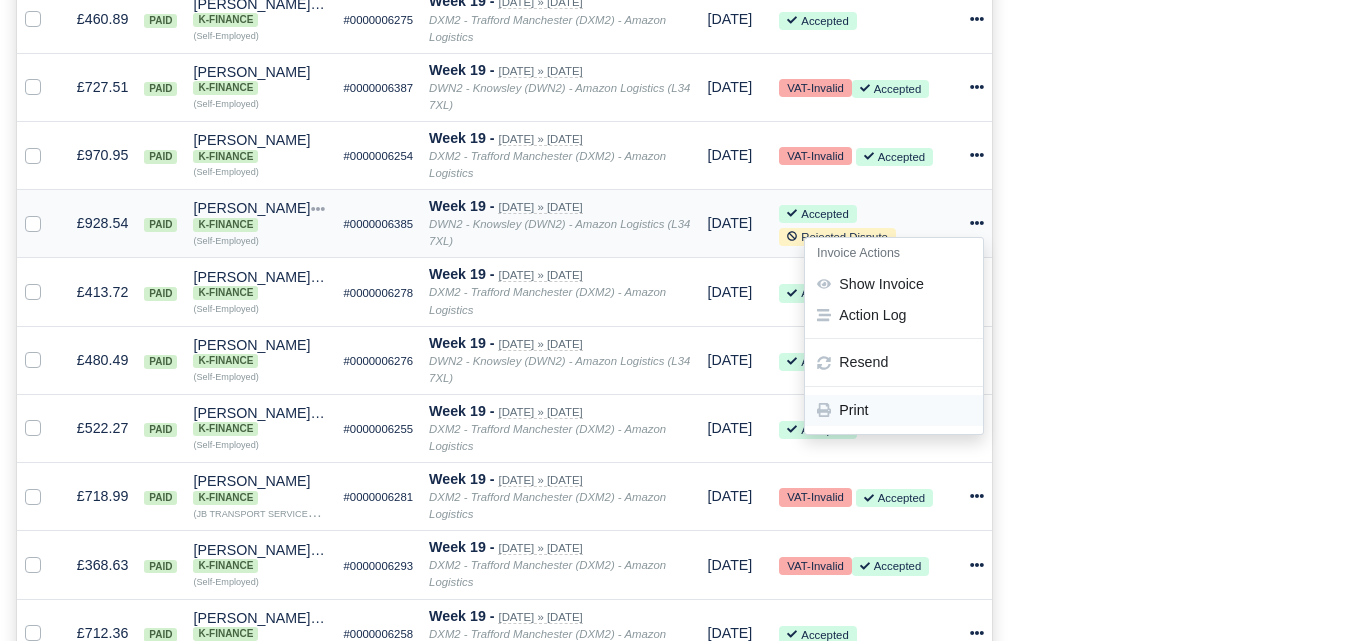 click 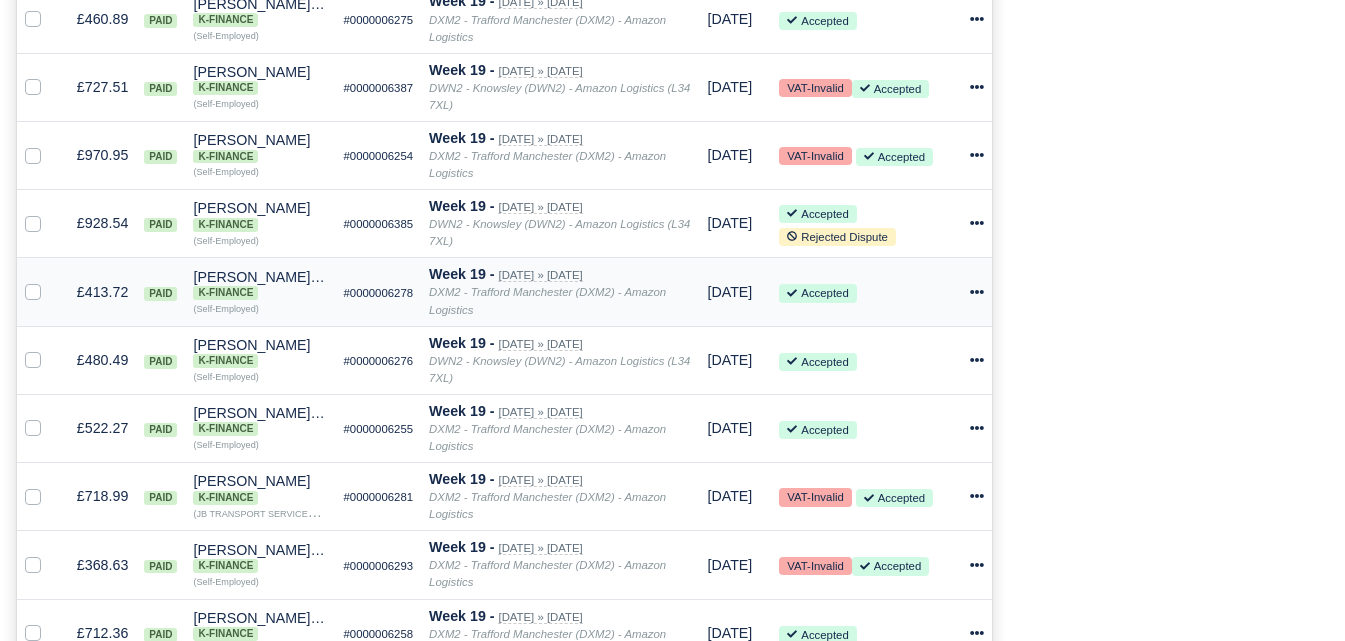 click 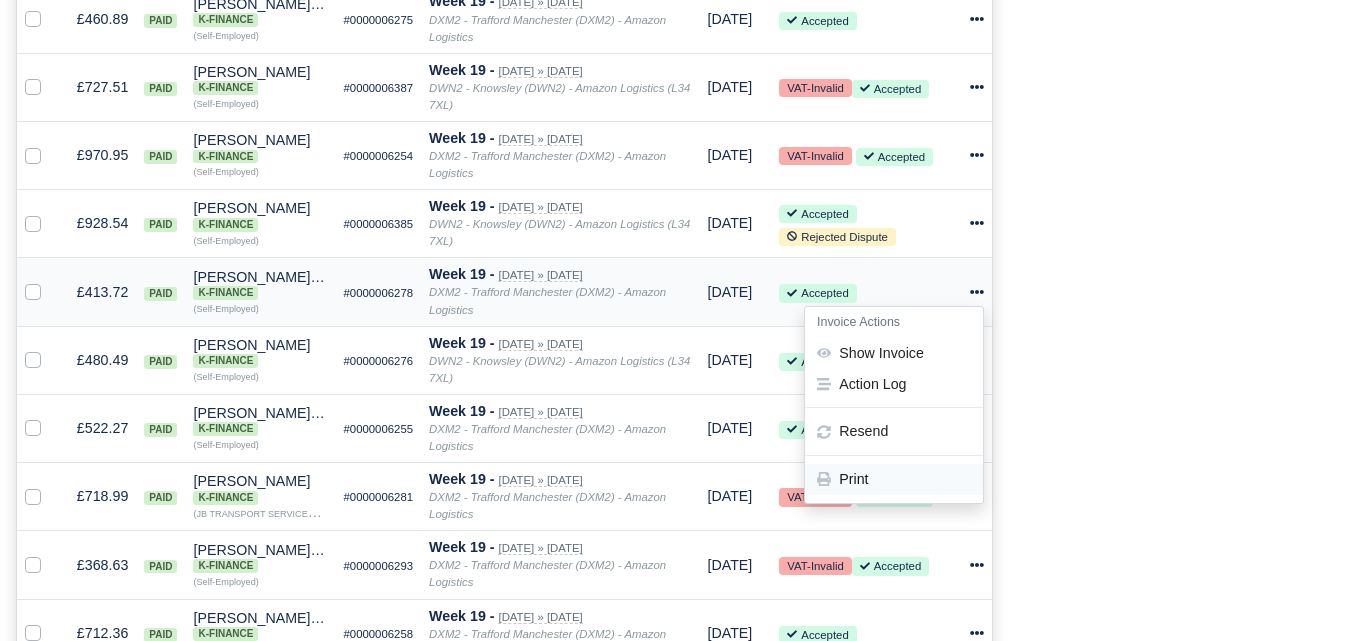 click on "Print" at bounding box center (894, 479) 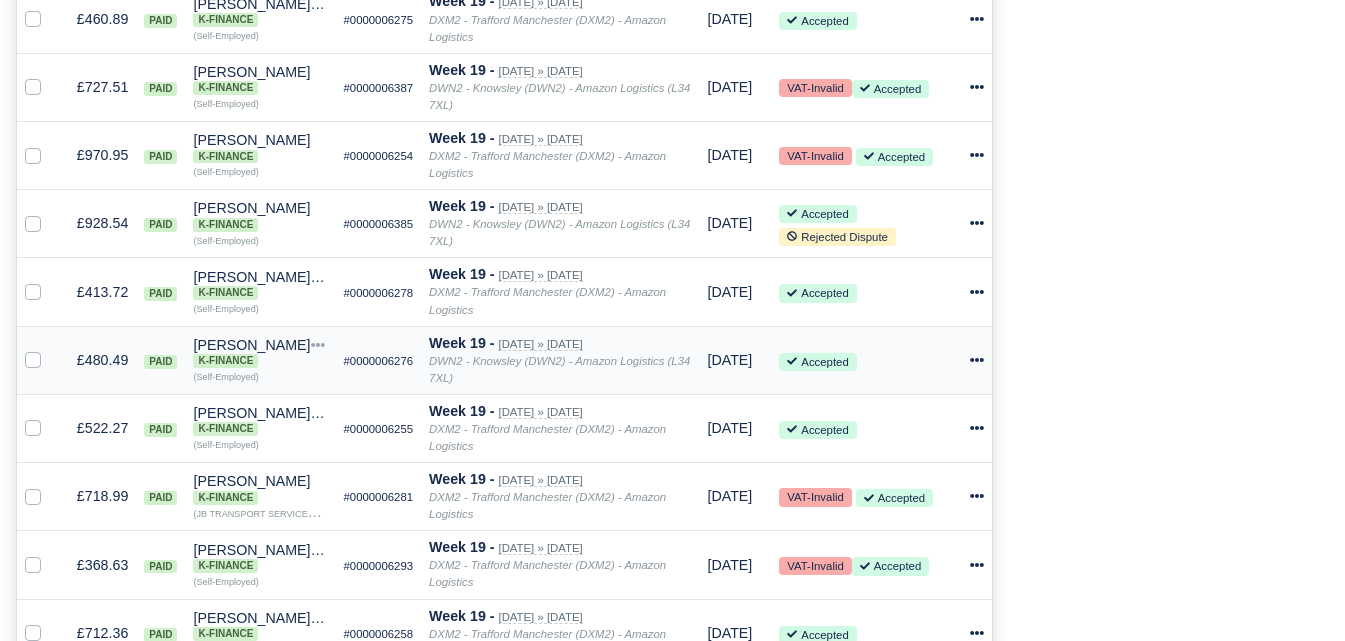 click 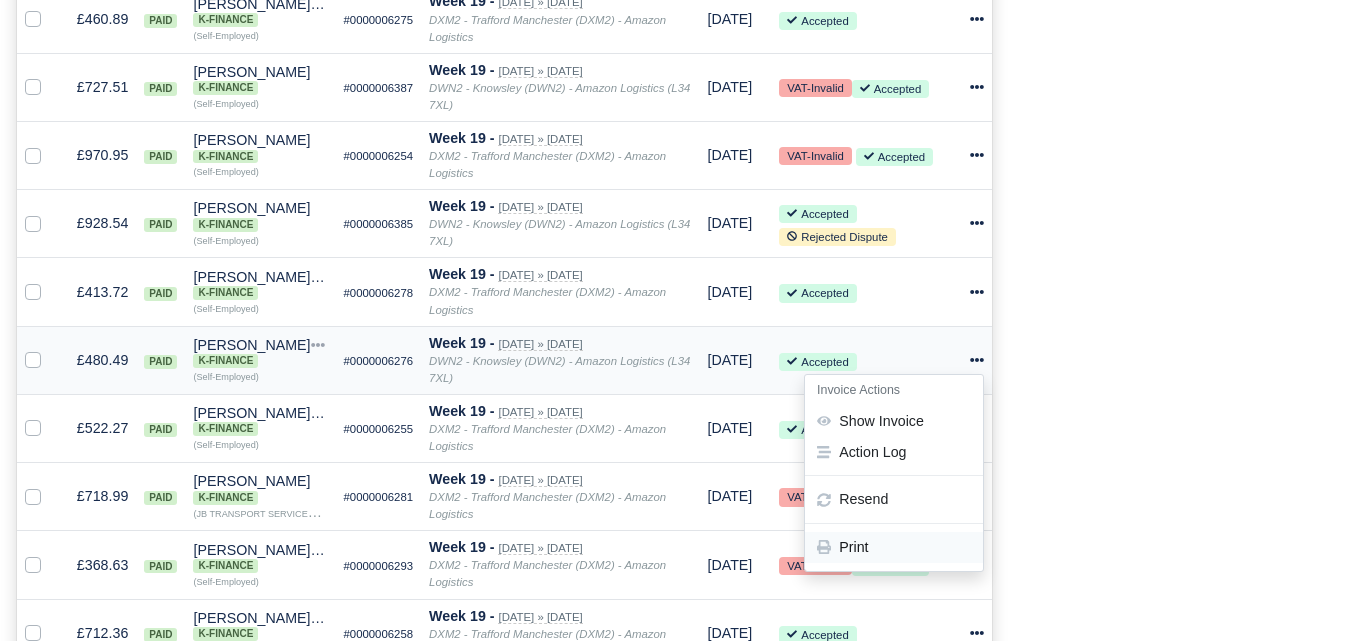 click 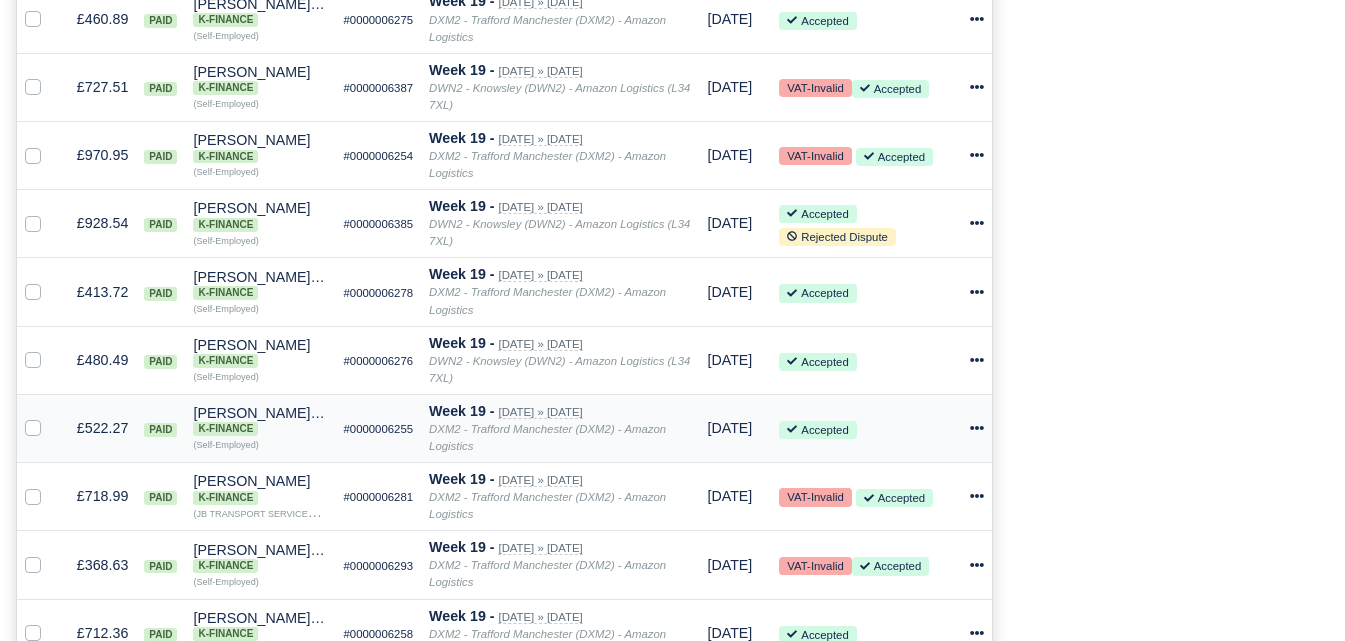 click 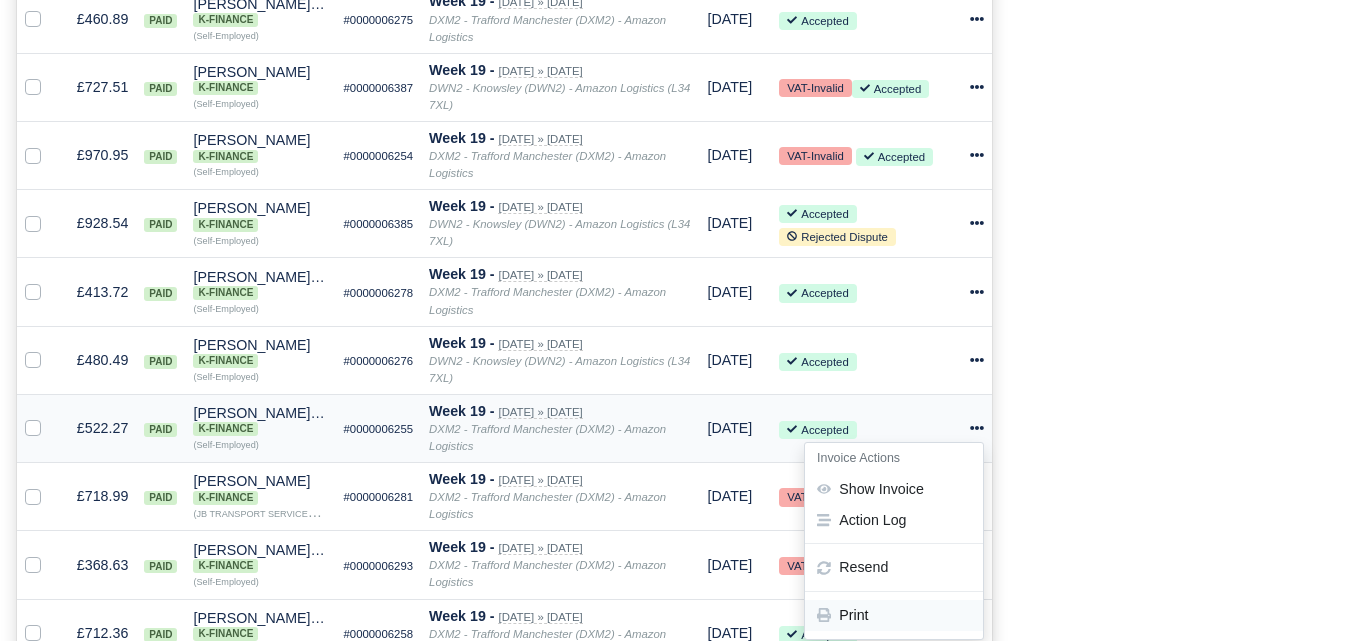 click on "Print" at bounding box center [894, 615] 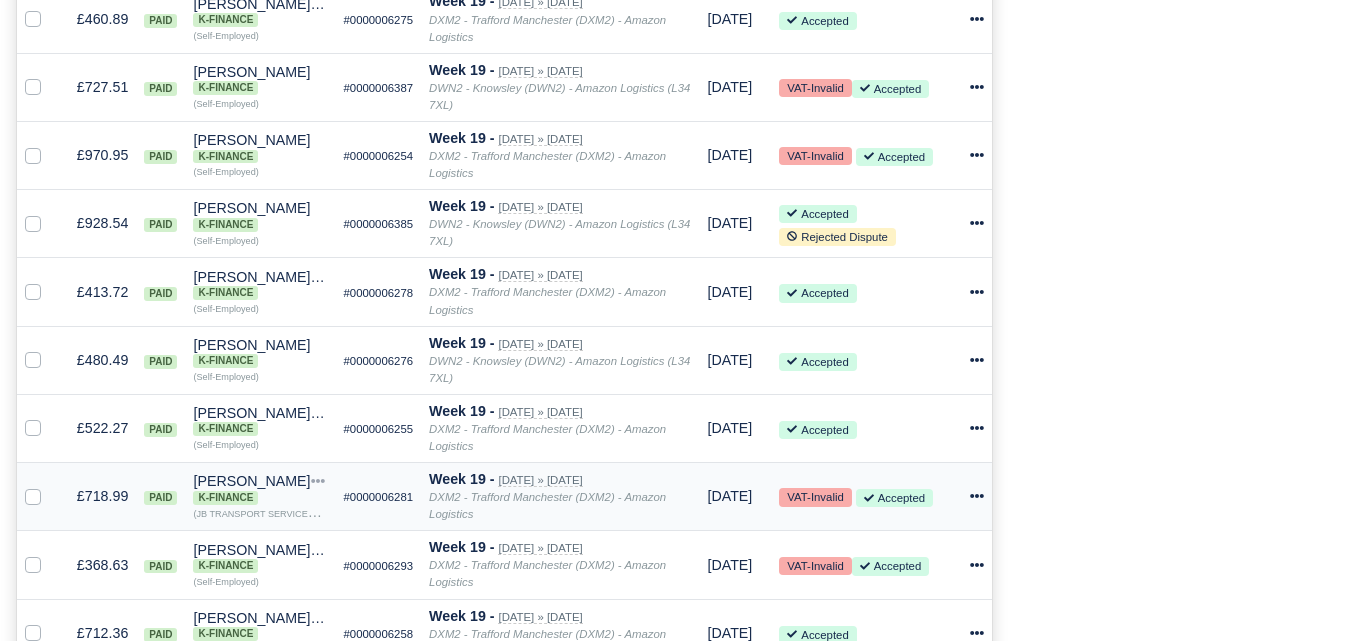 click 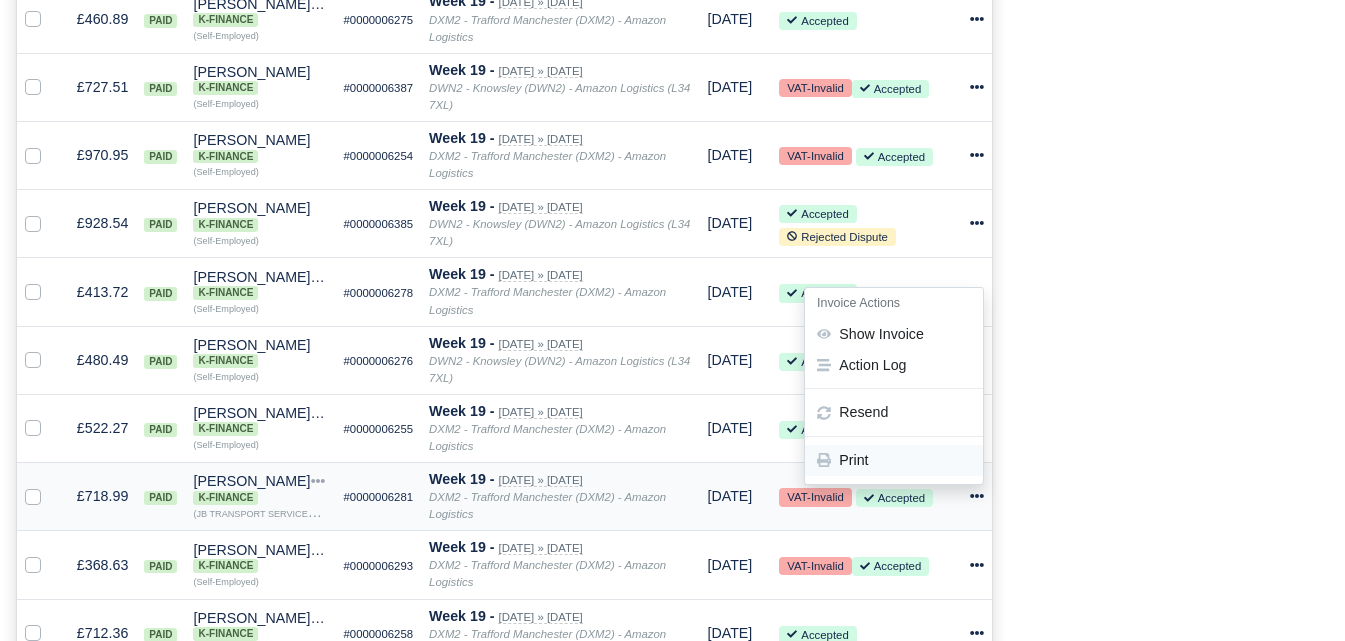 click on "Print" at bounding box center (894, 461) 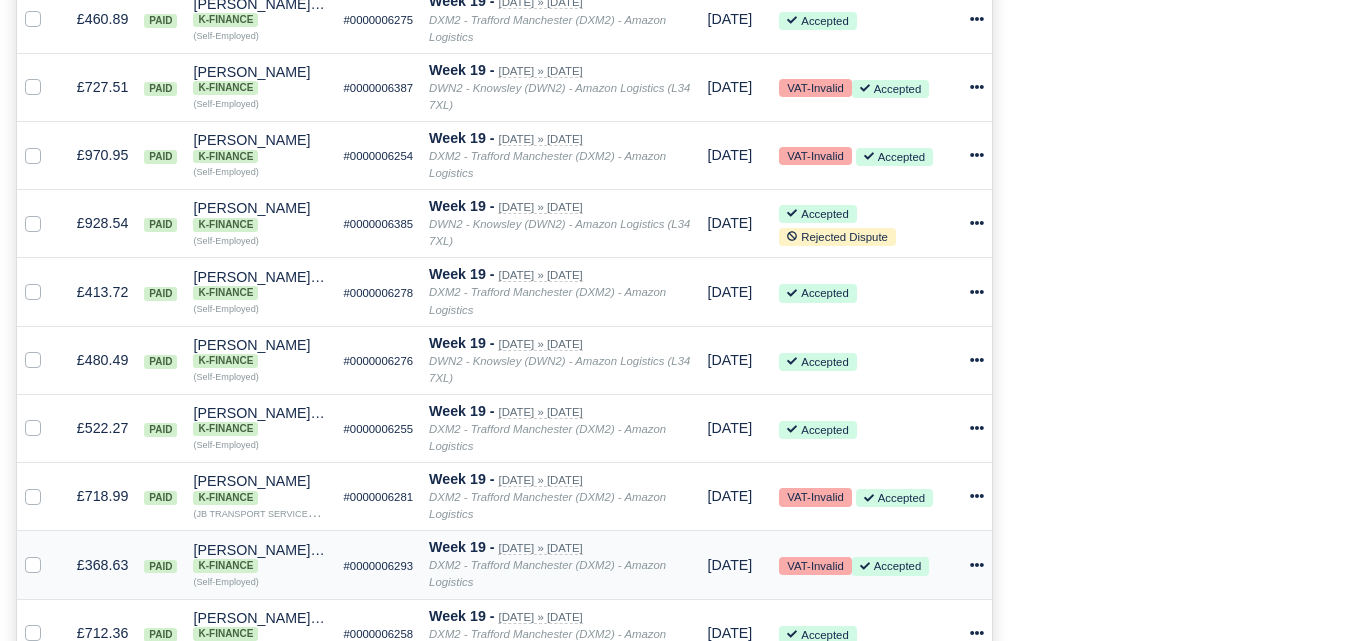 click 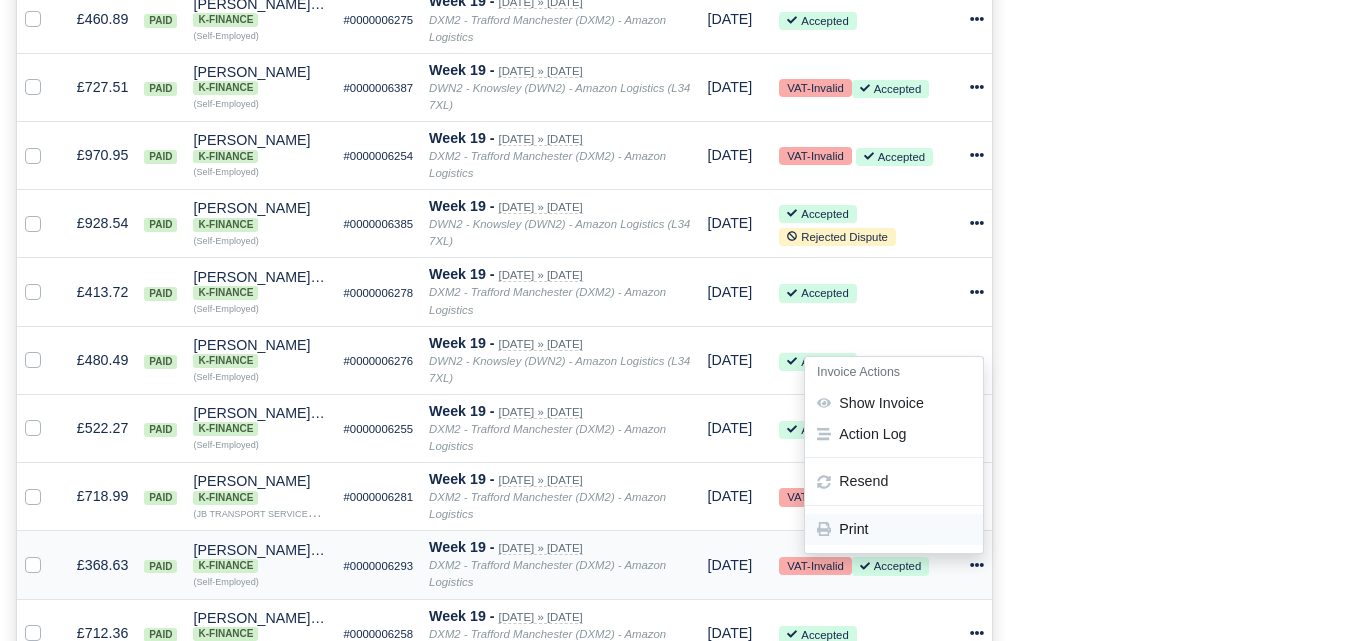 click on "Print" at bounding box center (894, 529) 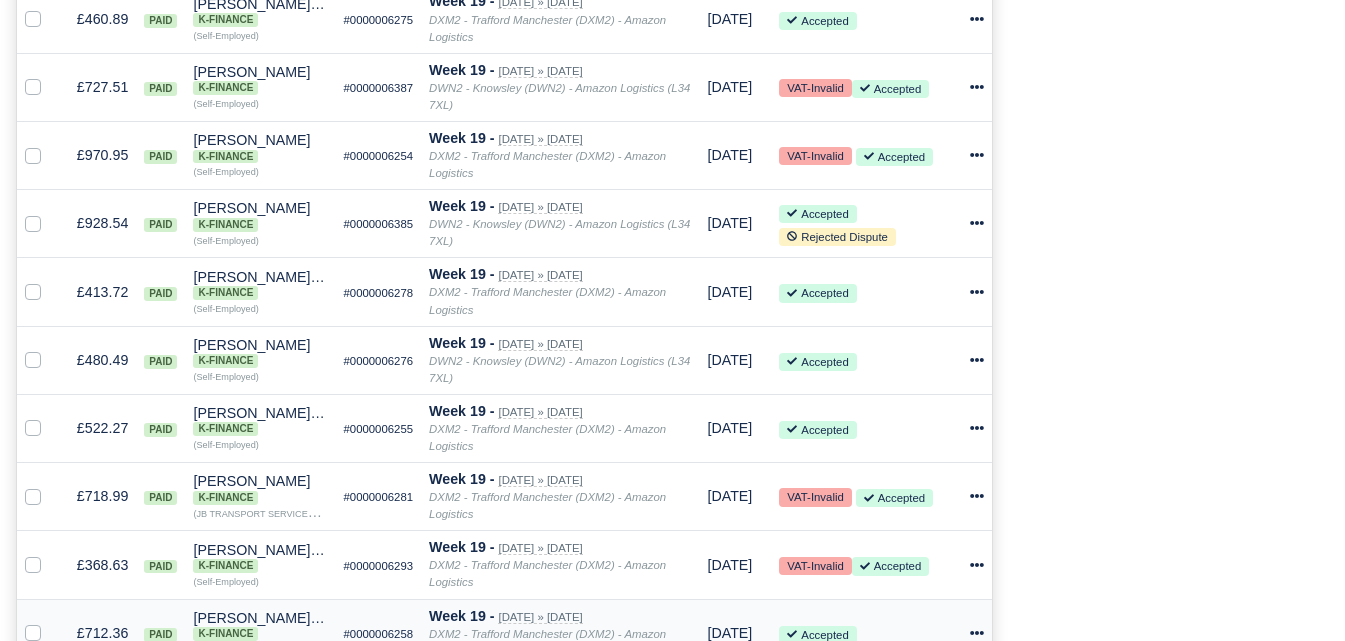 click 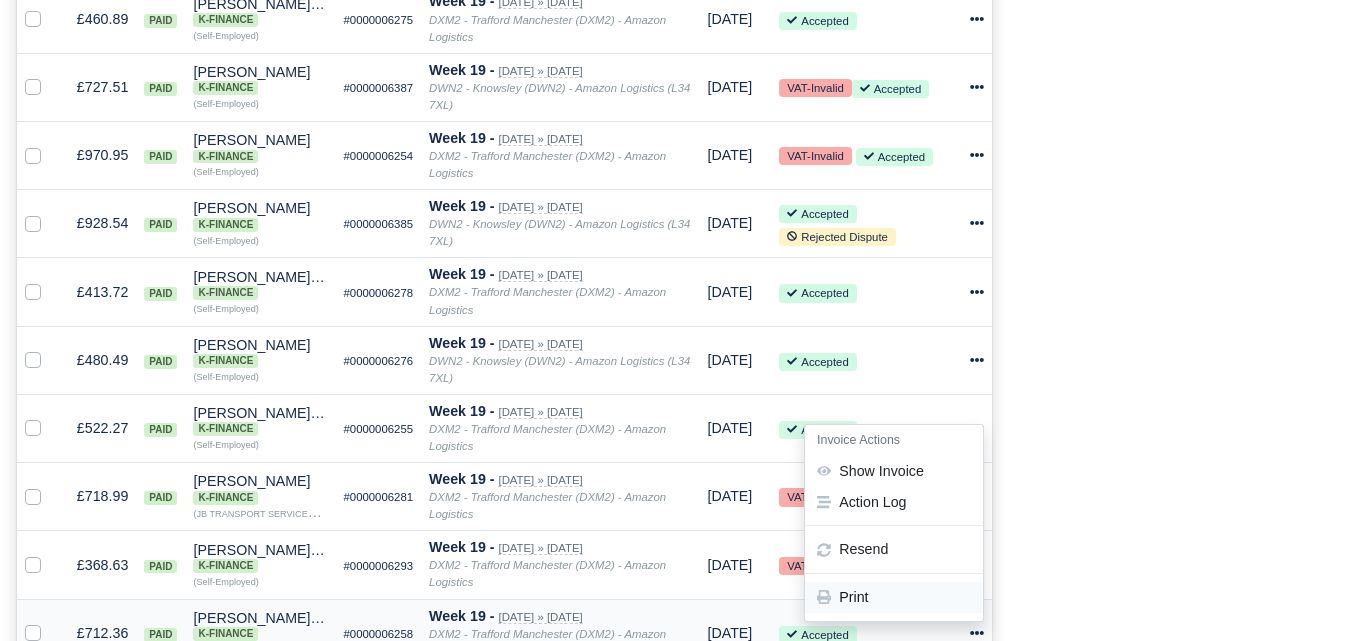 click on "Print" at bounding box center [894, 597] 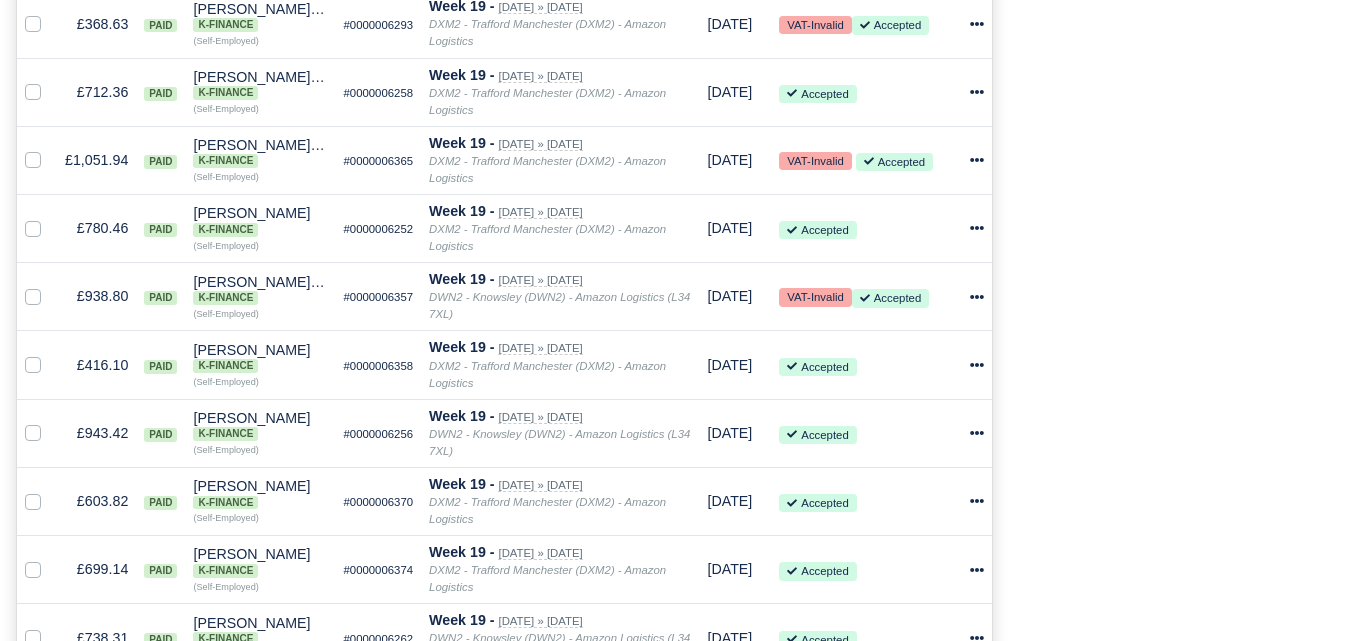 scroll, scrollTop: 1937, scrollLeft: 0, axis: vertical 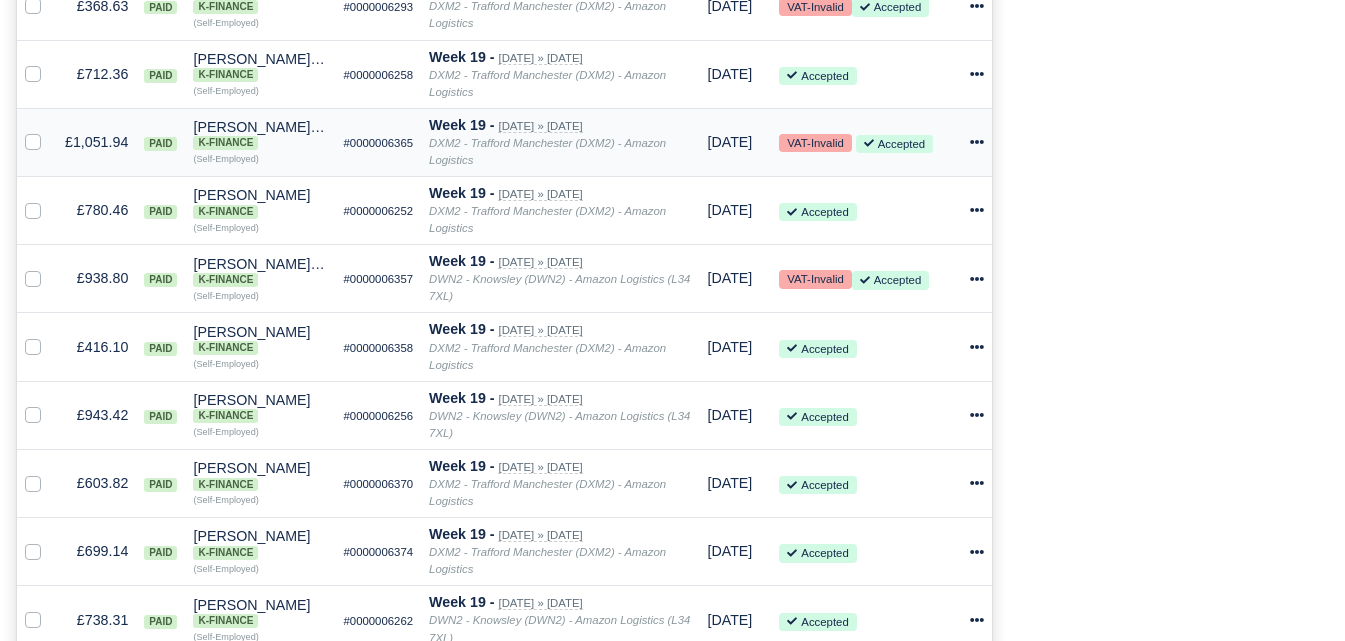 drag, startPoint x: 977, startPoint y: 123, endPoint x: 913, endPoint y: 240, distance: 133.36041 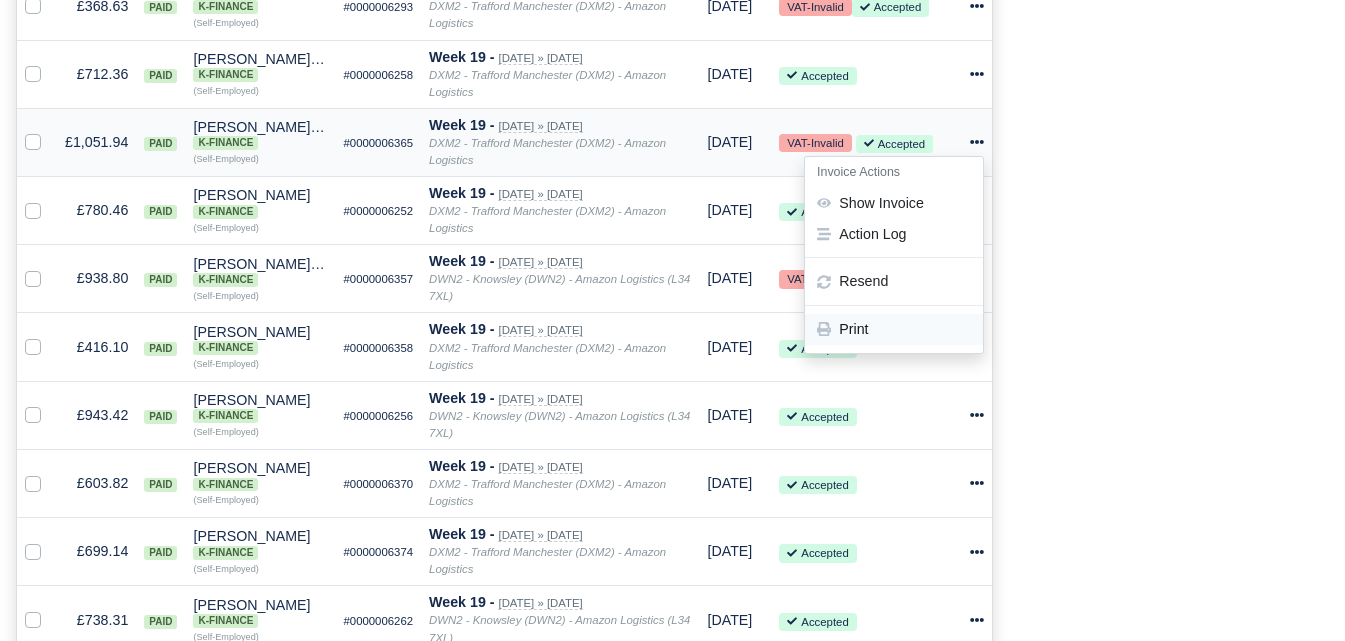 click on "Print" at bounding box center [894, 329] 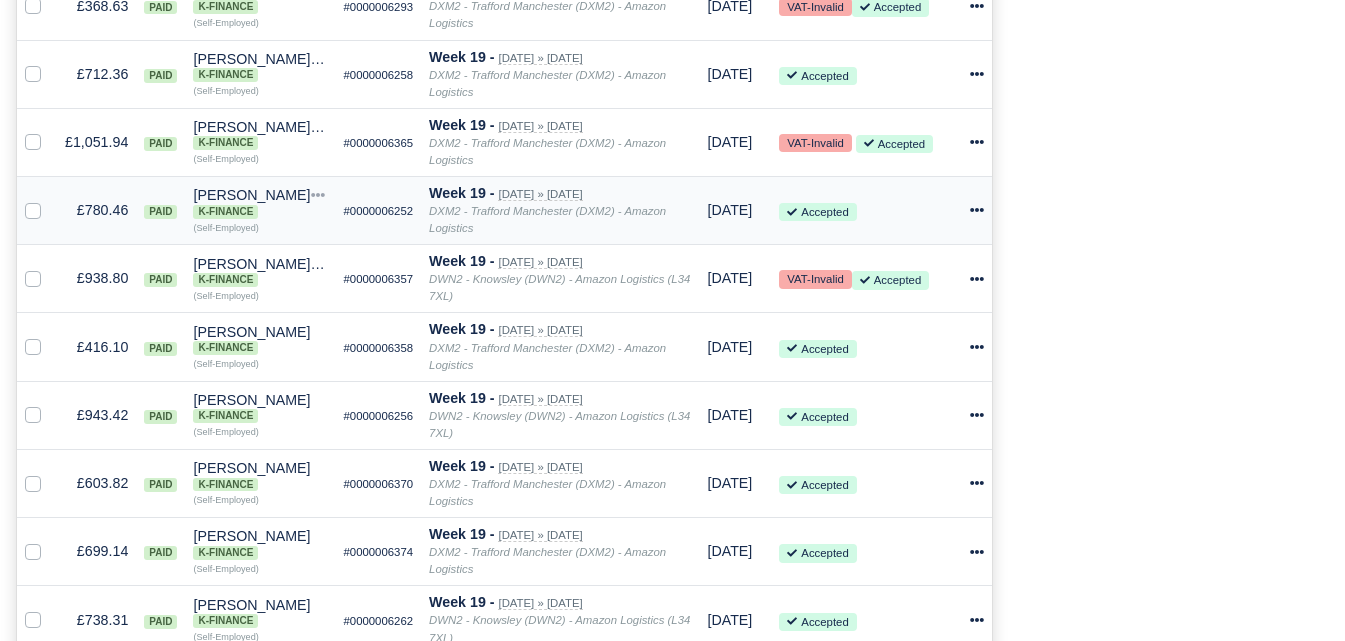click 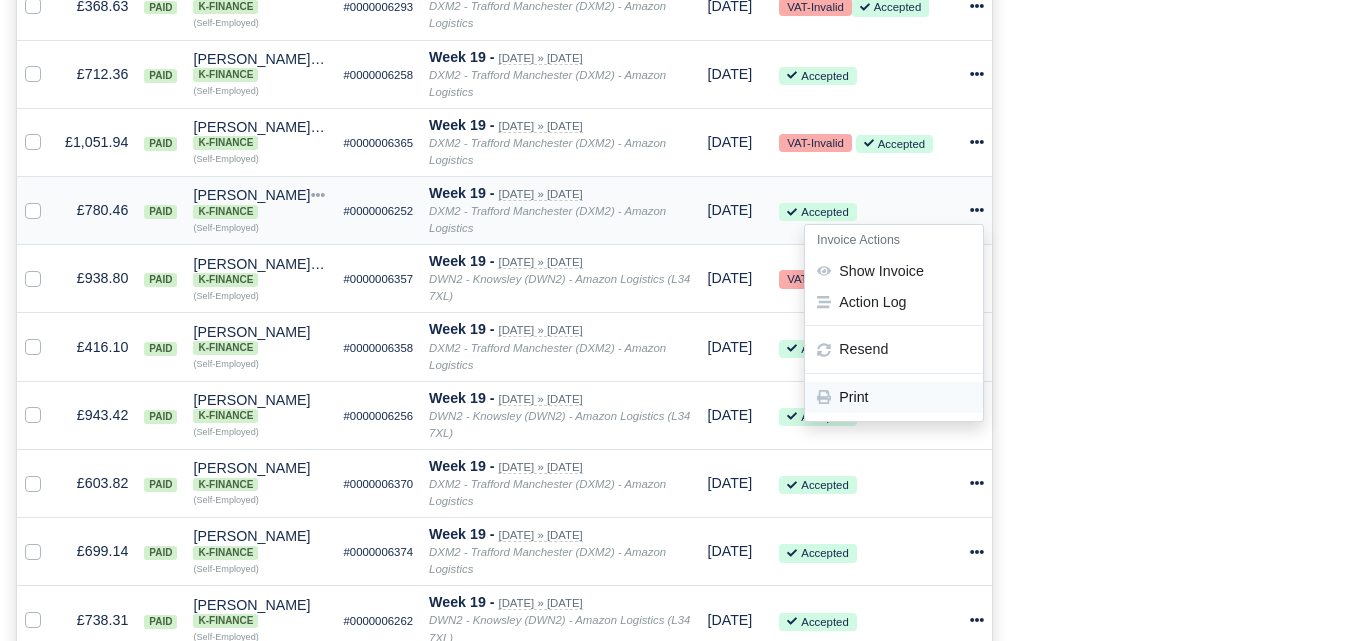 click on "Print" at bounding box center [894, 397] 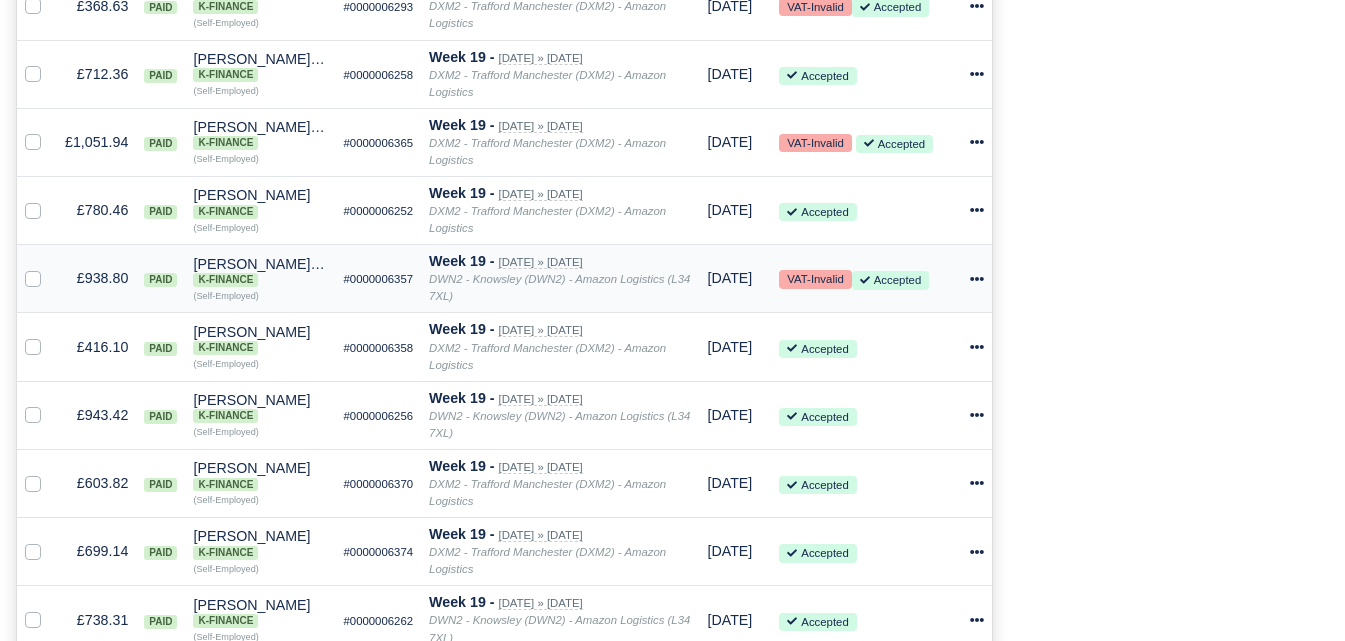 click 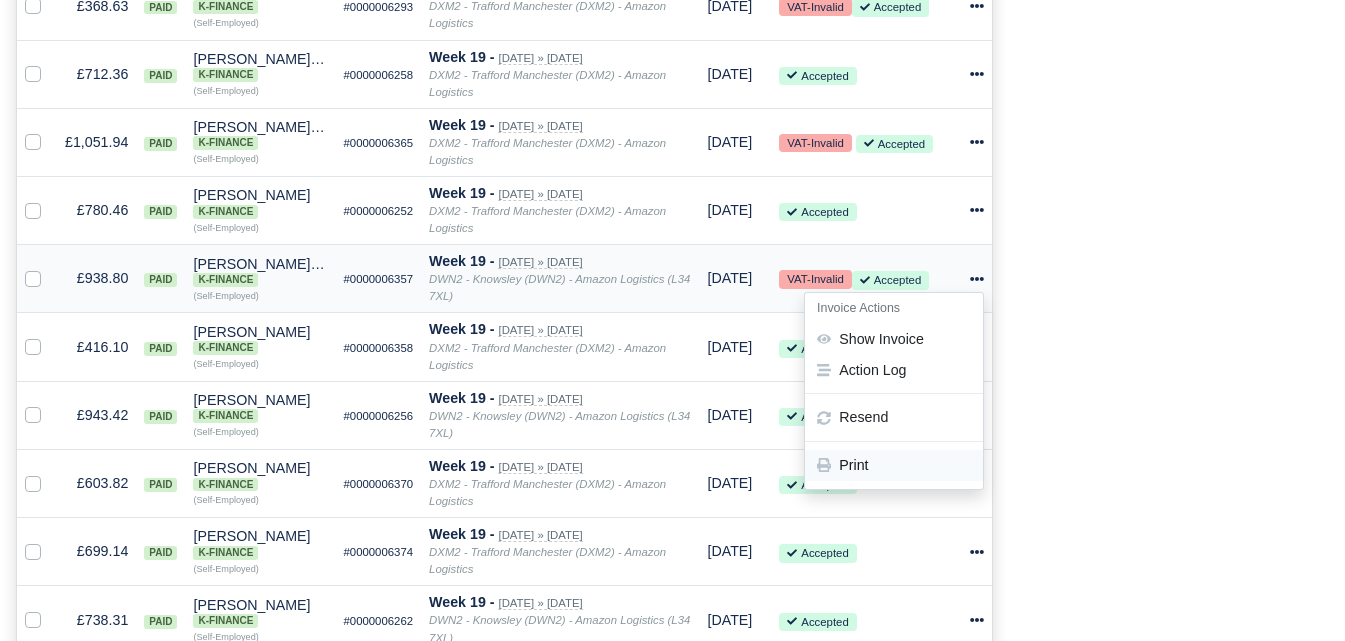 click on "Print" at bounding box center (894, 466) 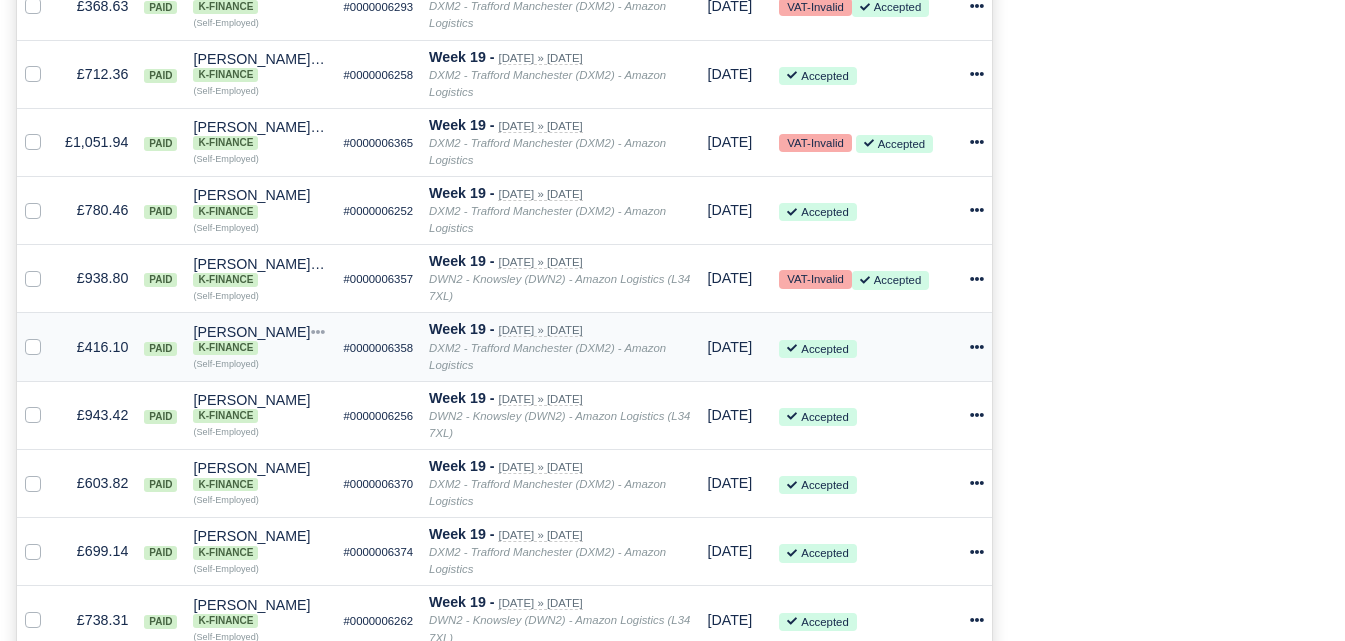click 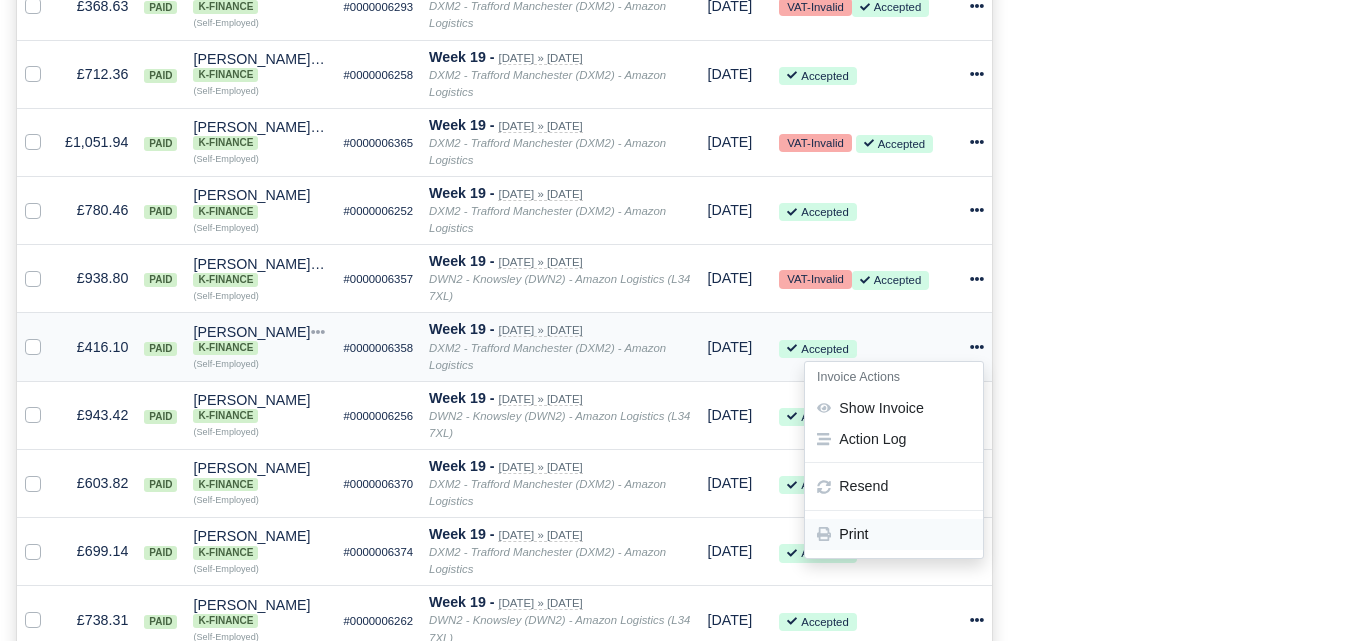 click on "Print" at bounding box center (894, 534) 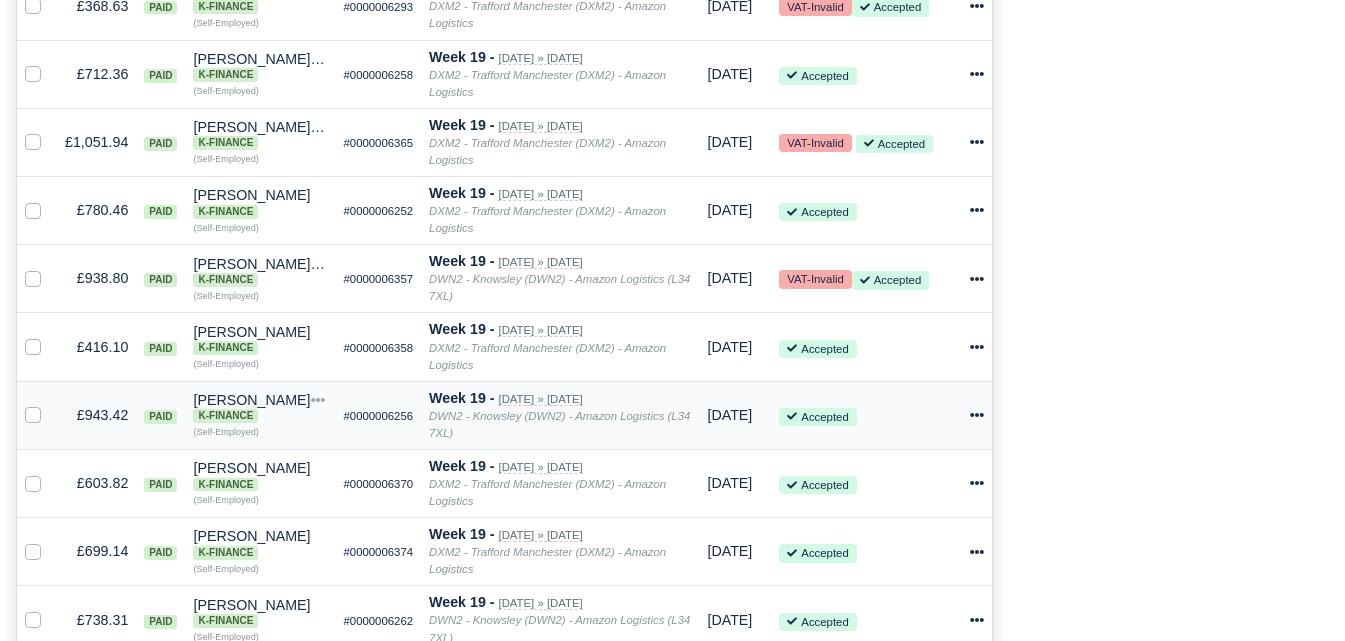 click 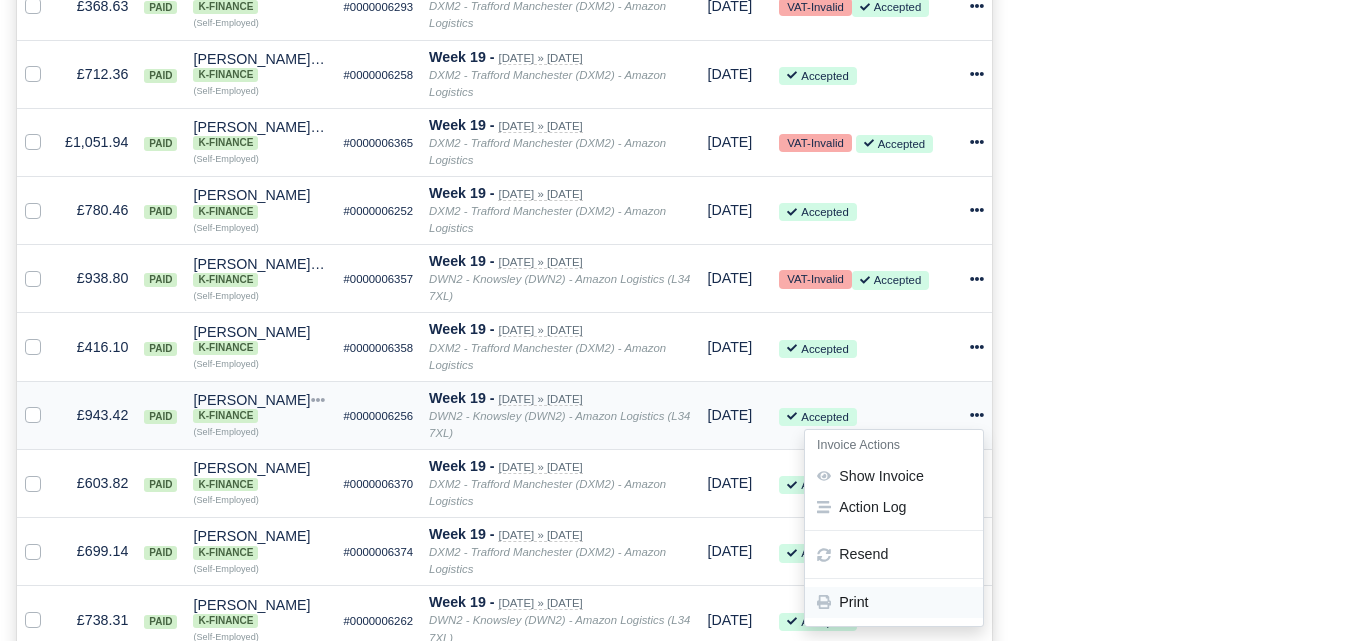click on "Print" at bounding box center [894, 602] 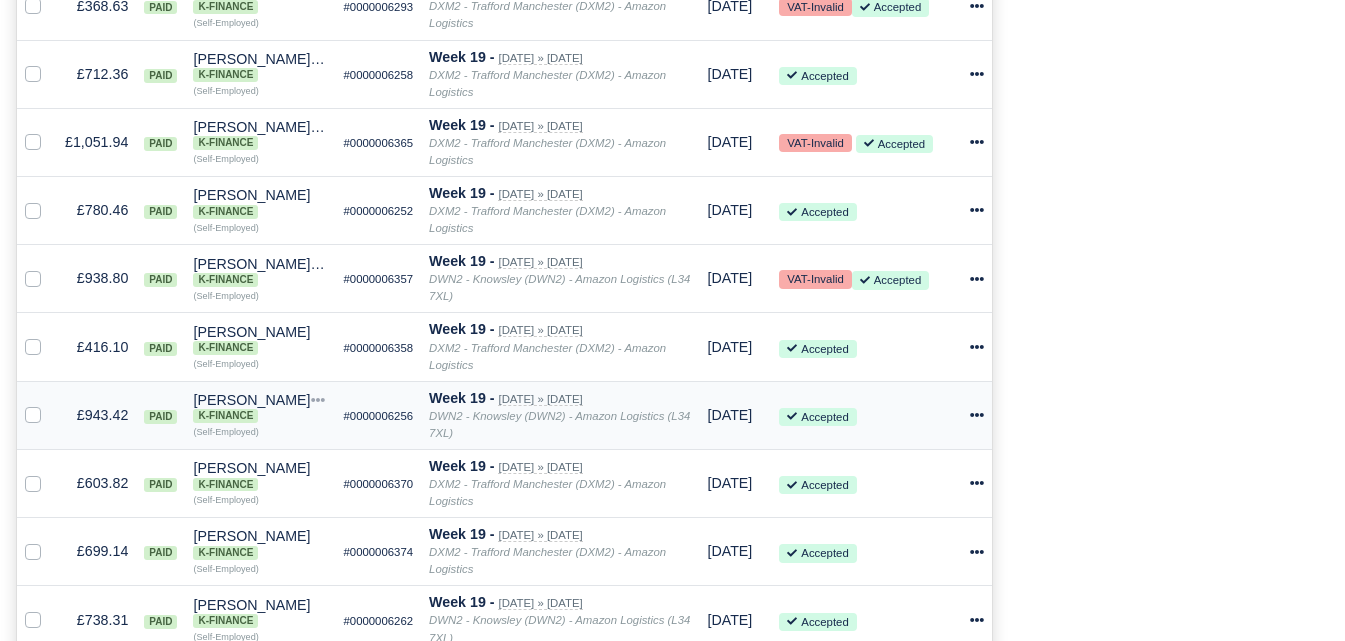 click 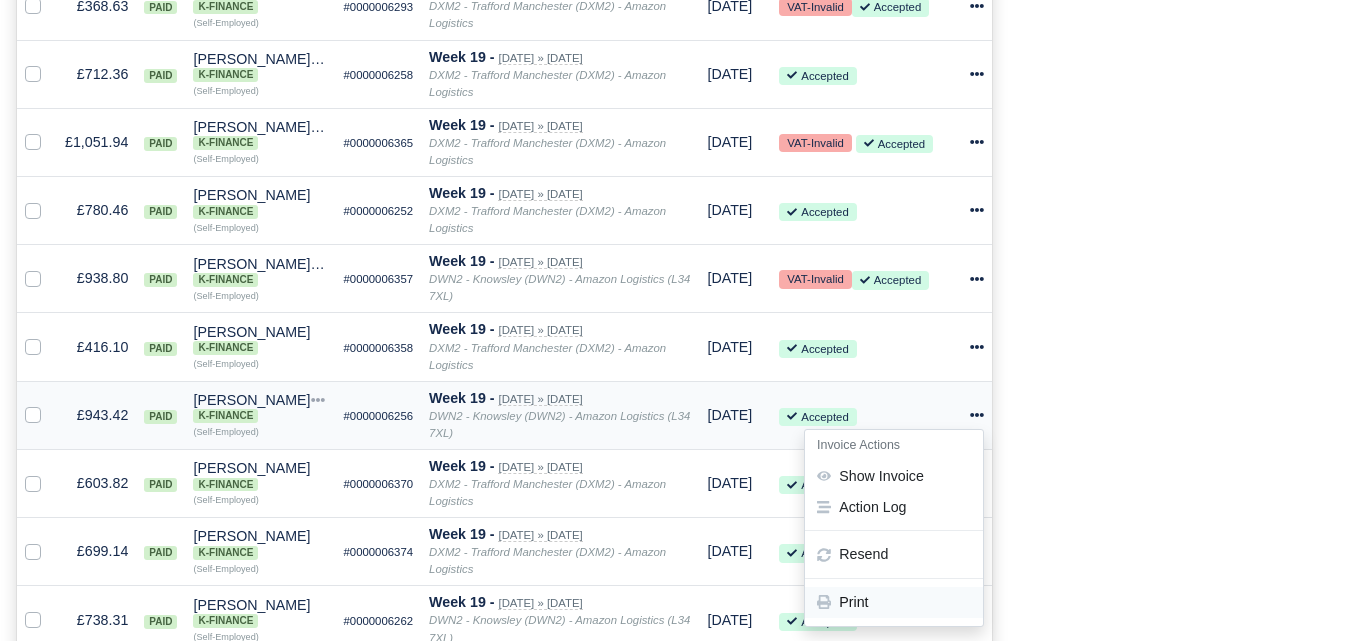 click on "Print" at bounding box center (894, 602) 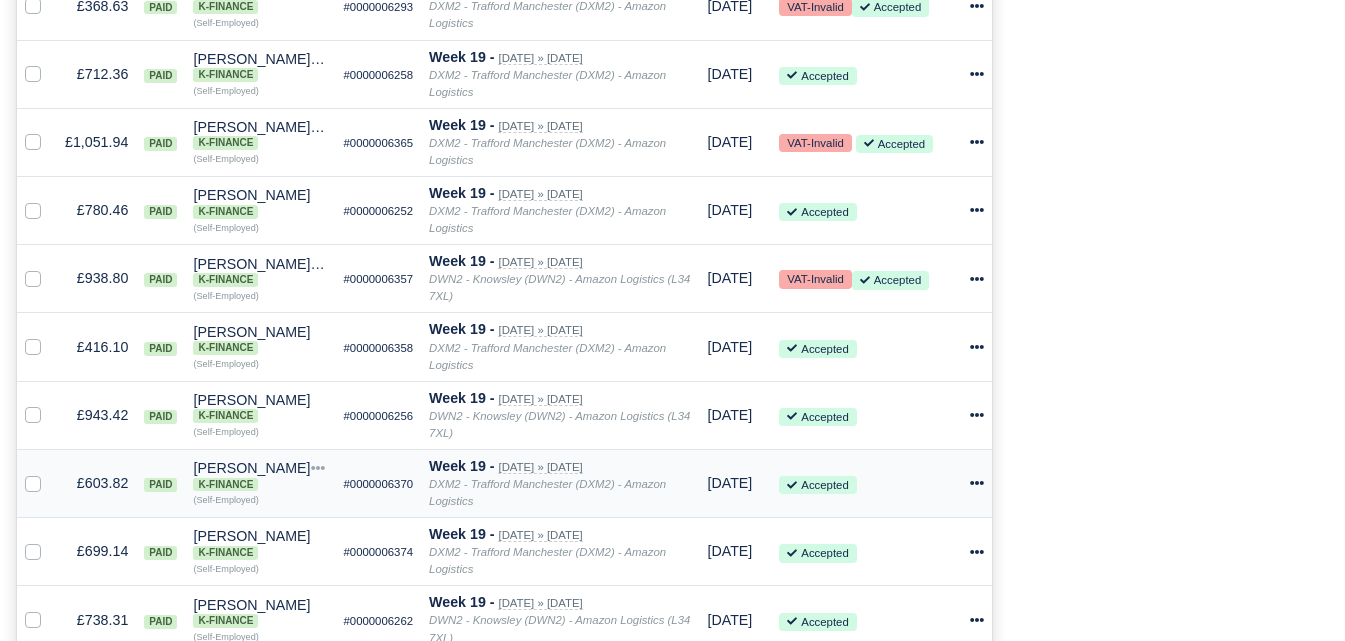 click 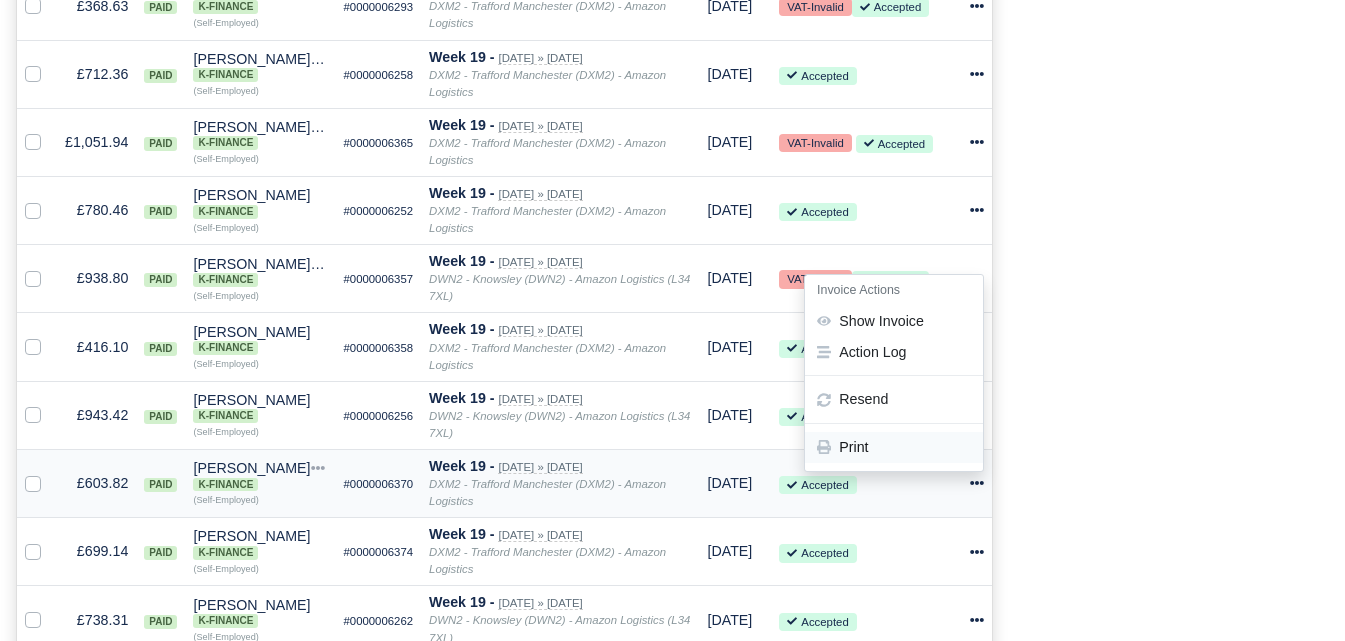 click on "Print" at bounding box center [894, 447] 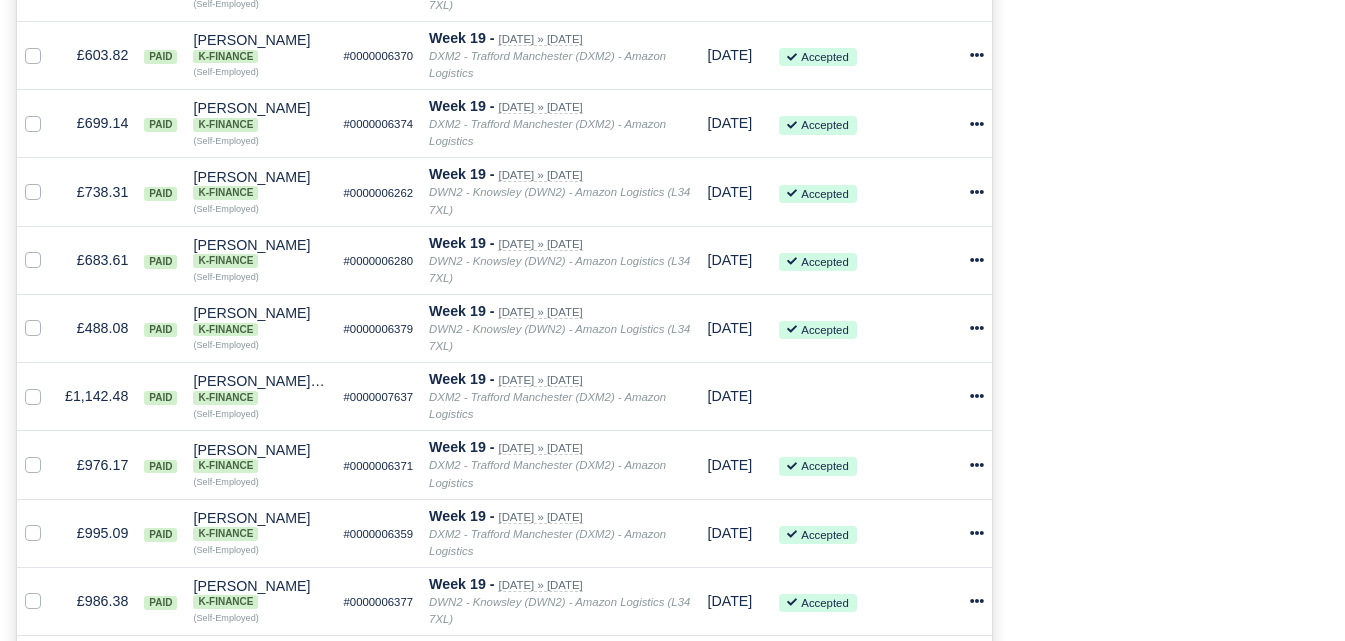 scroll, scrollTop: 2329, scrollLeft: 0, axis: vertical 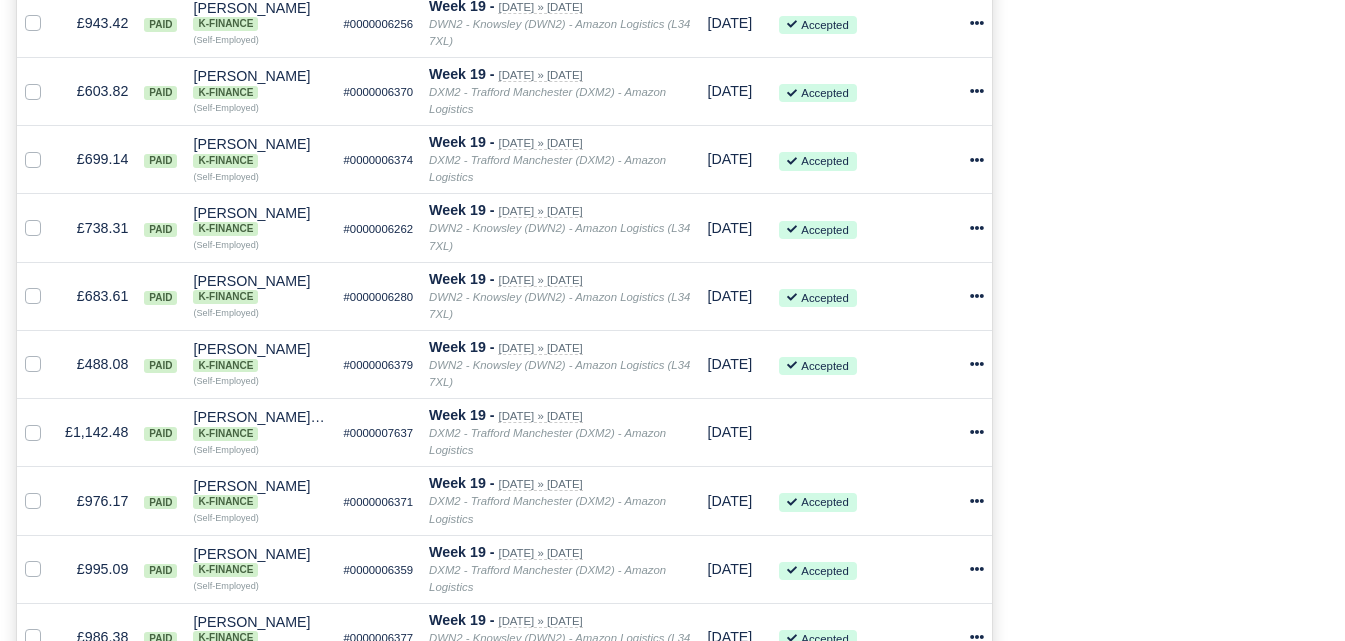 click on "Process Invoices
2
Depots with overdue Invoices
You have  7  invoices that are overdue
within the
following depots:
DWN2 - Knowsley (DWN2) - Amazon Logistics (L34 7XL)
5
2" at bounding box center [1176, -481] 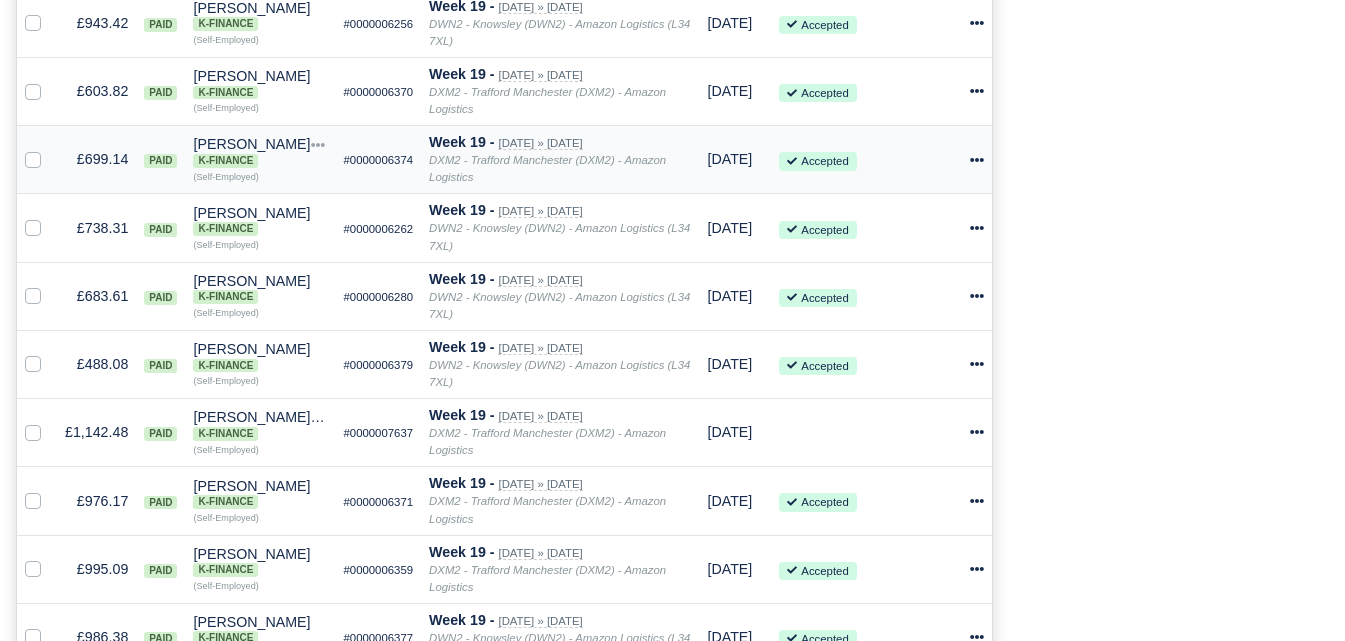 click 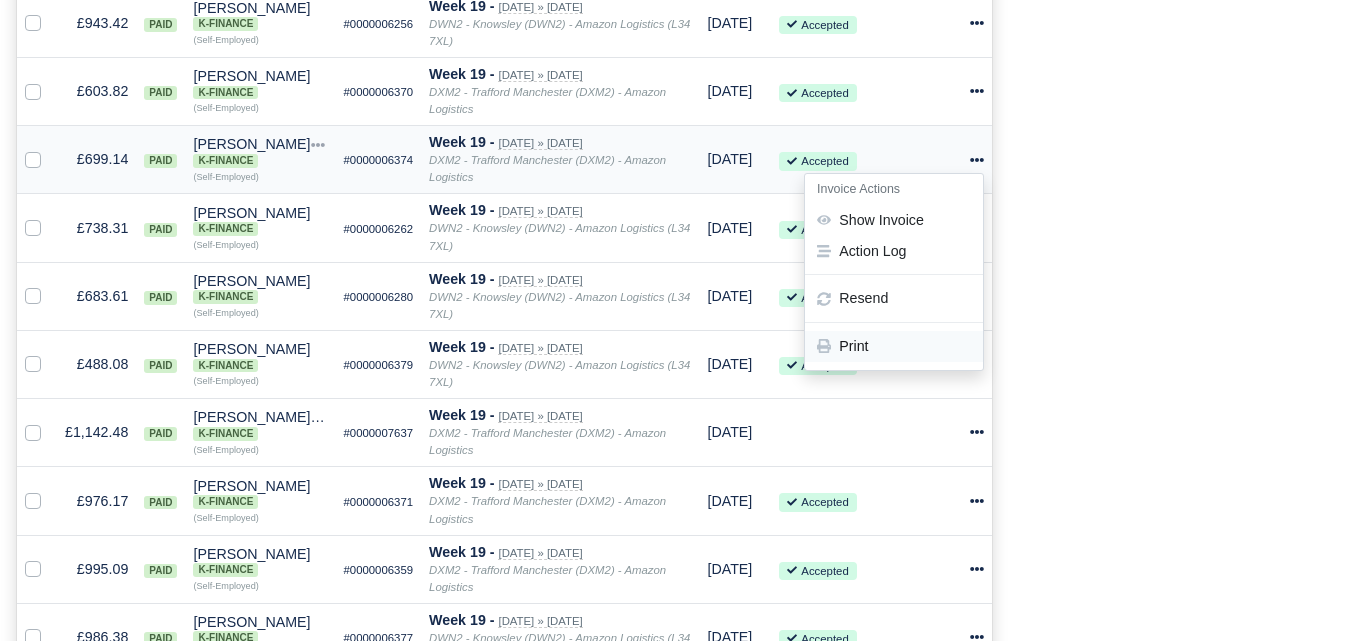 click on "Print" at bounding box center [894, 347] 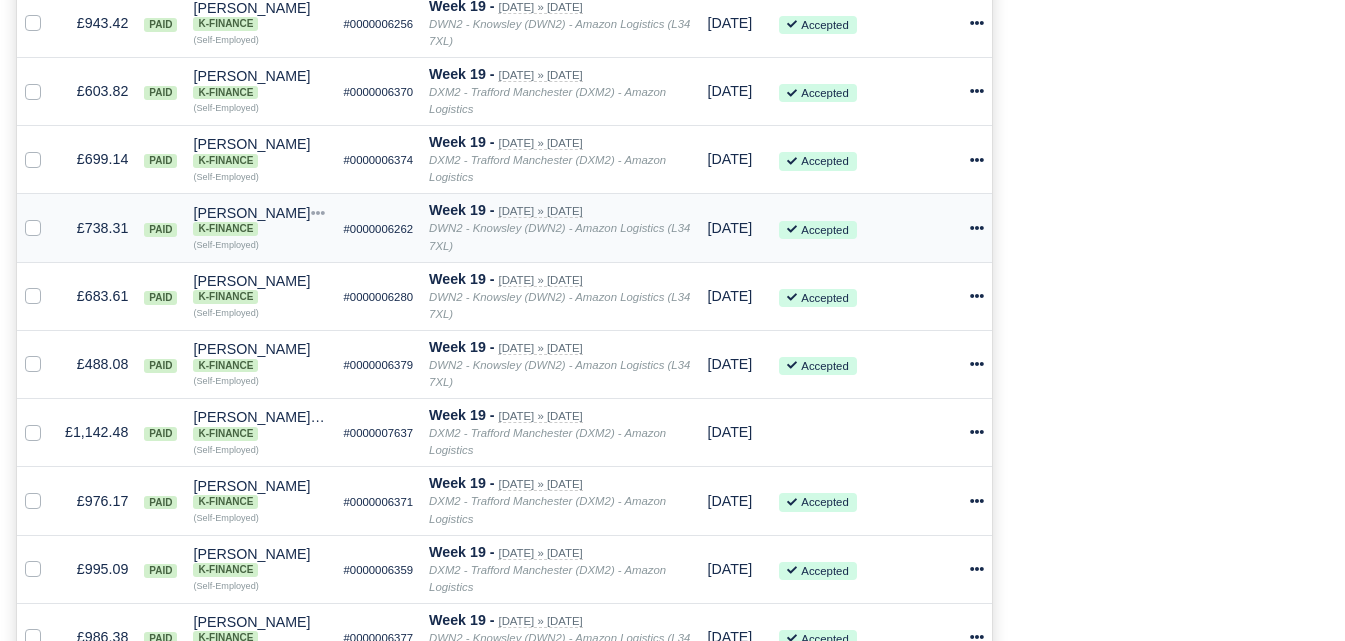 click 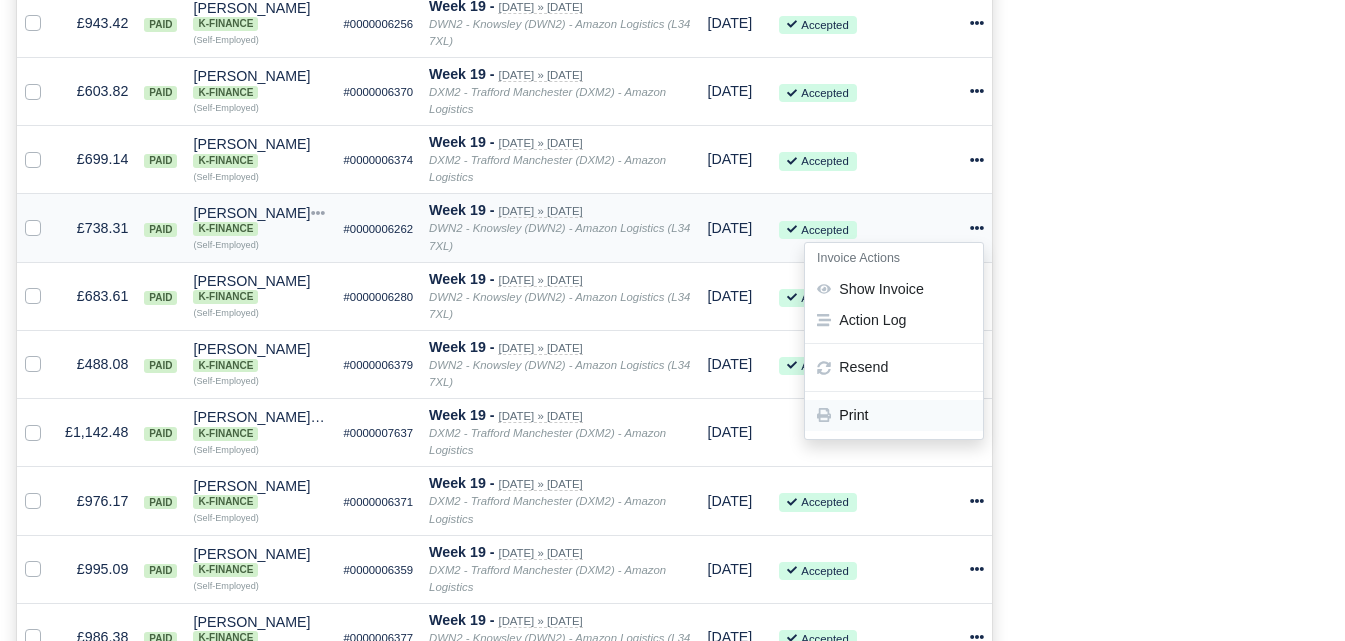 click on "Print" at bounding box center (894, 415) 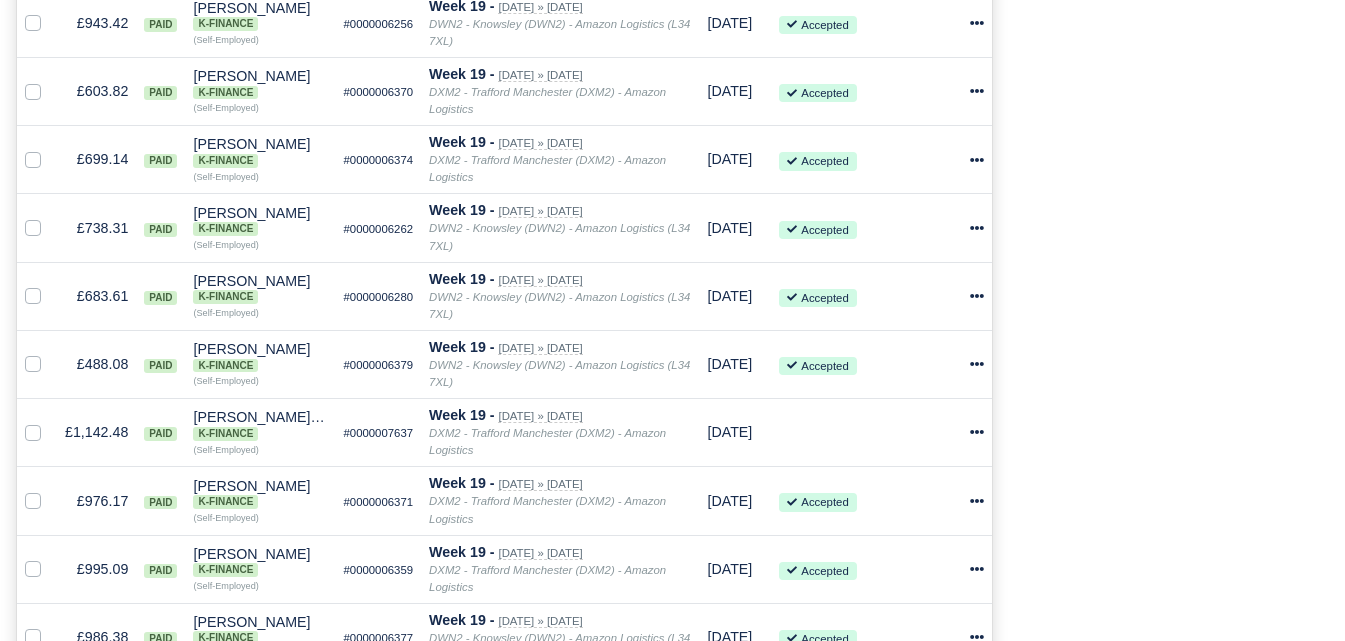 scroll, scrollTop: 2662, scrollLeft: 0, axis: vertical 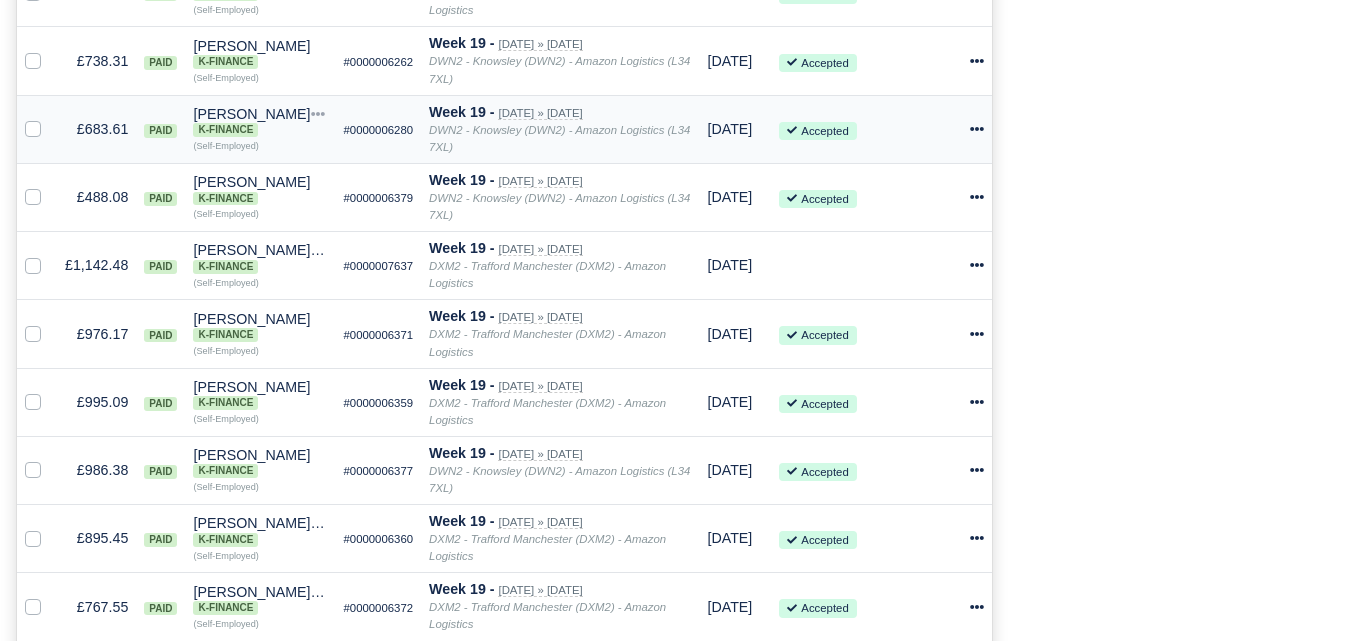 click 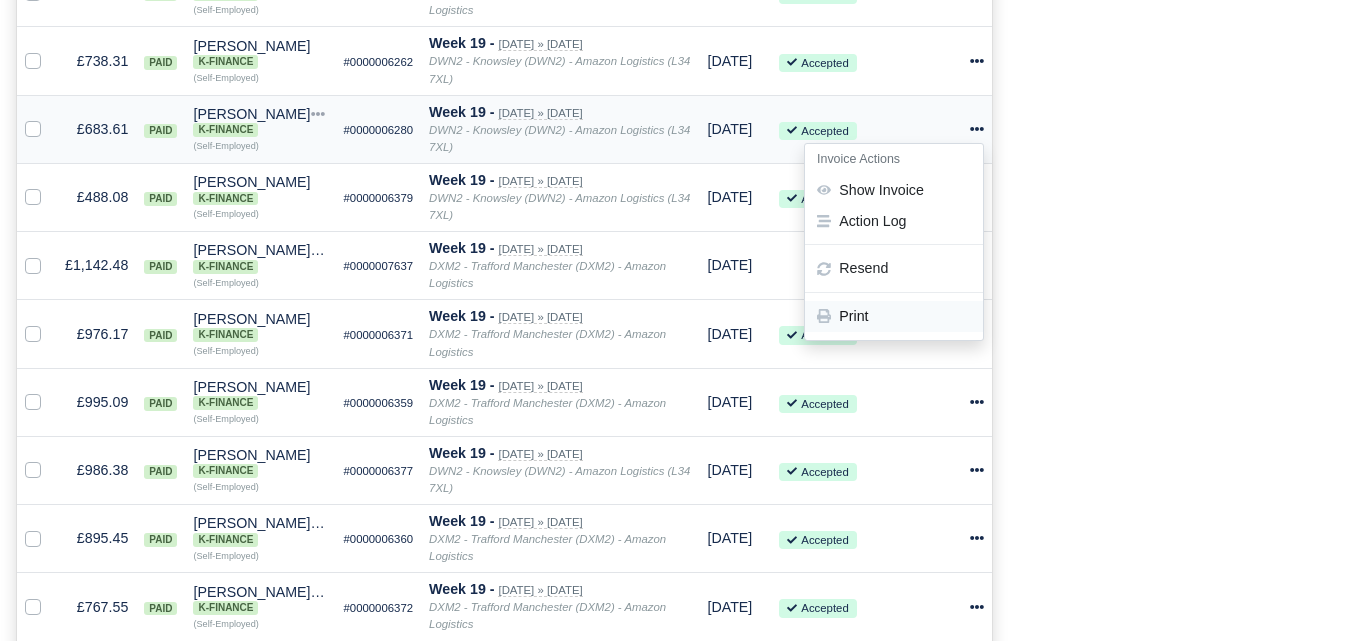 click on "Print" at bounding box center (894, 316) 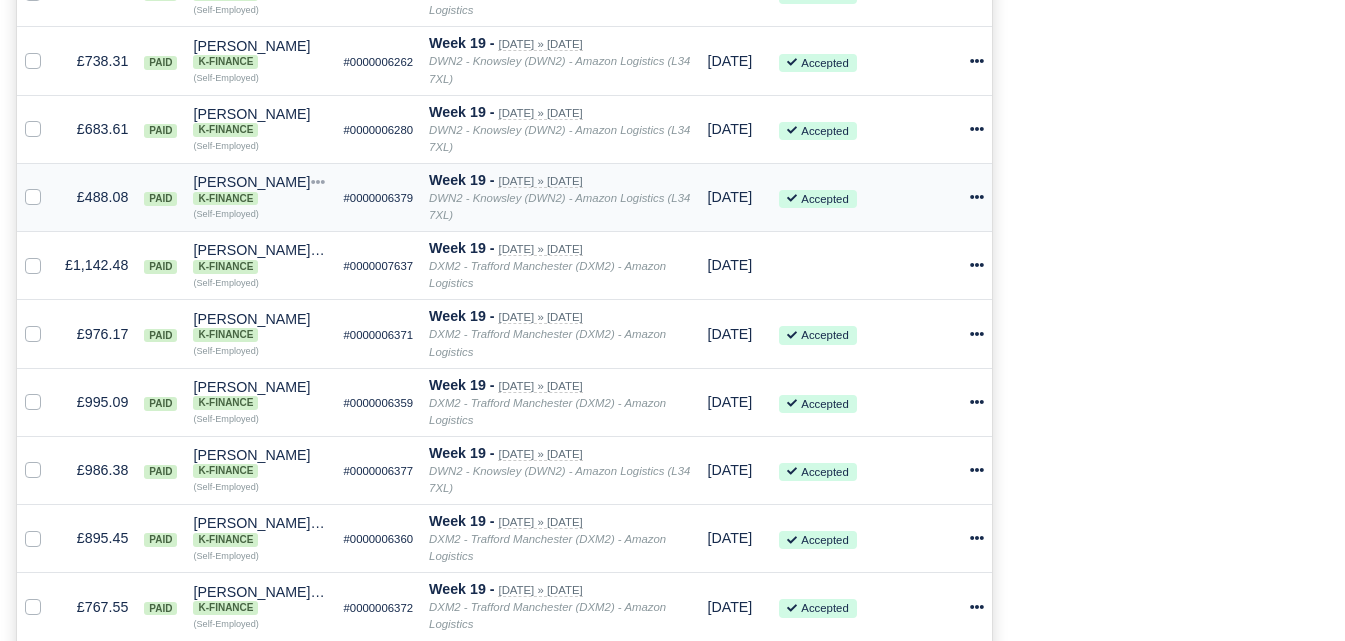 click 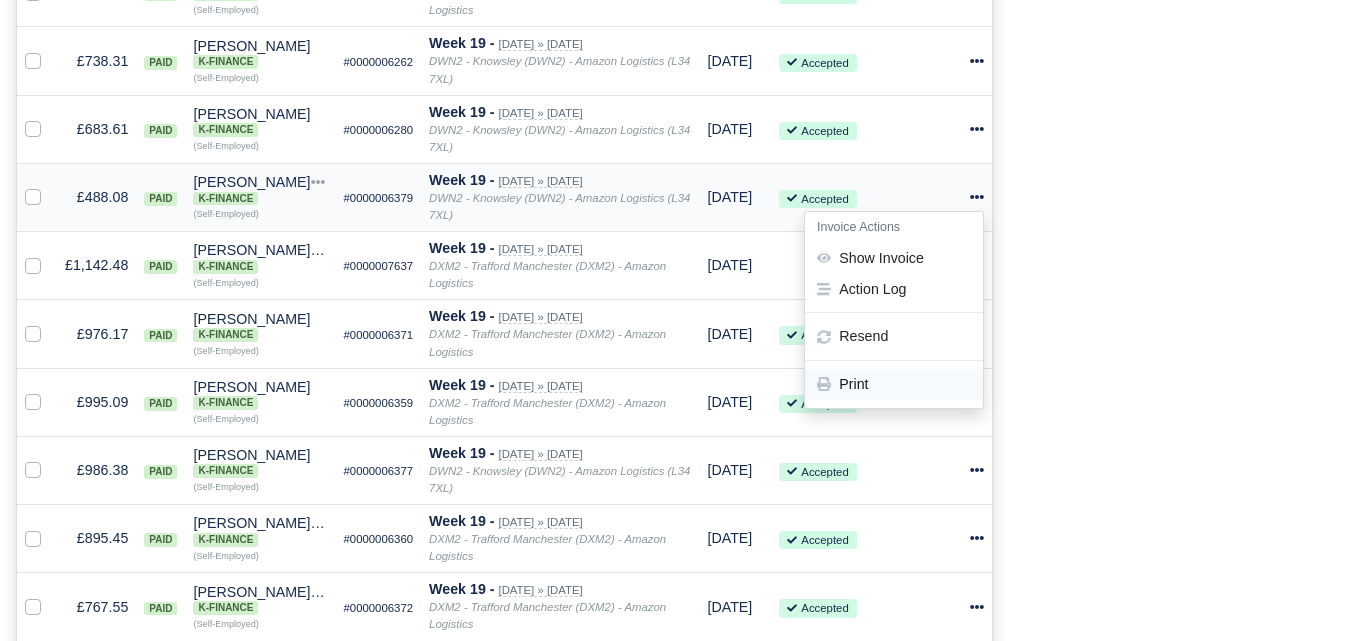 click on "Print" at bounding box center (894, 384) 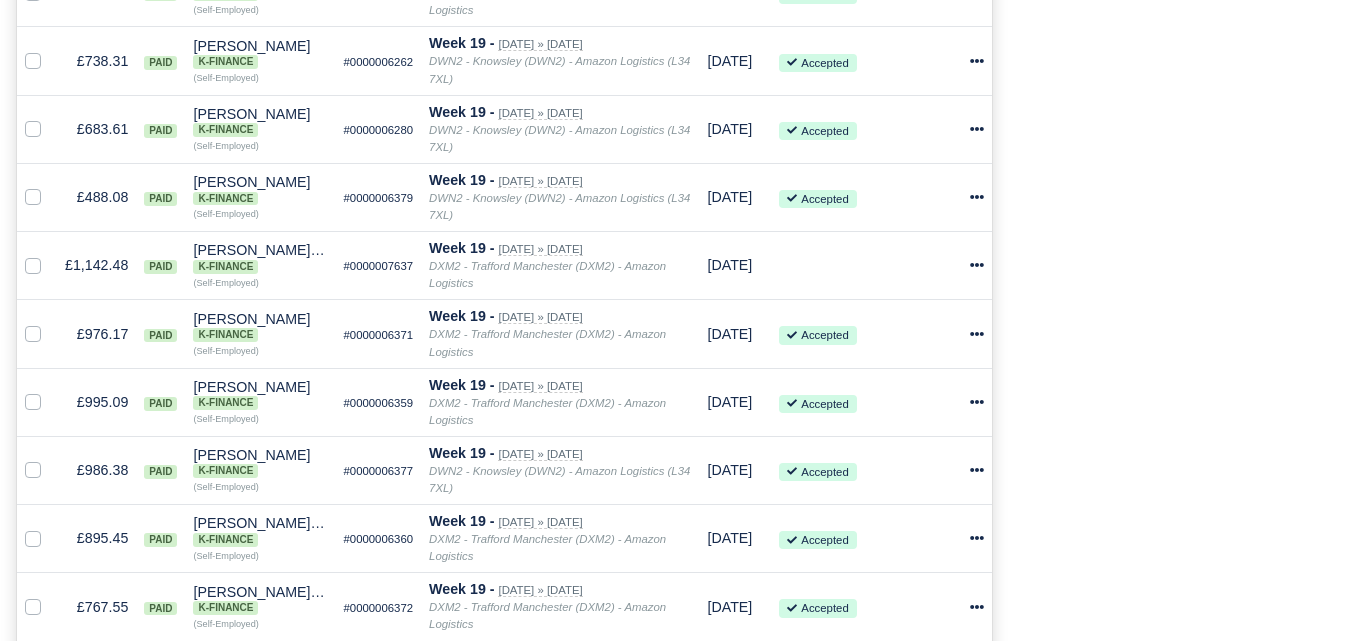 click on "Process Invoices
2
Depots with overdue Invoices
You have  7  invoices that are overdue
within the
following depots:
DWN2 - Knowsley (DWN2) - Amazon Logistics (L34 7XL)
5
2" at bounding box center (1176, -648) 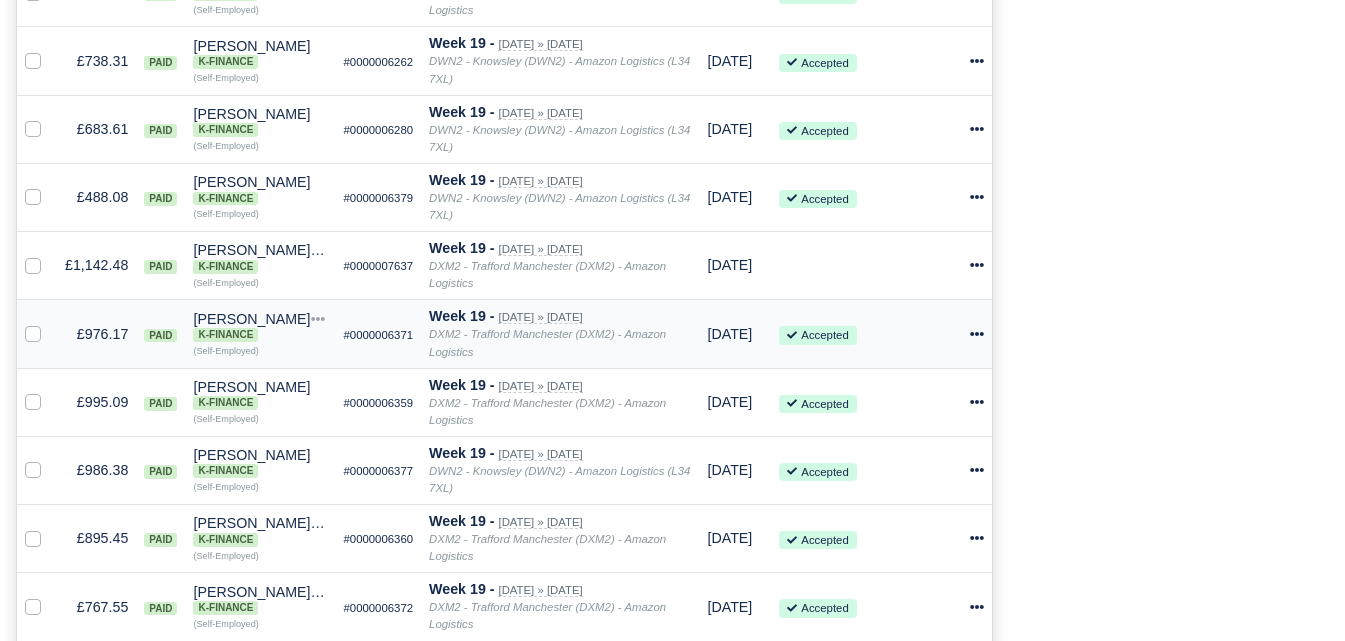 click 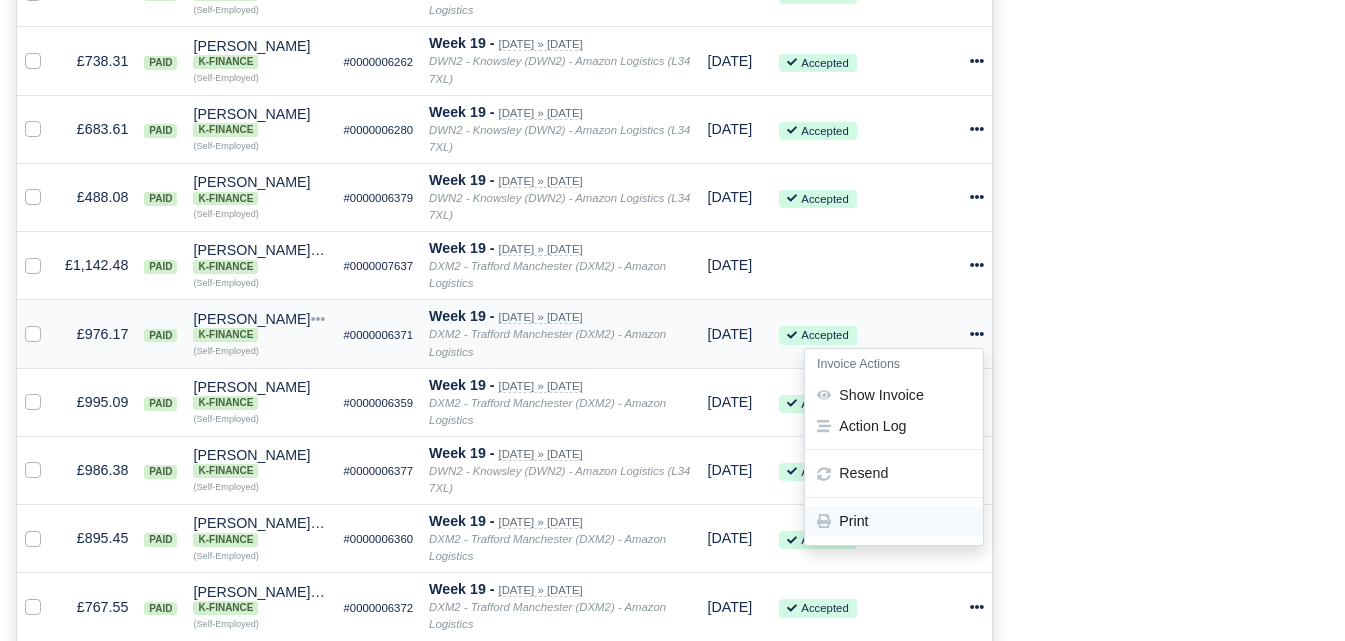 click on "Print" at bounding box center [894, 521] 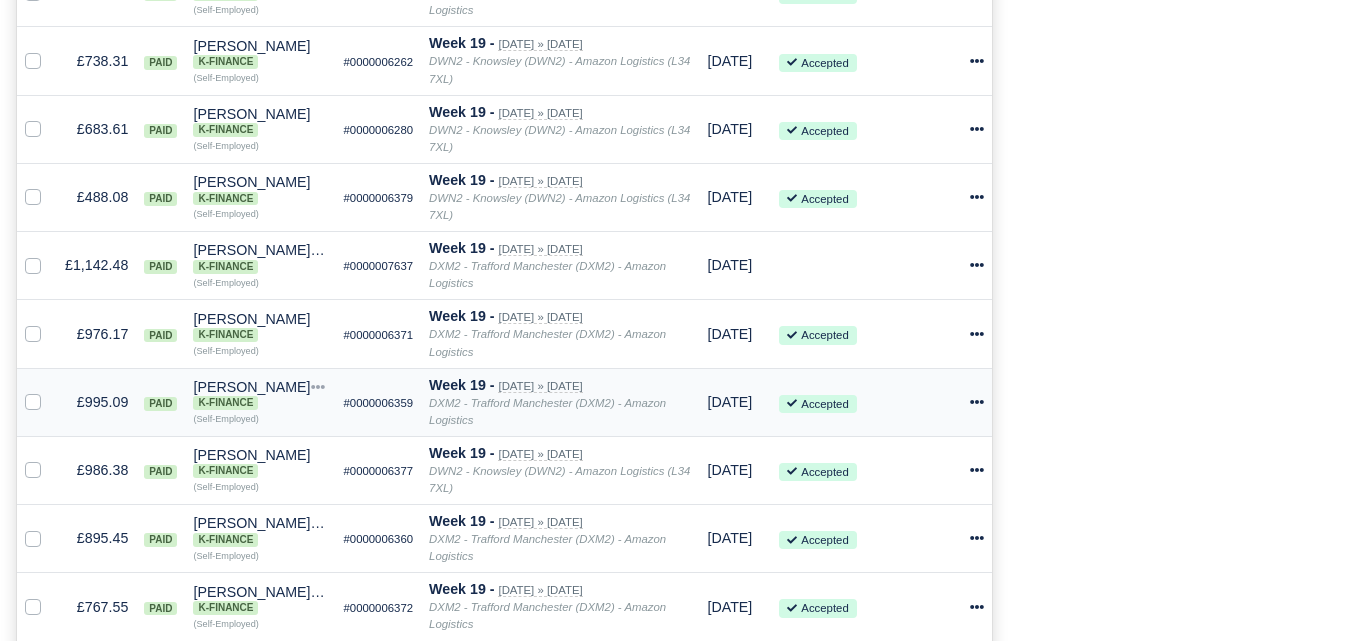 click 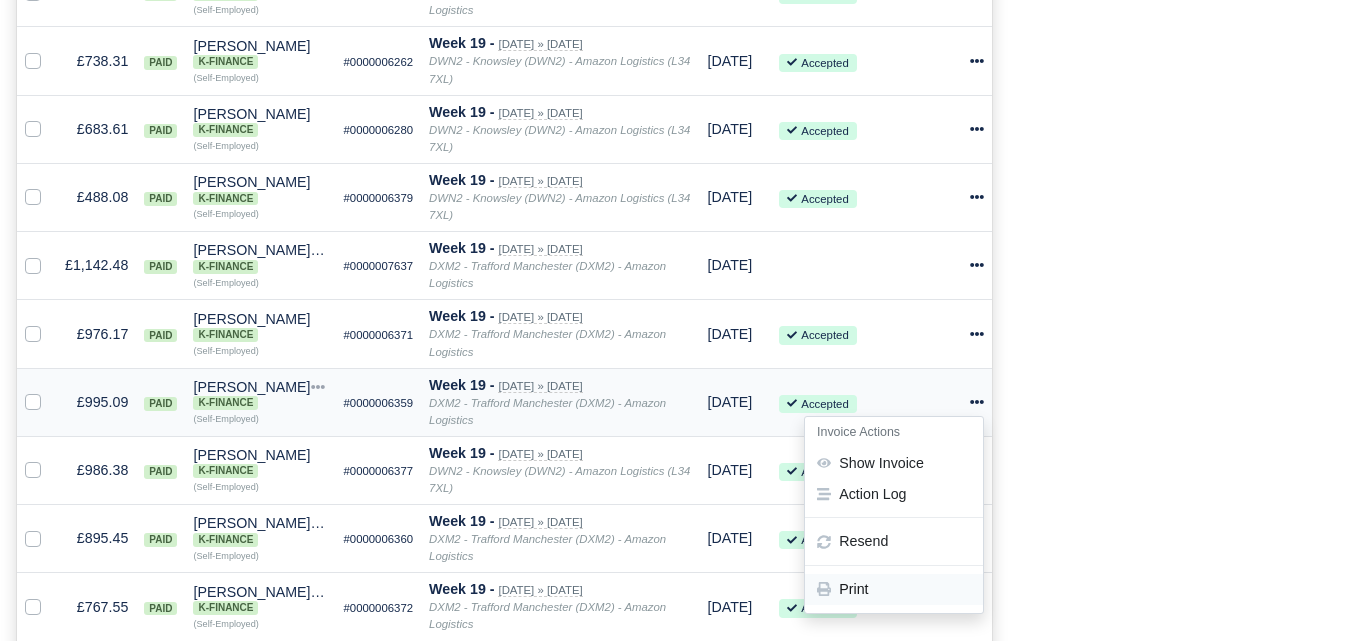 click on "Print" at bounding box center (894, 589) 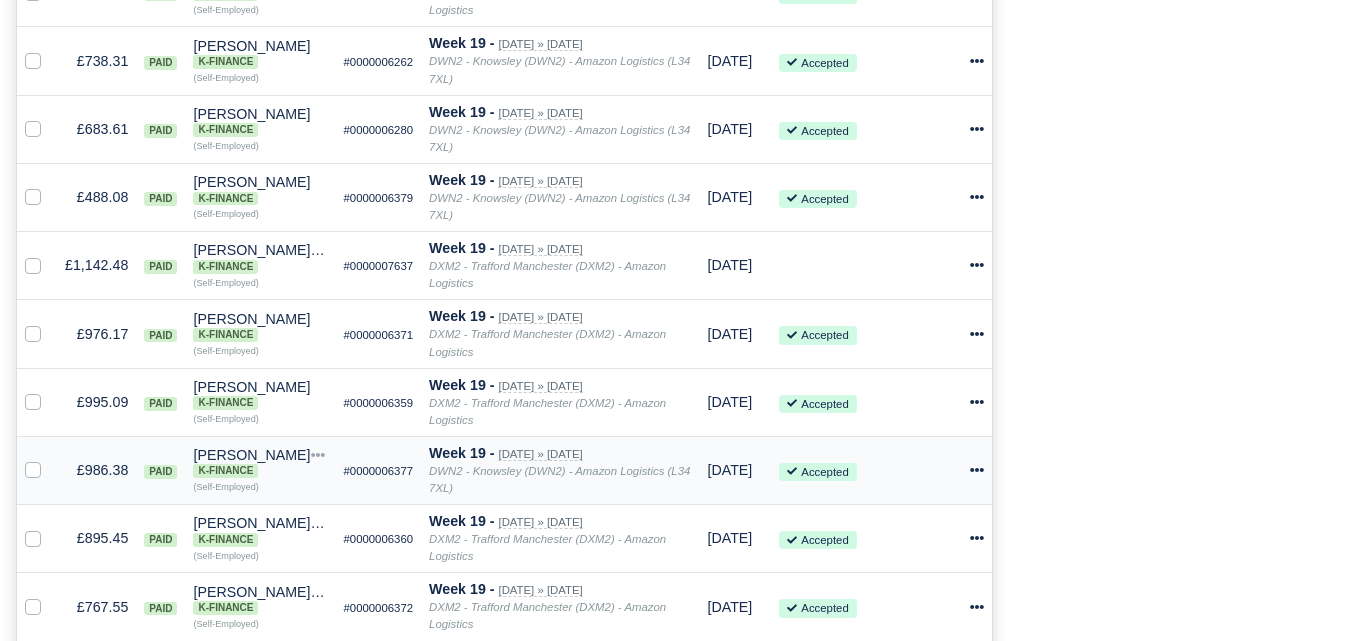 click 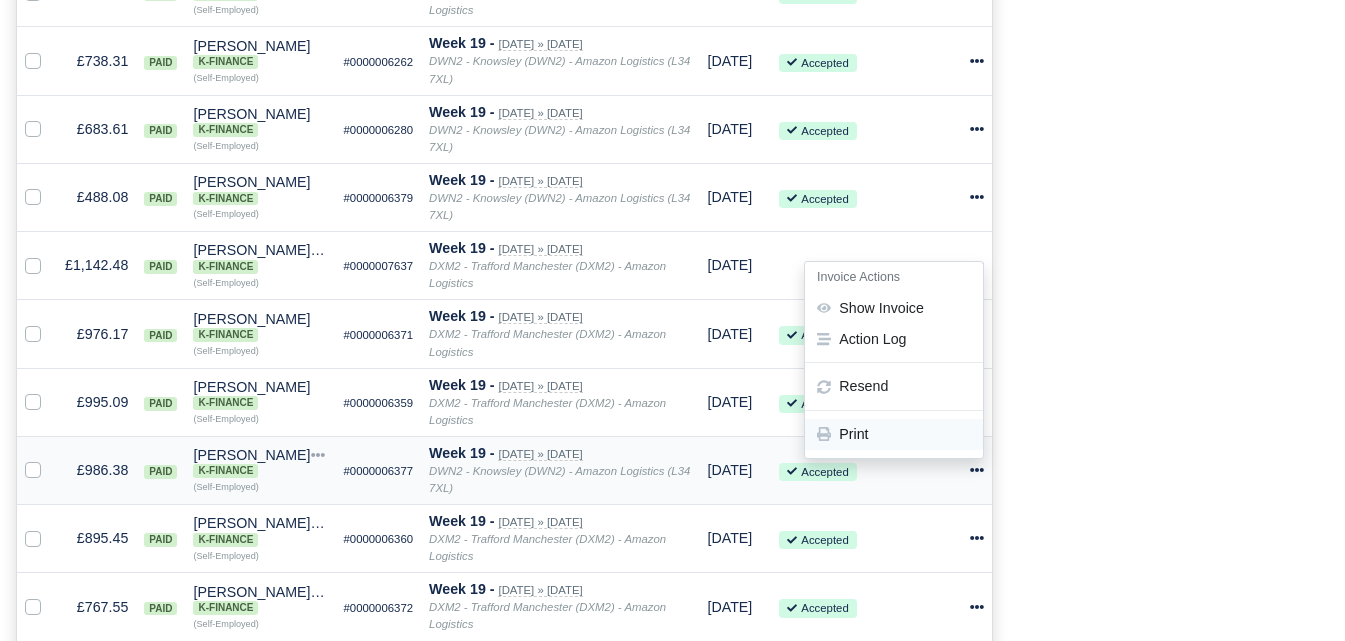 click on "Print" at bounding box center (894, 434) 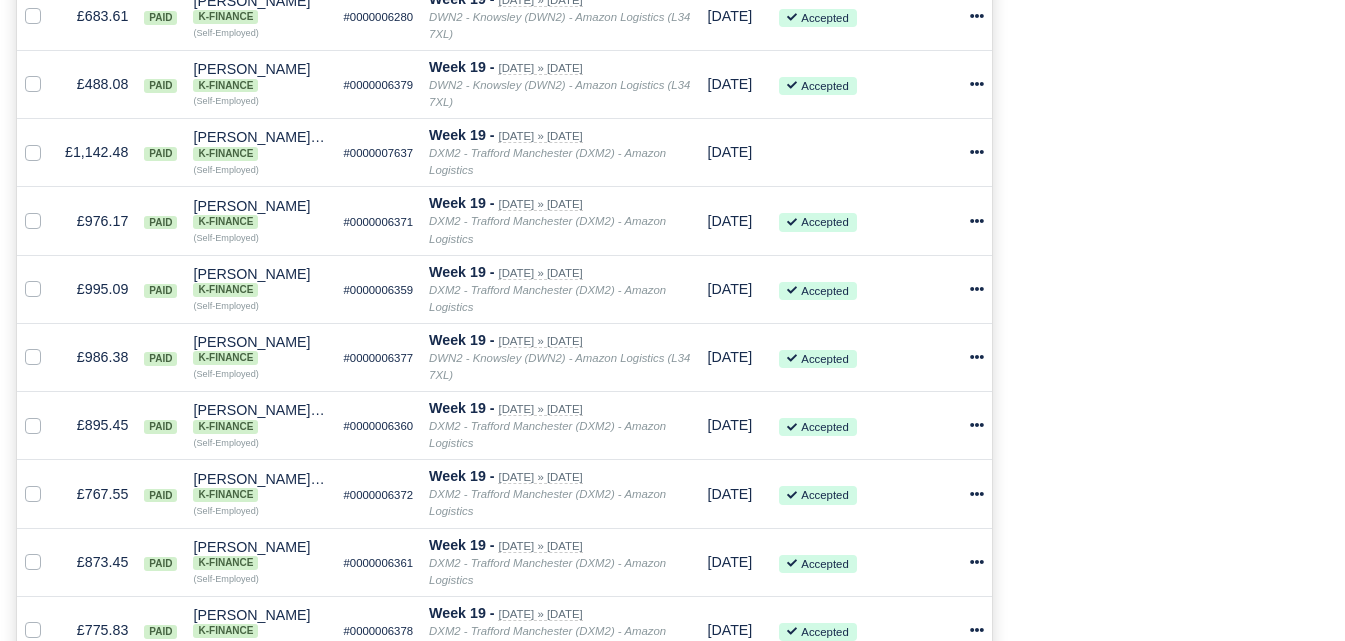 scroll, scrollTop: 2621, scrollLeft: 0, axis: vertical 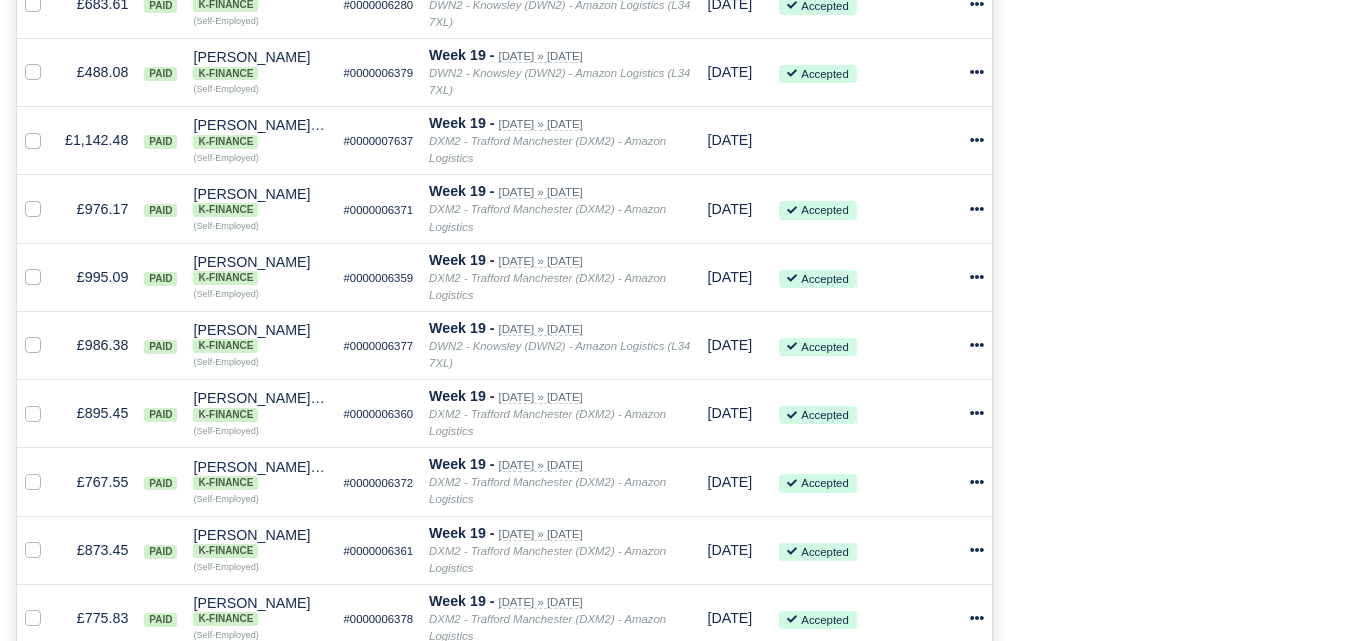 click on "Process Invoices
2
Depots with overdue Invoices
You have  7  invoices that are overdue
within the
following depots:
DWN2 - Knowsley (DWN2) - Amazon Logistics (L34 7XL)
5
2" at bounding box center [1176, -773] 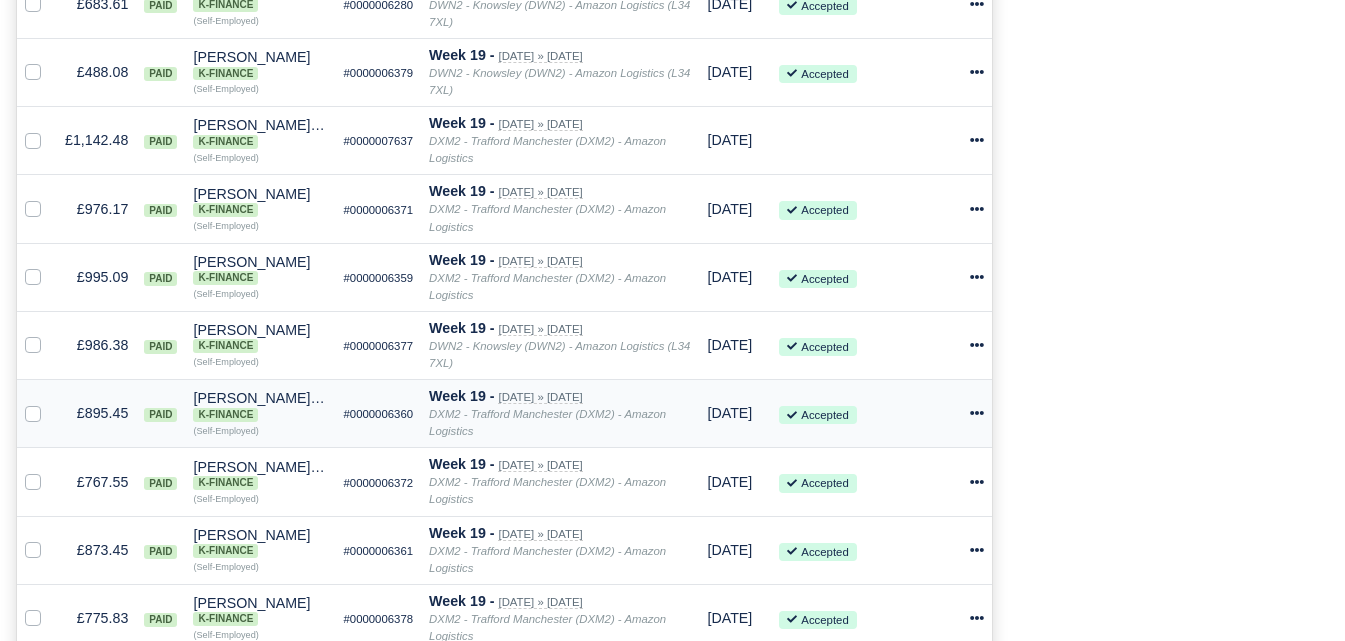click 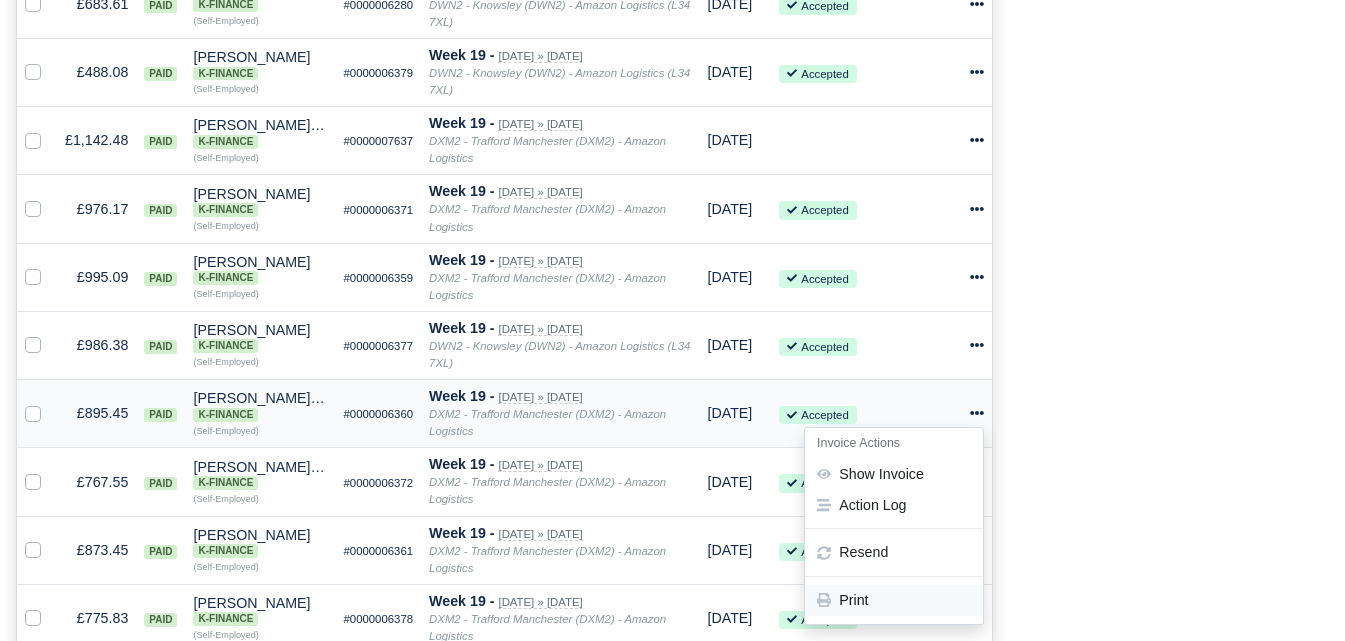 click on "Print" at bounding box center (894, 601) 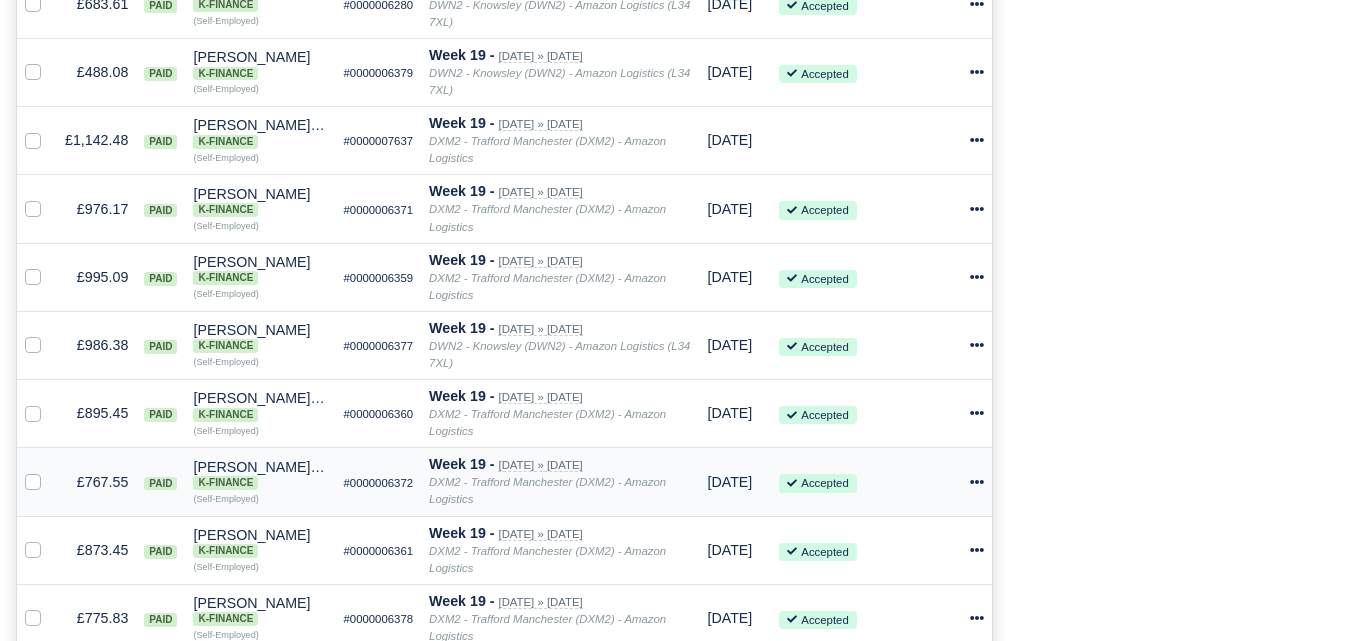 click 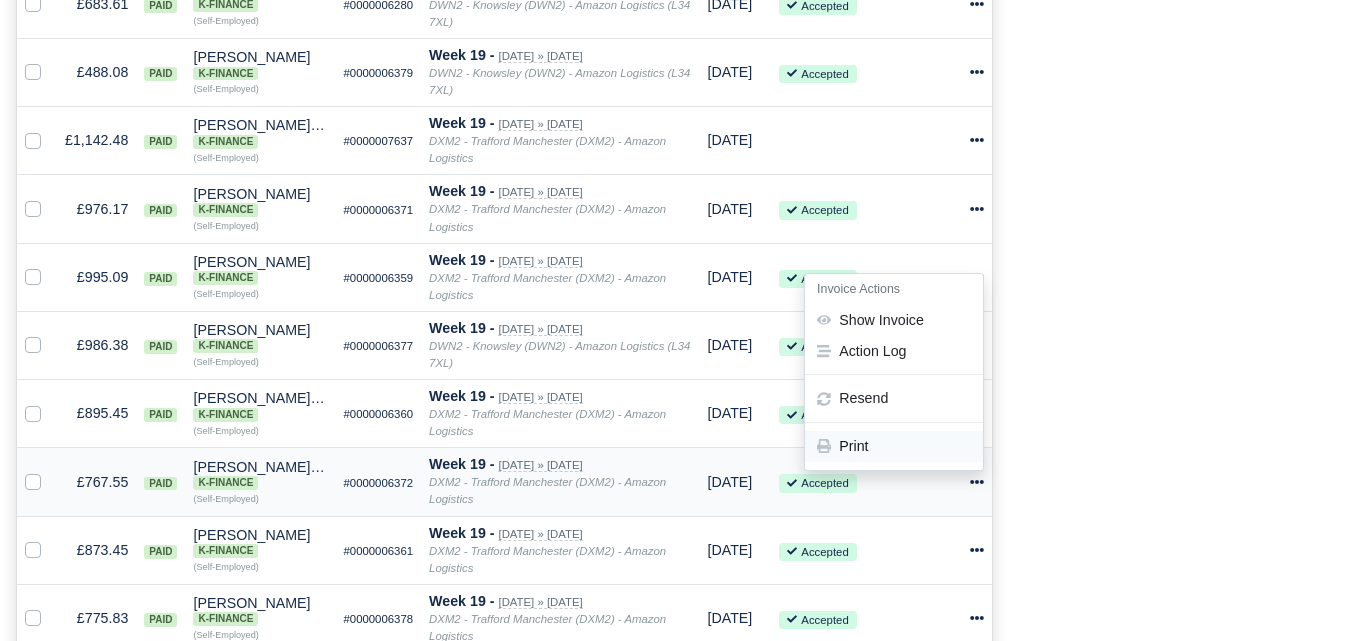 click on "Print" at bounding box center (894, 446) 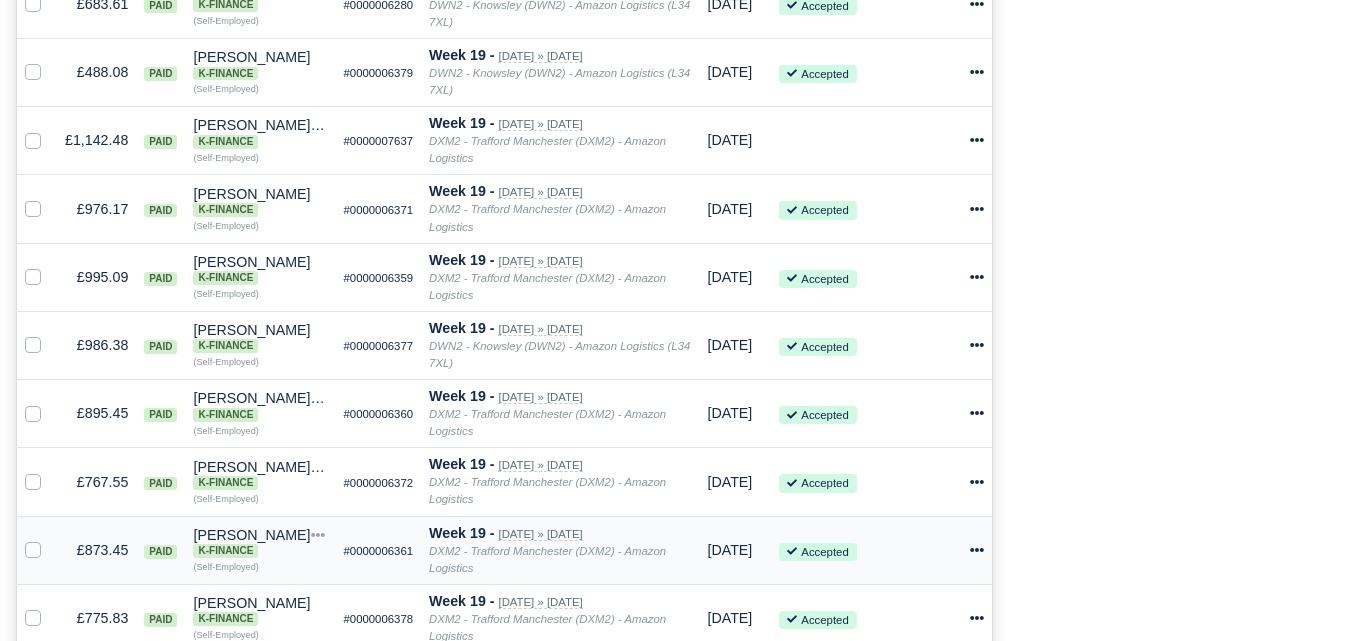click 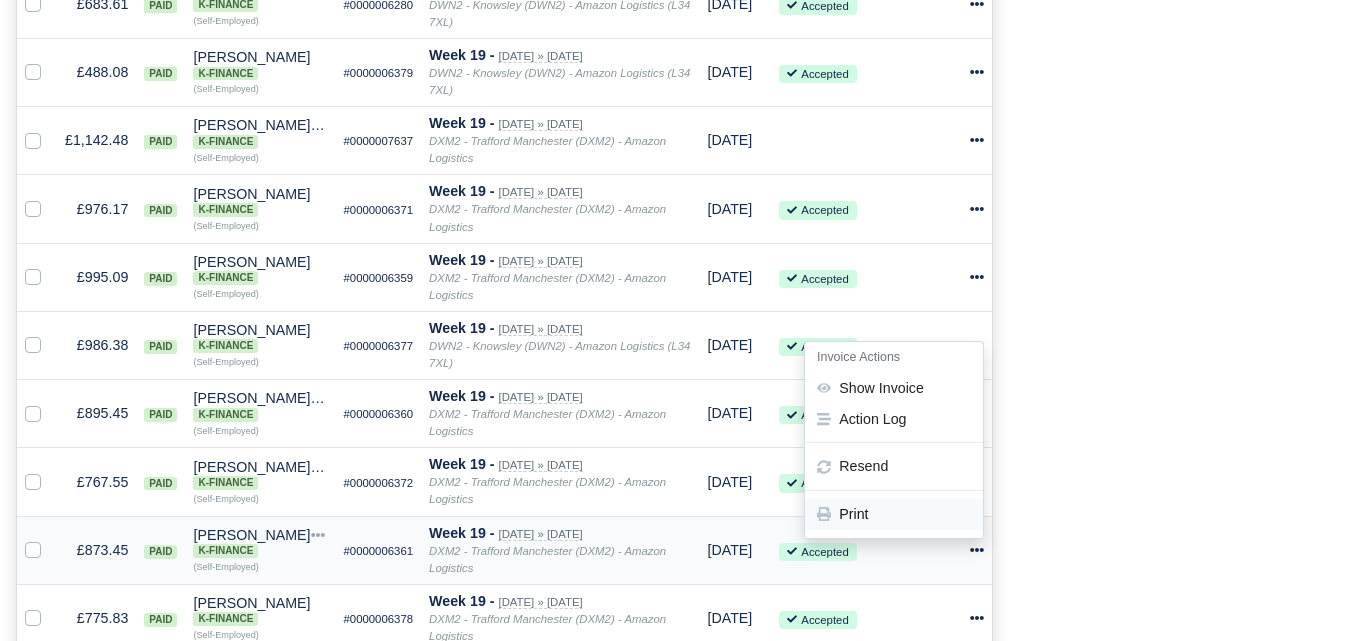 click on "Print" at bounding box center (894, 514) 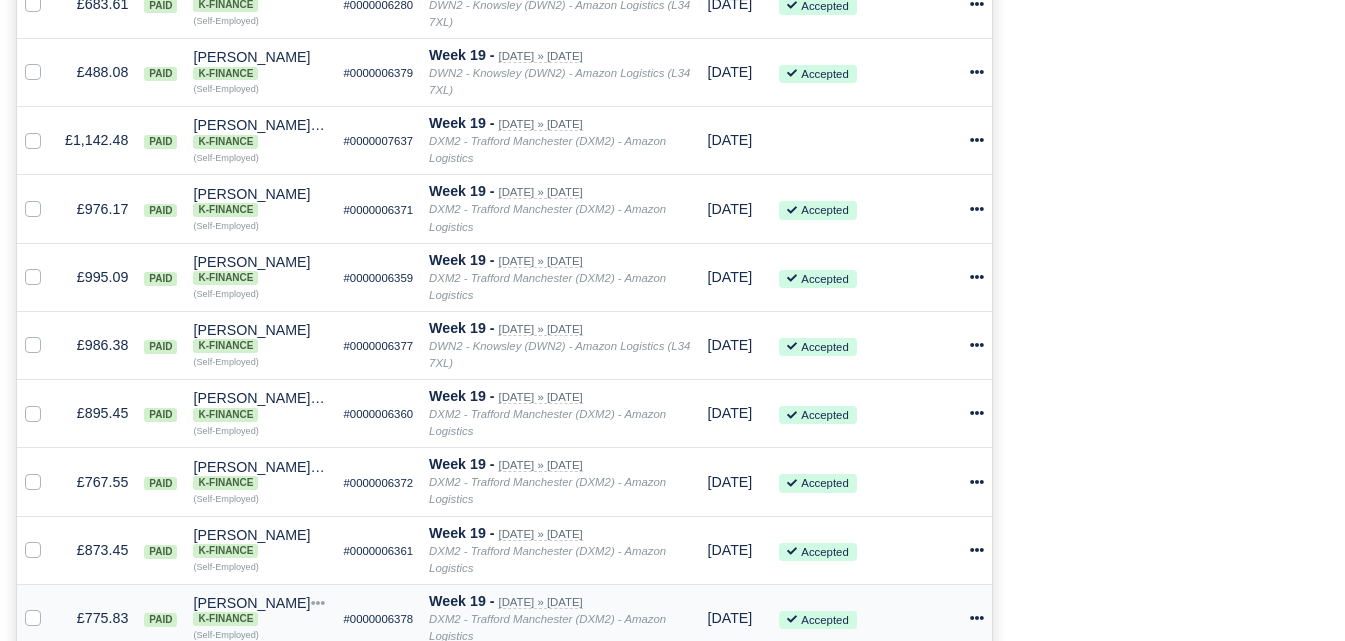 click 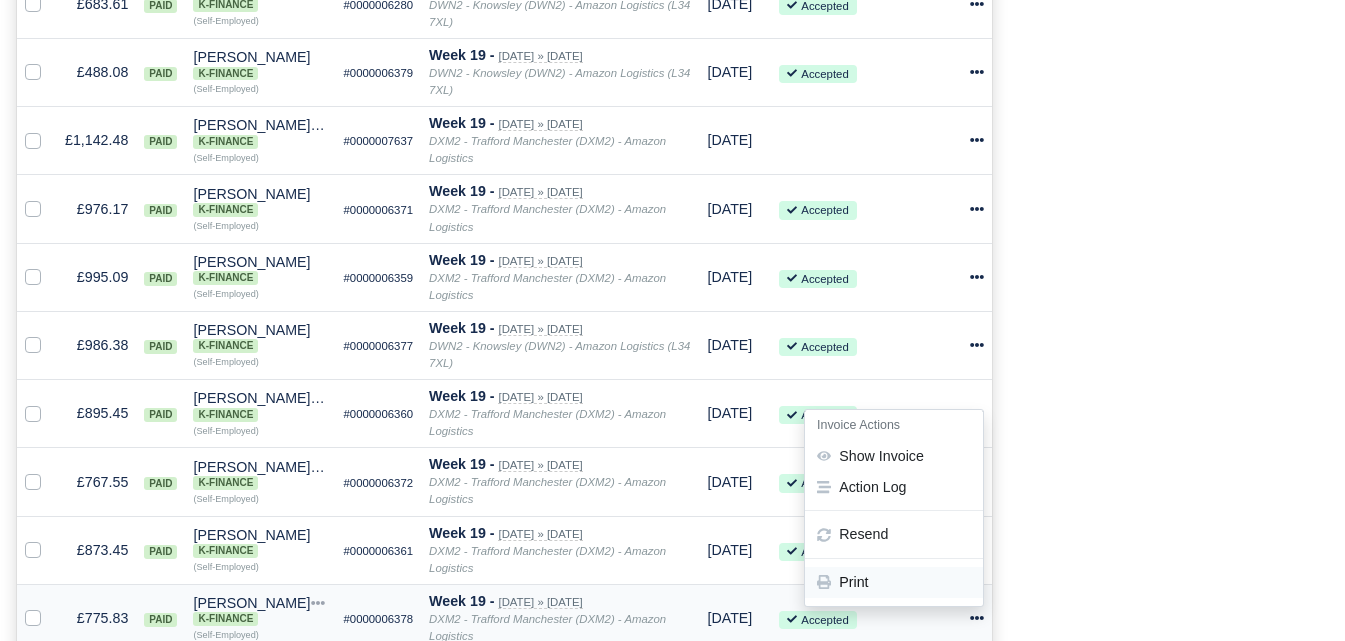 click on "Print" at bounding box center (894, 582) 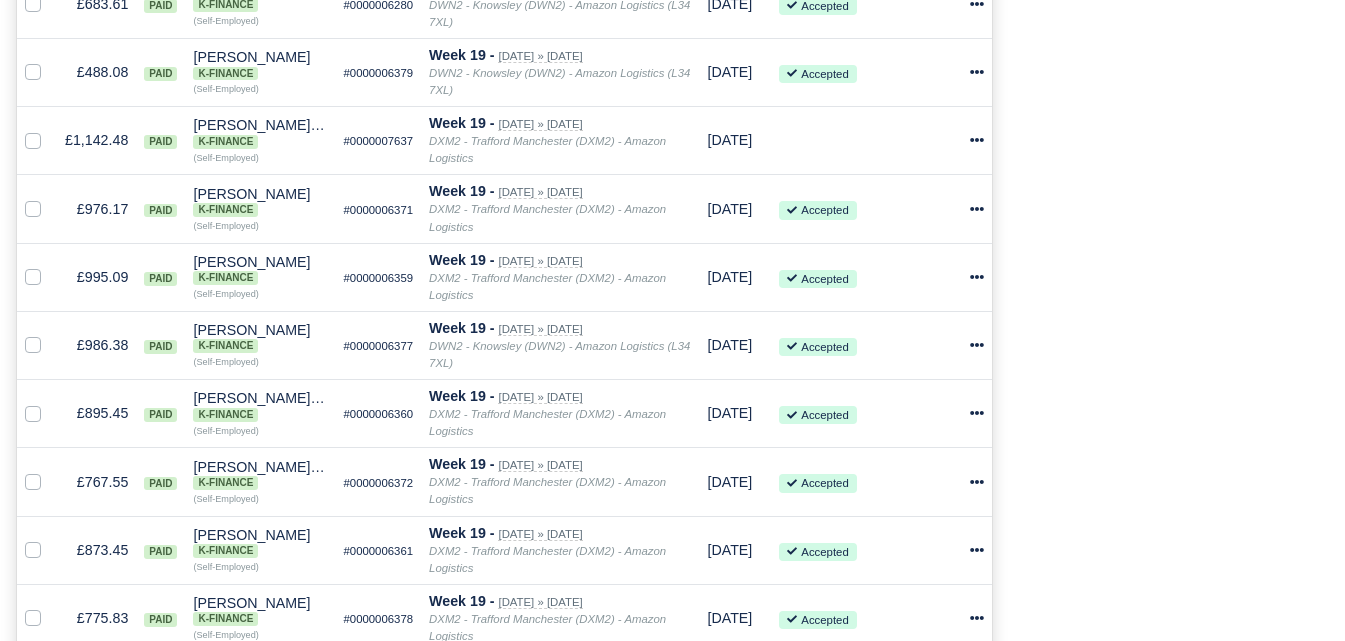 scroll, scrollTop: 2953, scrollLeft: 0, axis: vertical 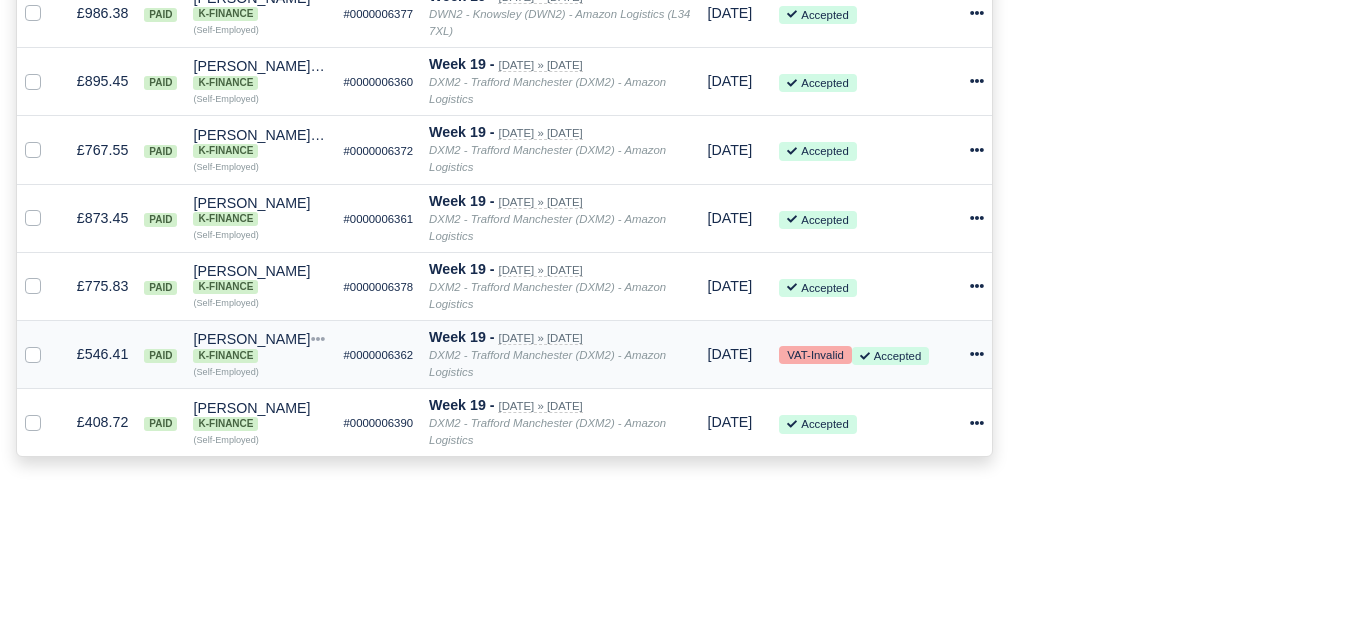 click 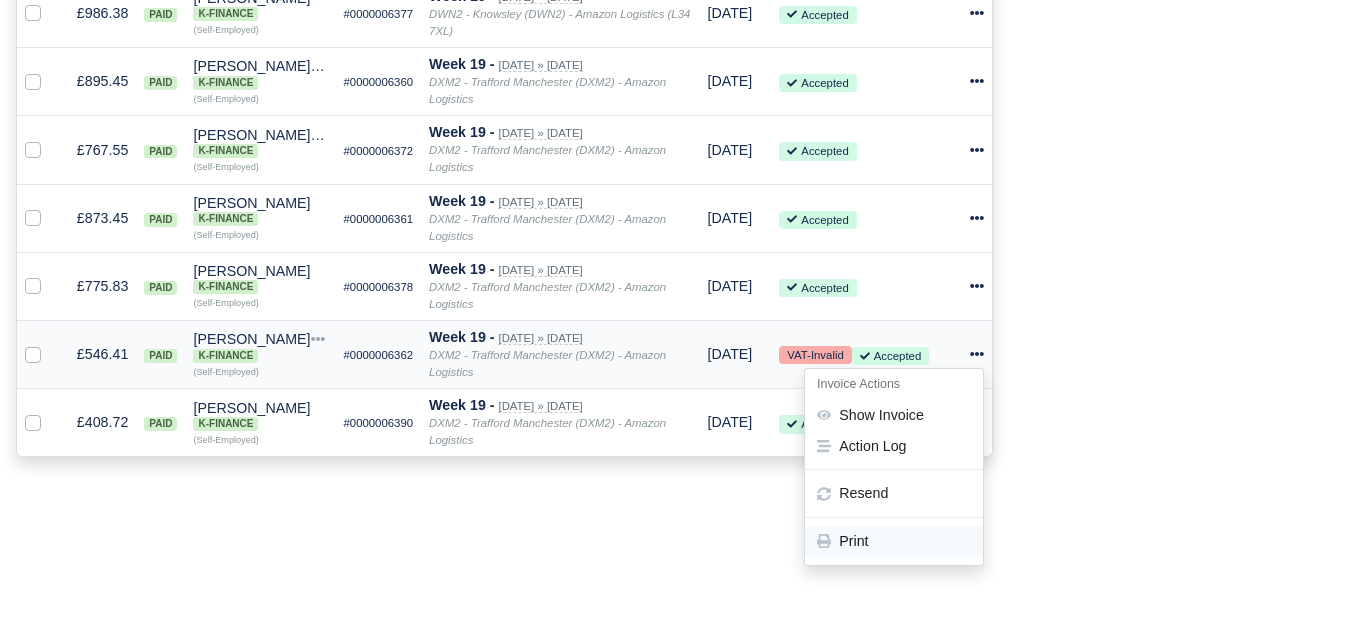 click on "Print" at bounding box center [894, 541] 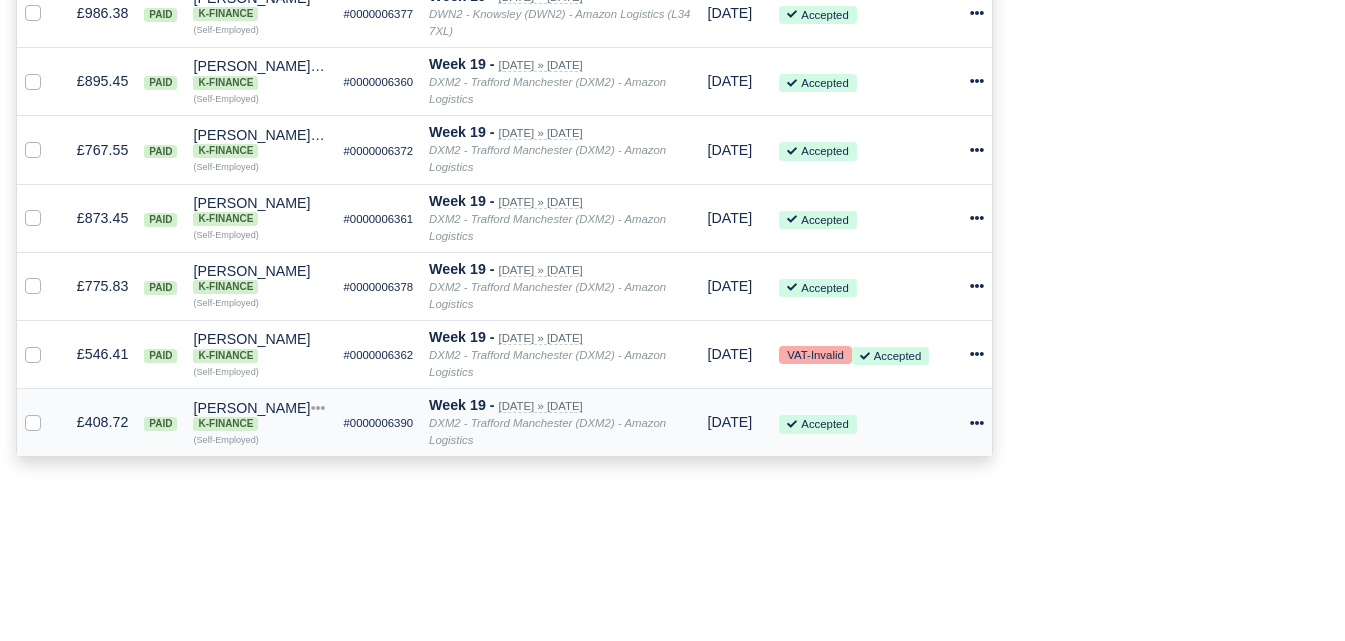 click 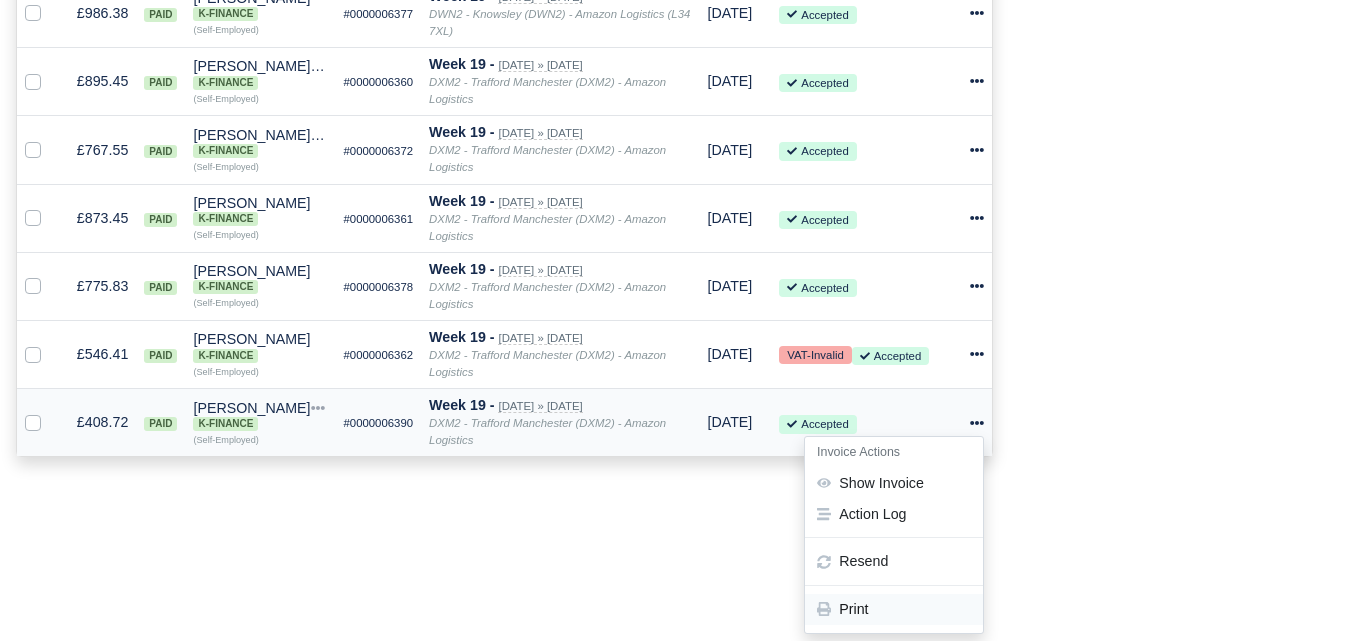click on "Print" at bounding box center (894, 610) 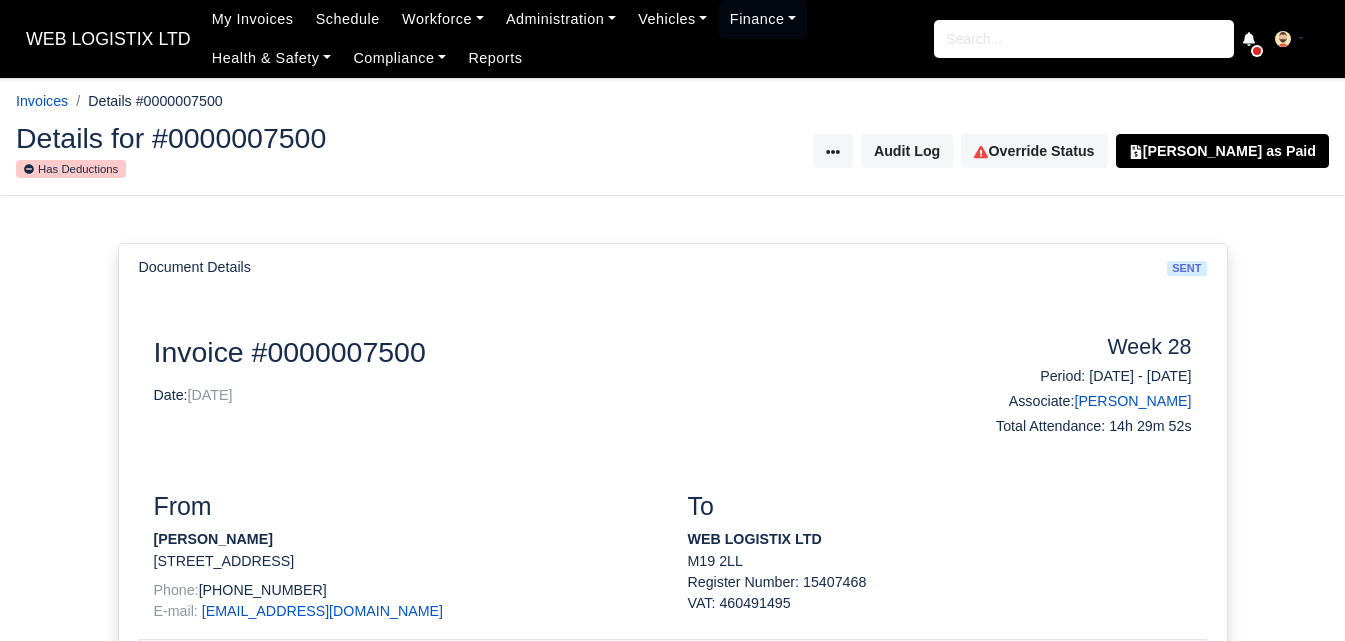 scroll, scrollTop: 0, scrollLeft: 0, axis: both 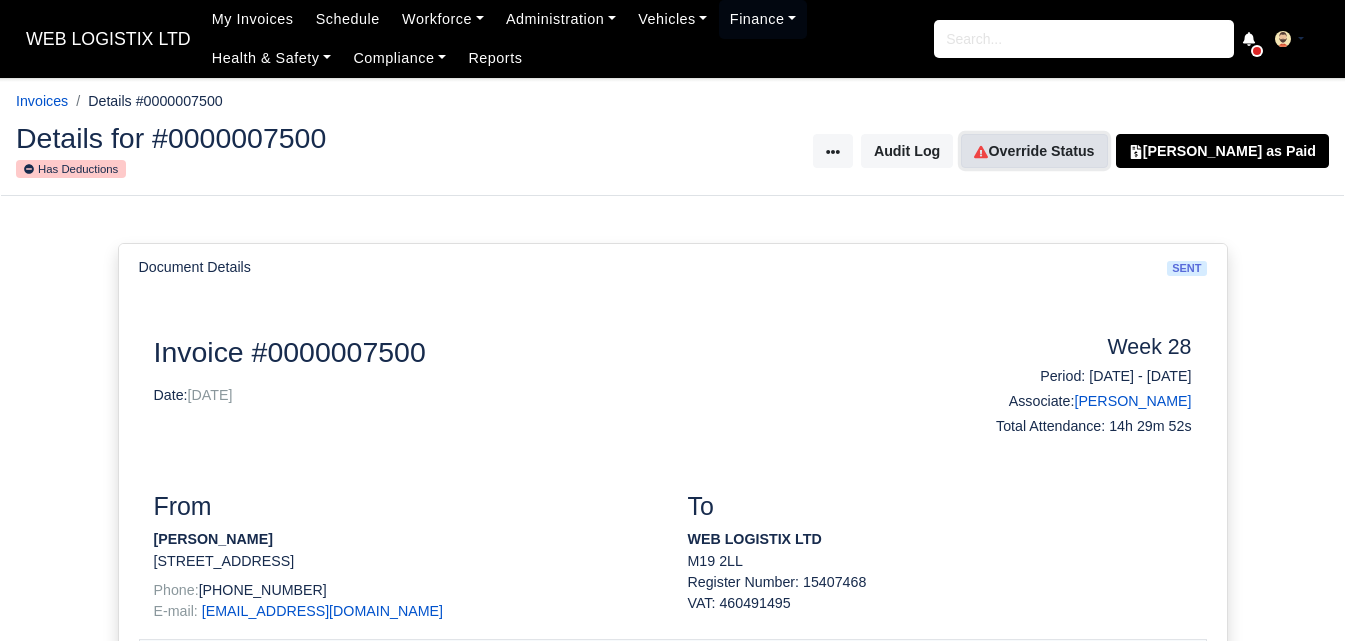 click on "Override Status" at bounding box center (1034, 151) 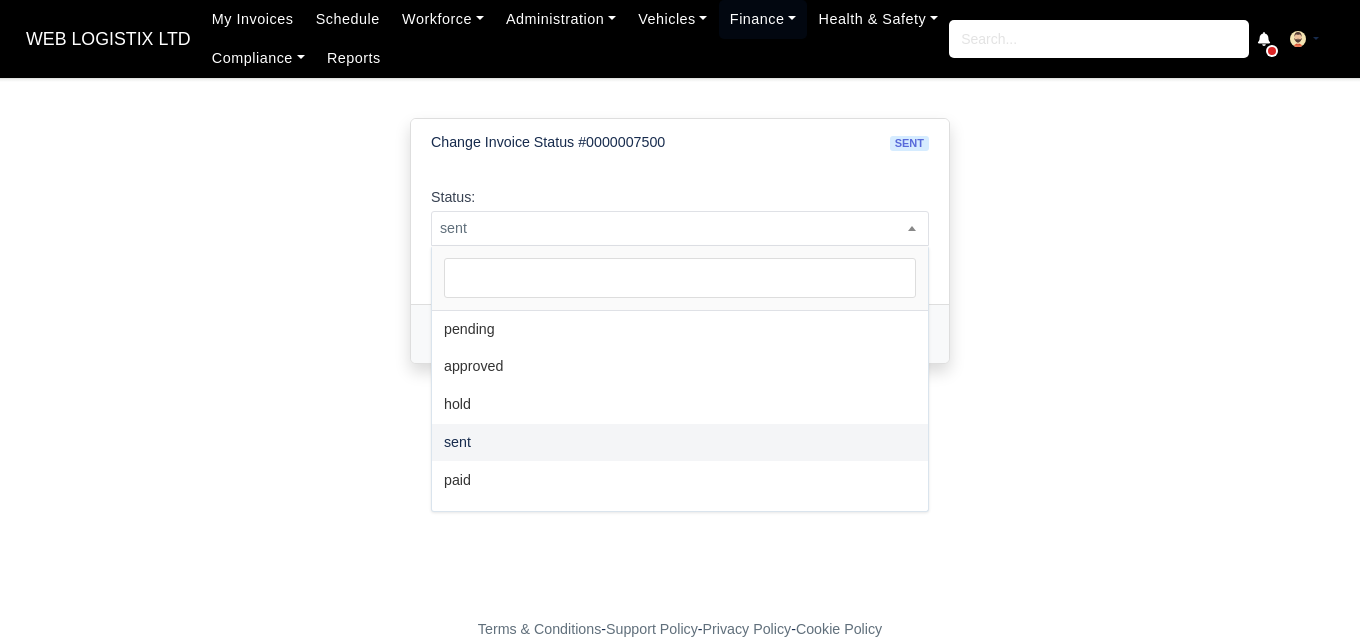 scroll, scrollTop: 0, scrollLeft: 0, axis: both 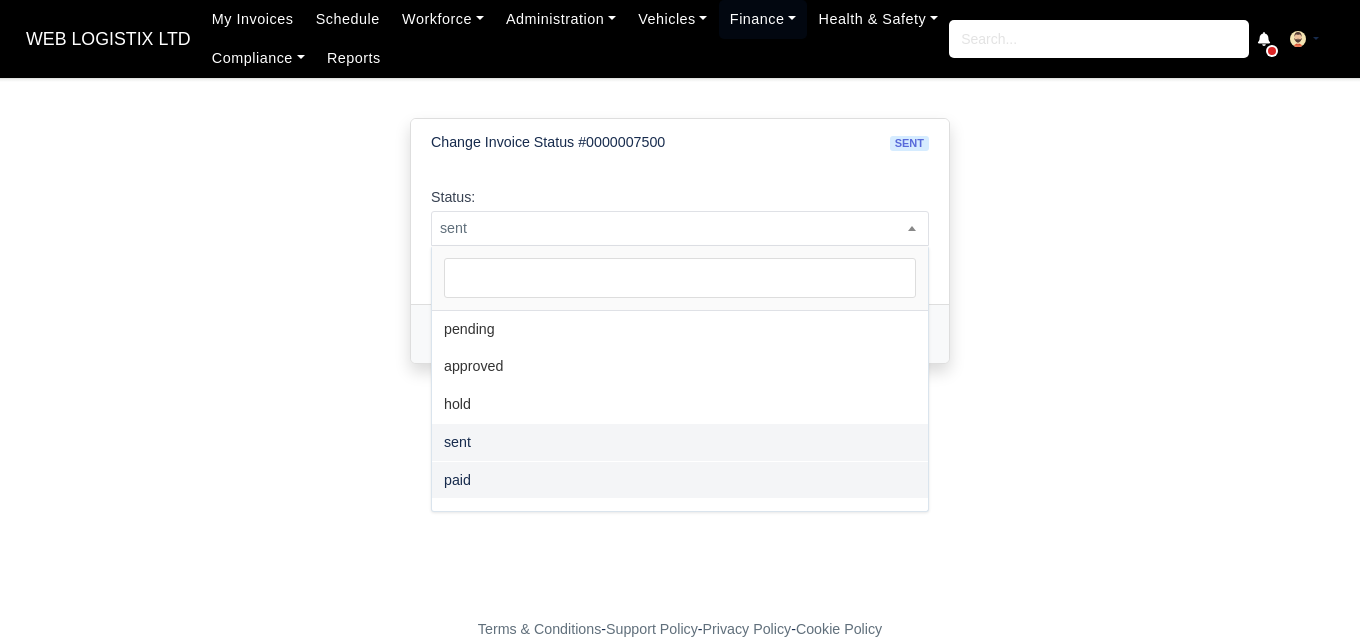 select on "paid" 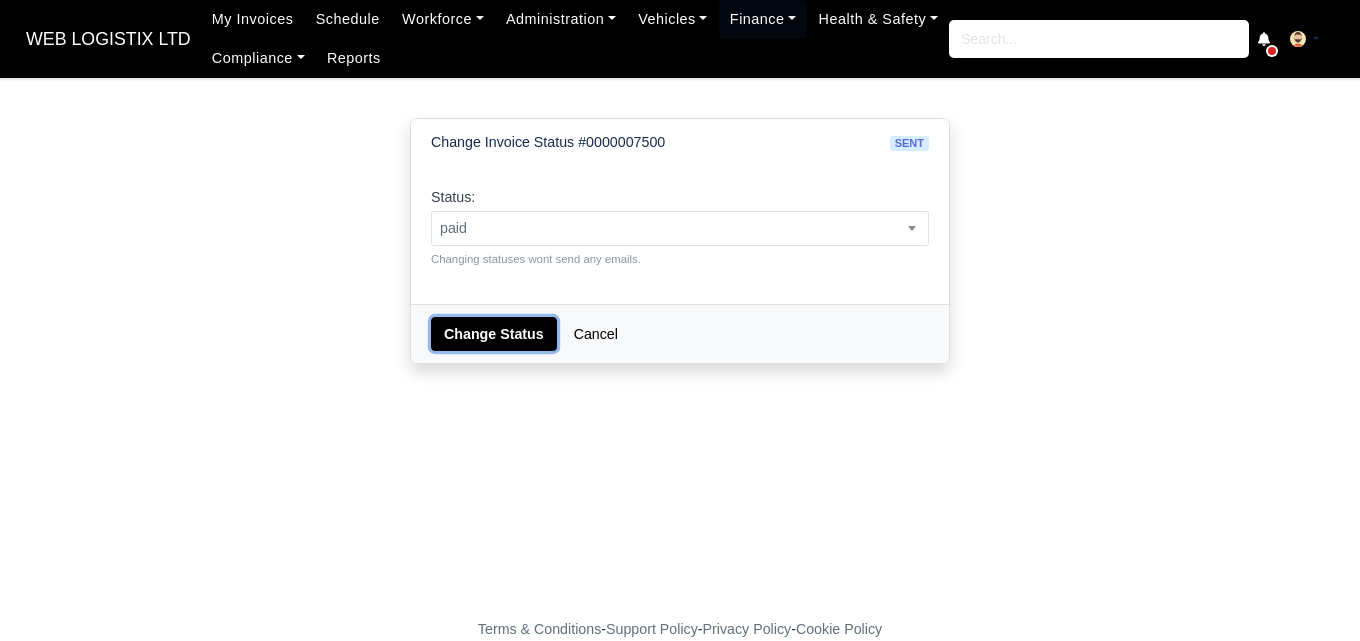 click on "Change Status" at bounding box center (494, 334) 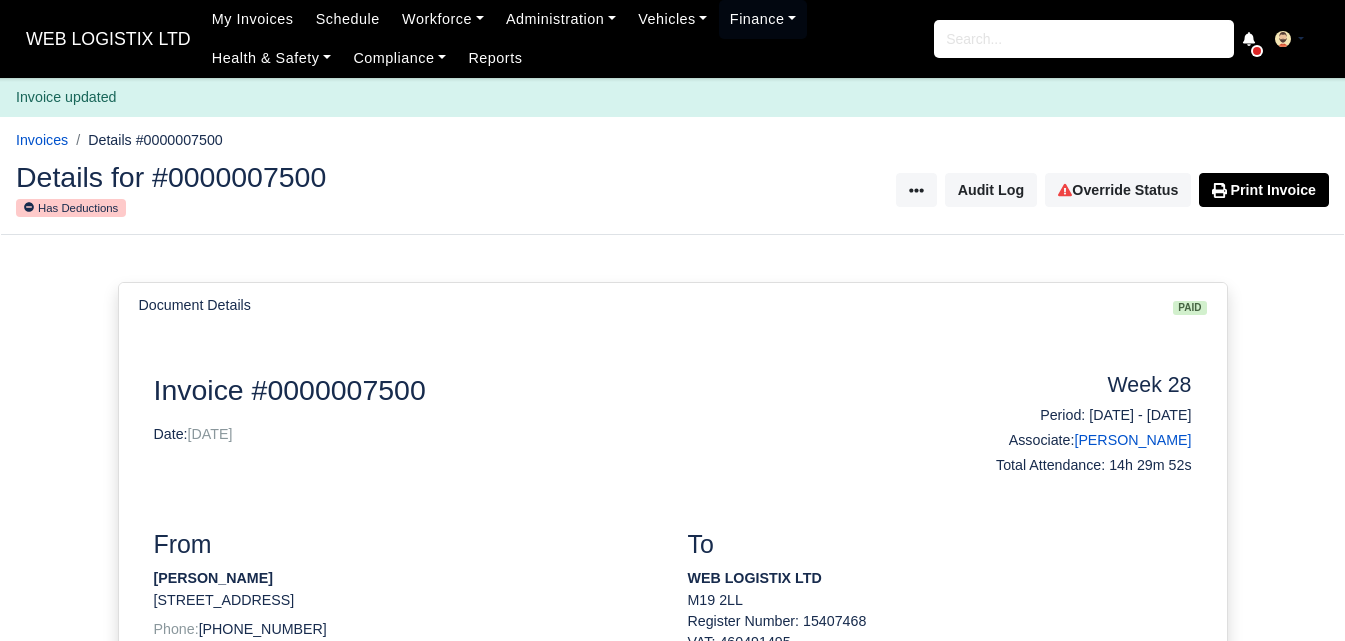 scroll, scrollTop: 0, scrollLeft: 0, axis: both 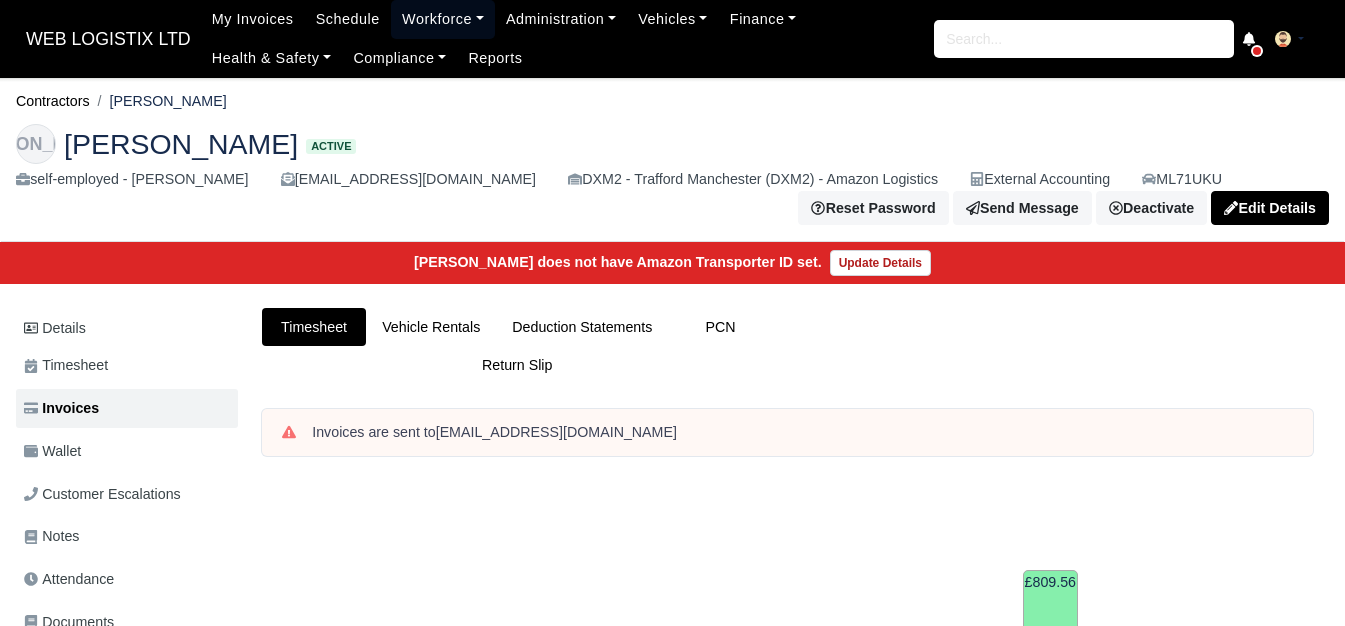 click on "Workforce" at bounding box center [443, 19] 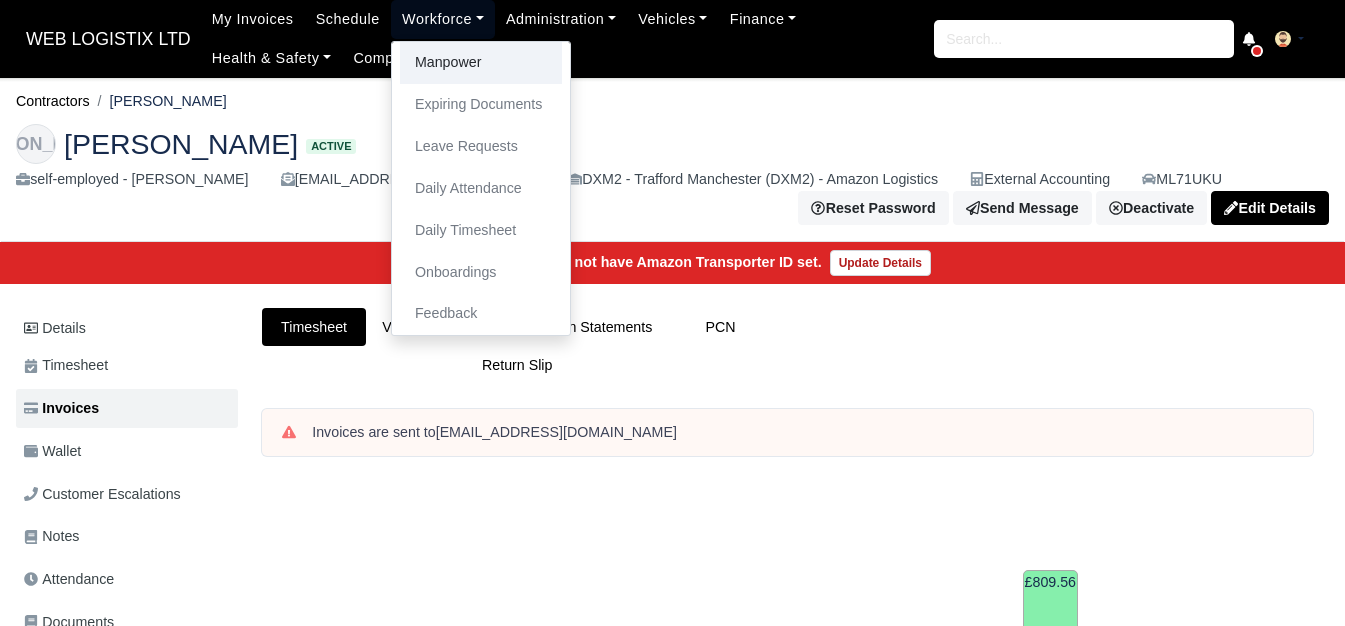 click on "Manpower" at bounding box center [481, 63] 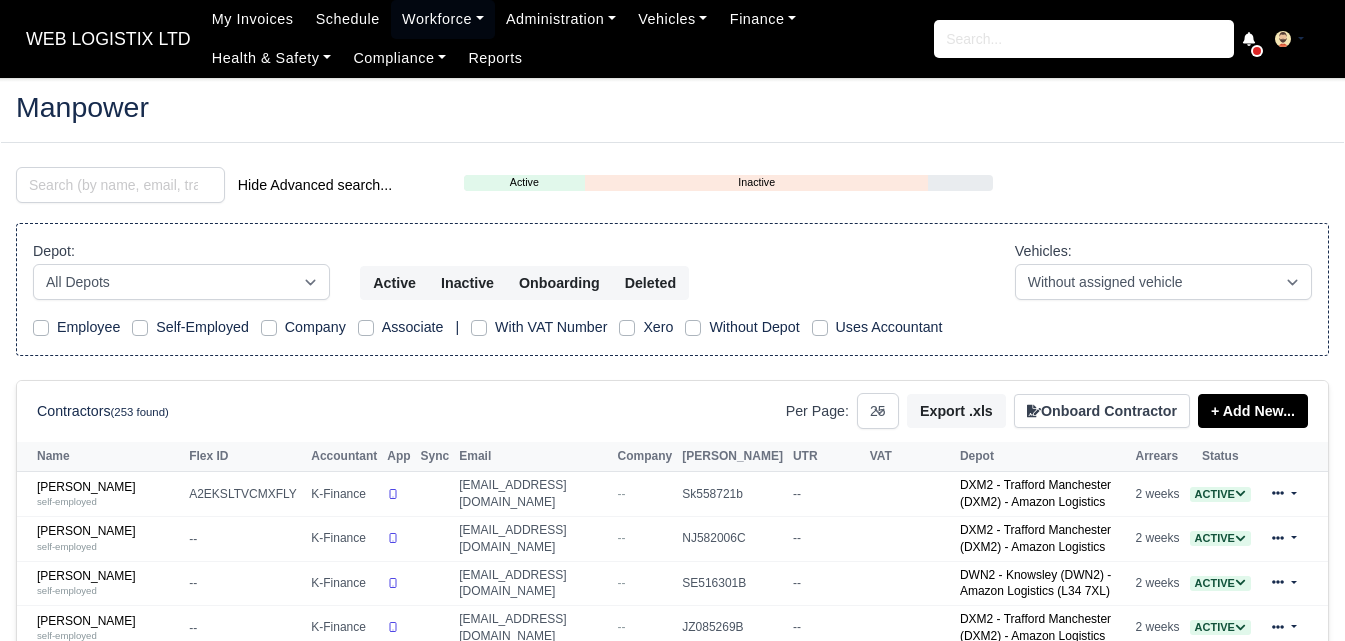 select on "25" 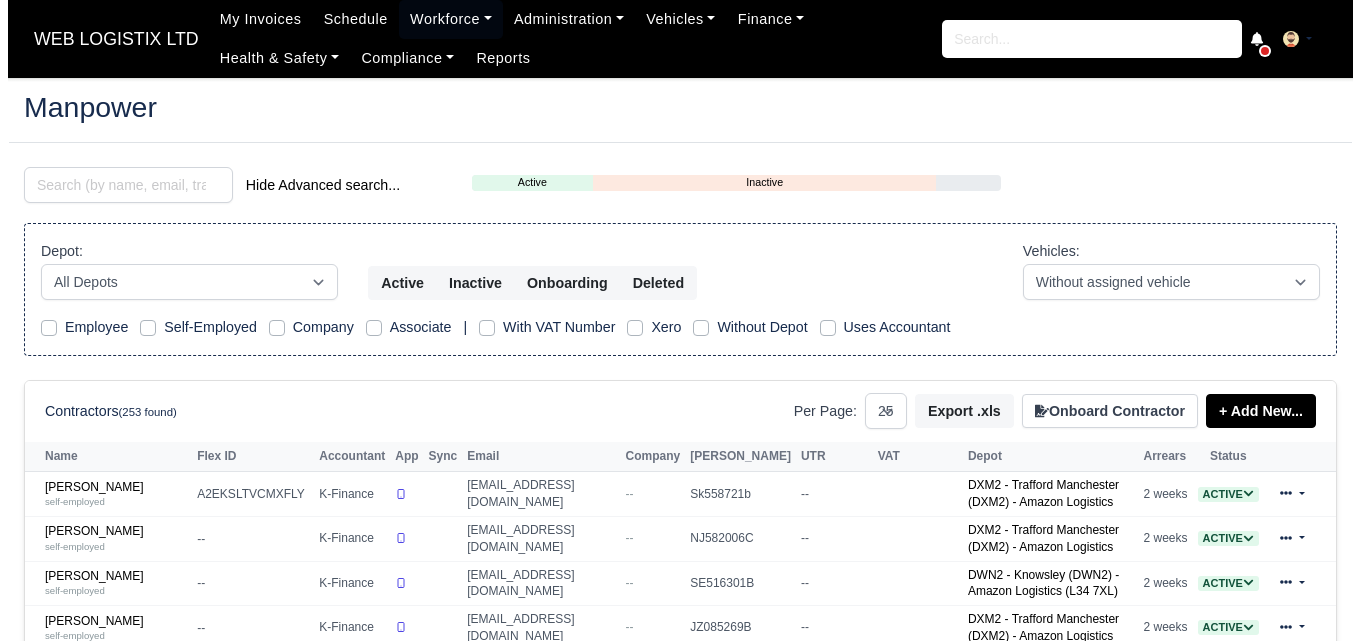 scroll, scrollTop: 0, scrollLeft: 0, axis: both 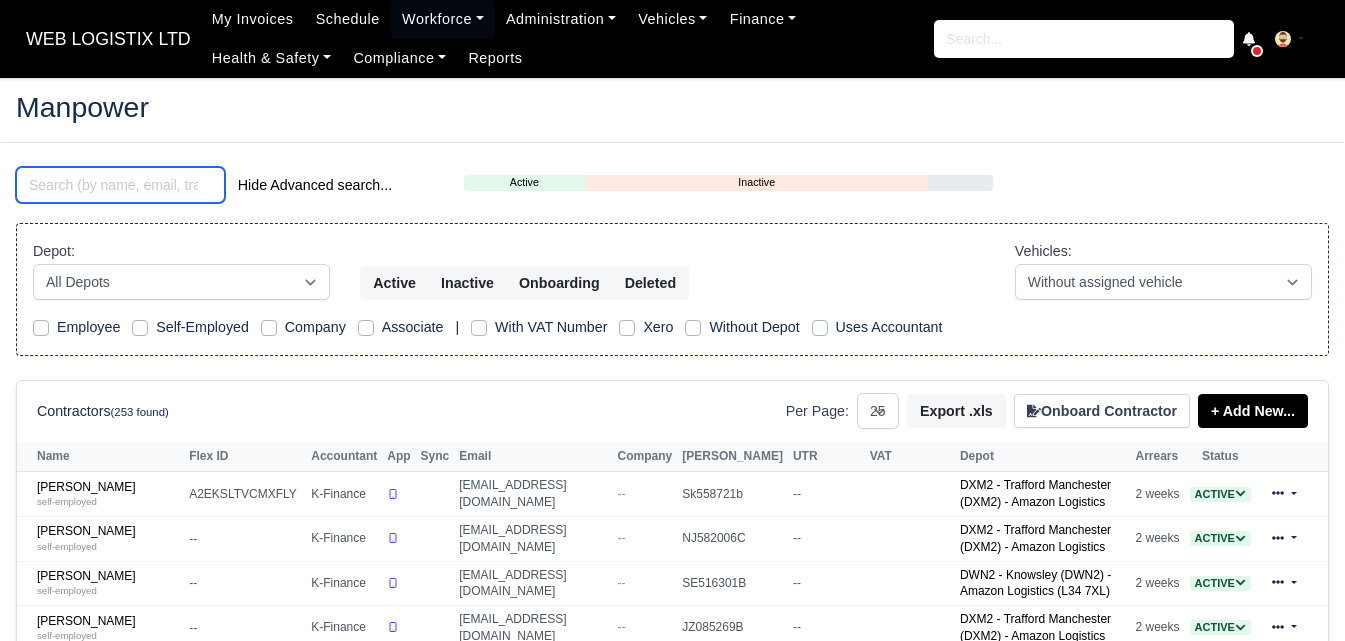 click at bounding box center [120, 185] 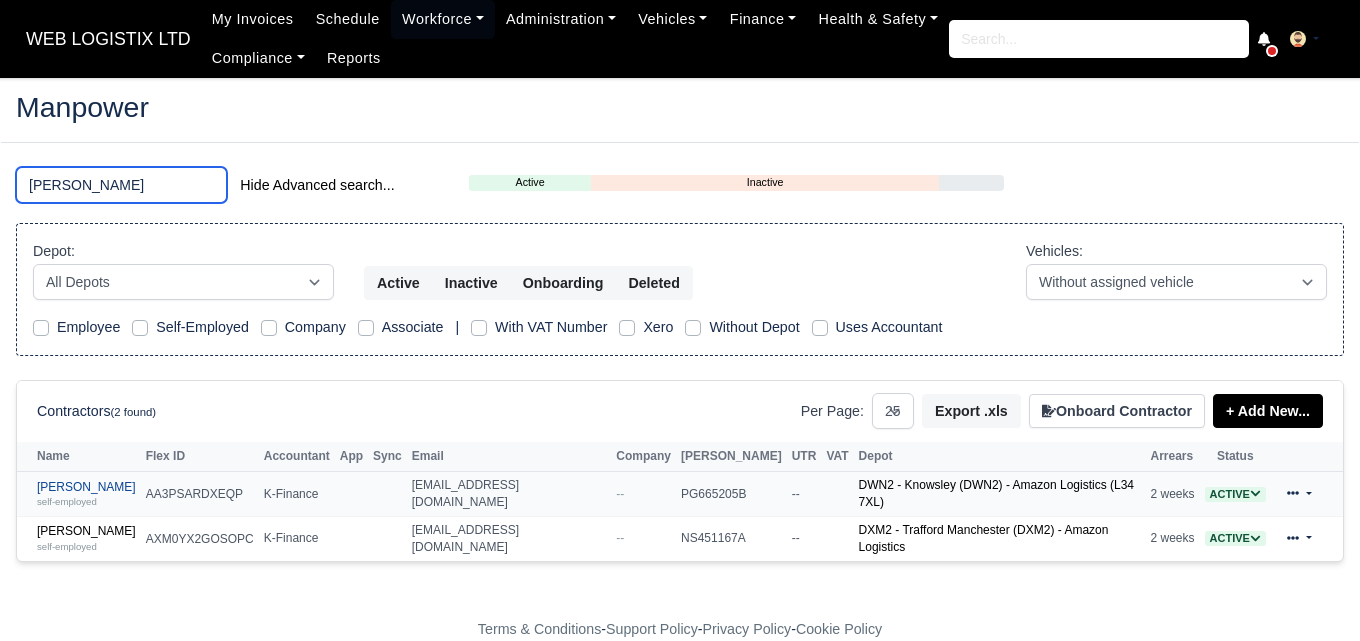 type on "blake" 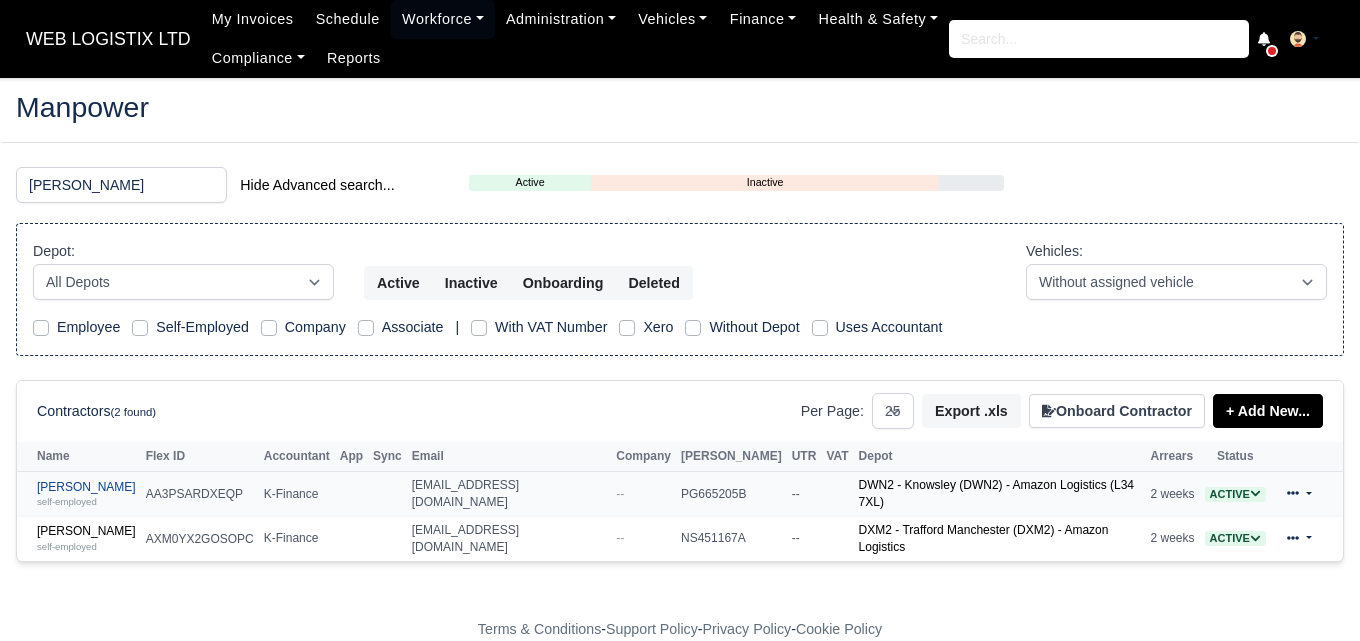 click on "self-employed" at bounding box center (86, 501) 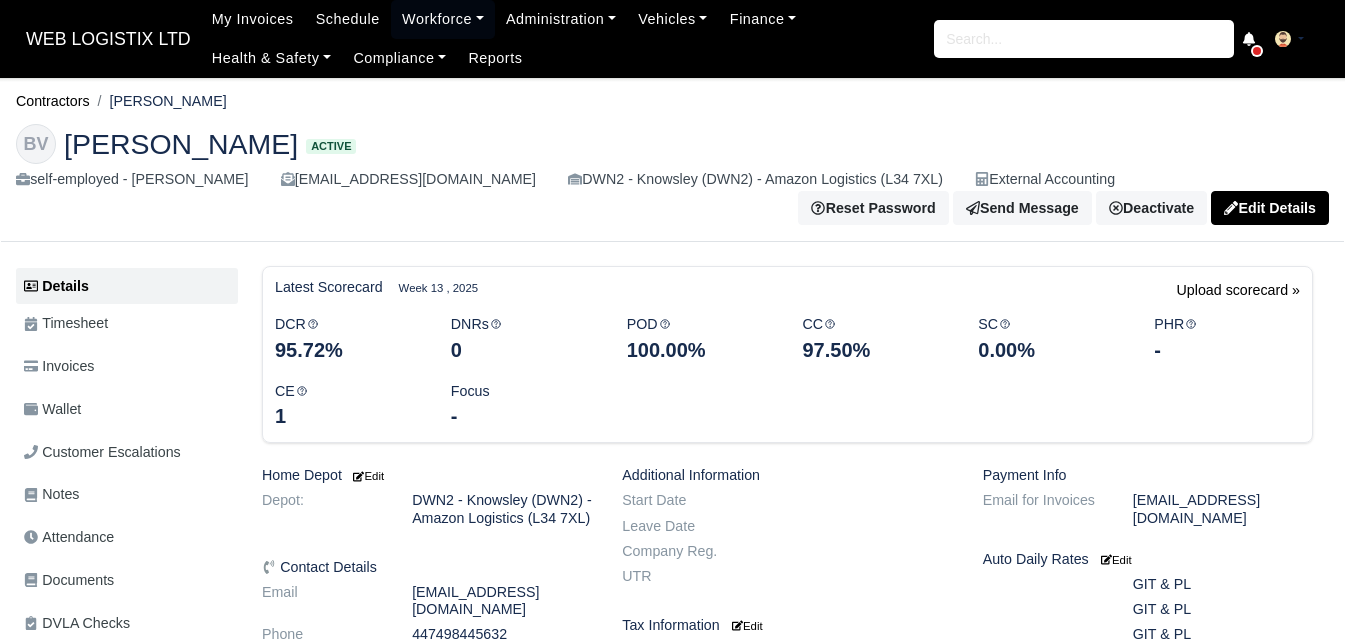 scroll, scrollTop: 0, scrollLeft: 0, axis: both 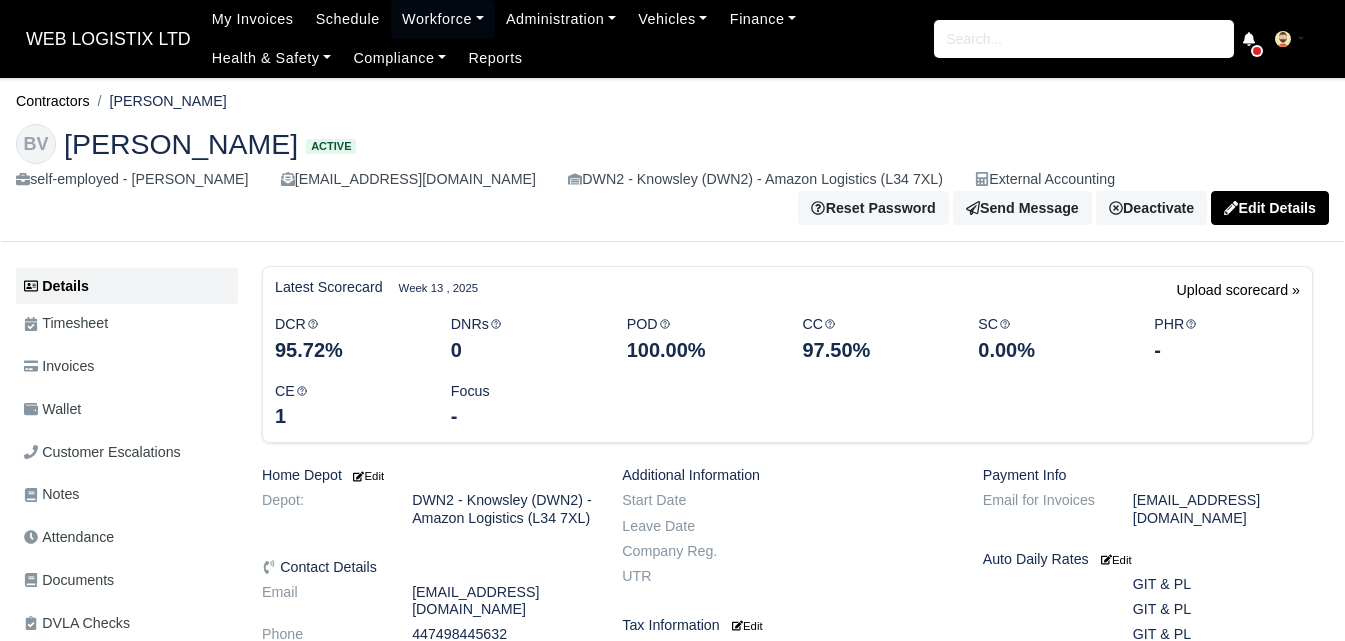 drag, startPoint x: 115, startPoint y: 98, endPoint x: 220, endPoint y: 98, distance: 105 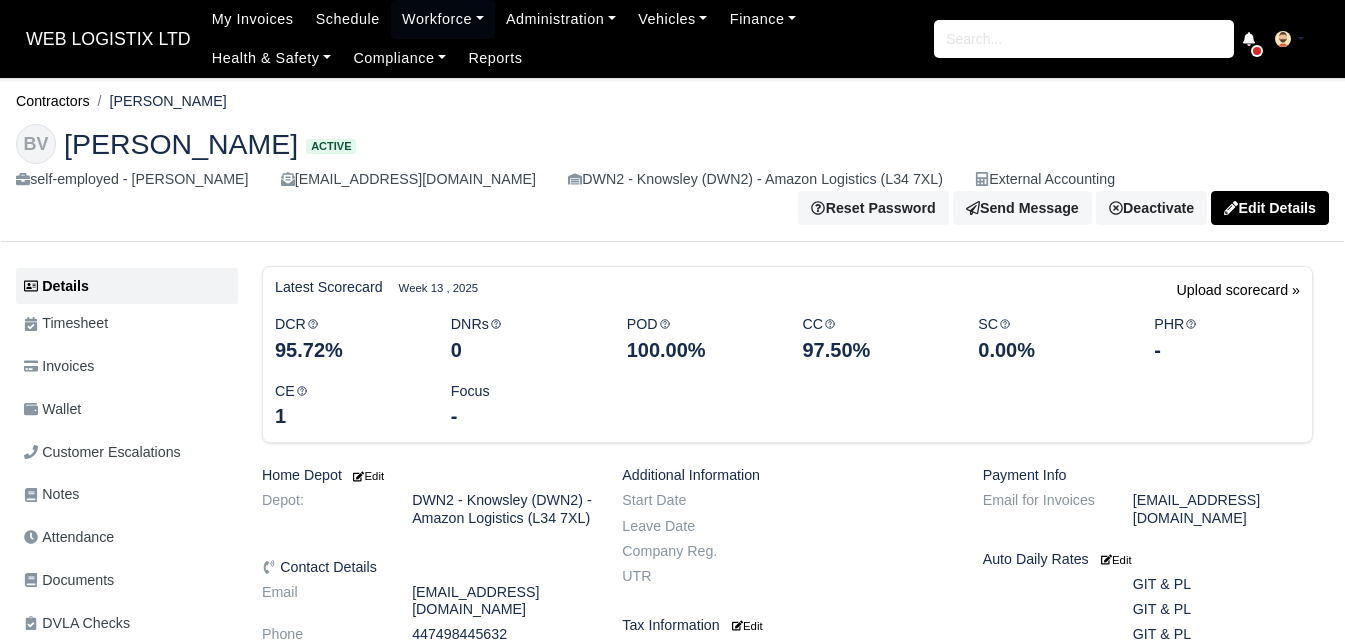 click on "[PERSON_NAME]" at bounding box center (158, 101) 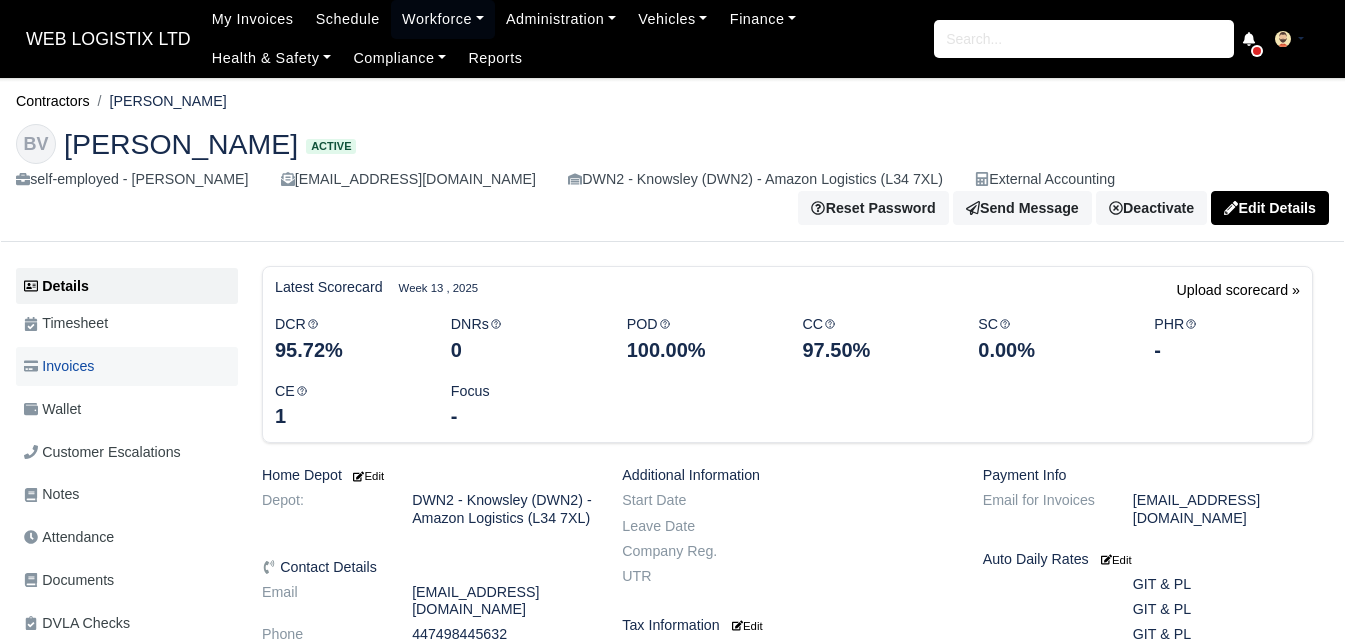 click on "Invoices" at bounding box center [59, 366] 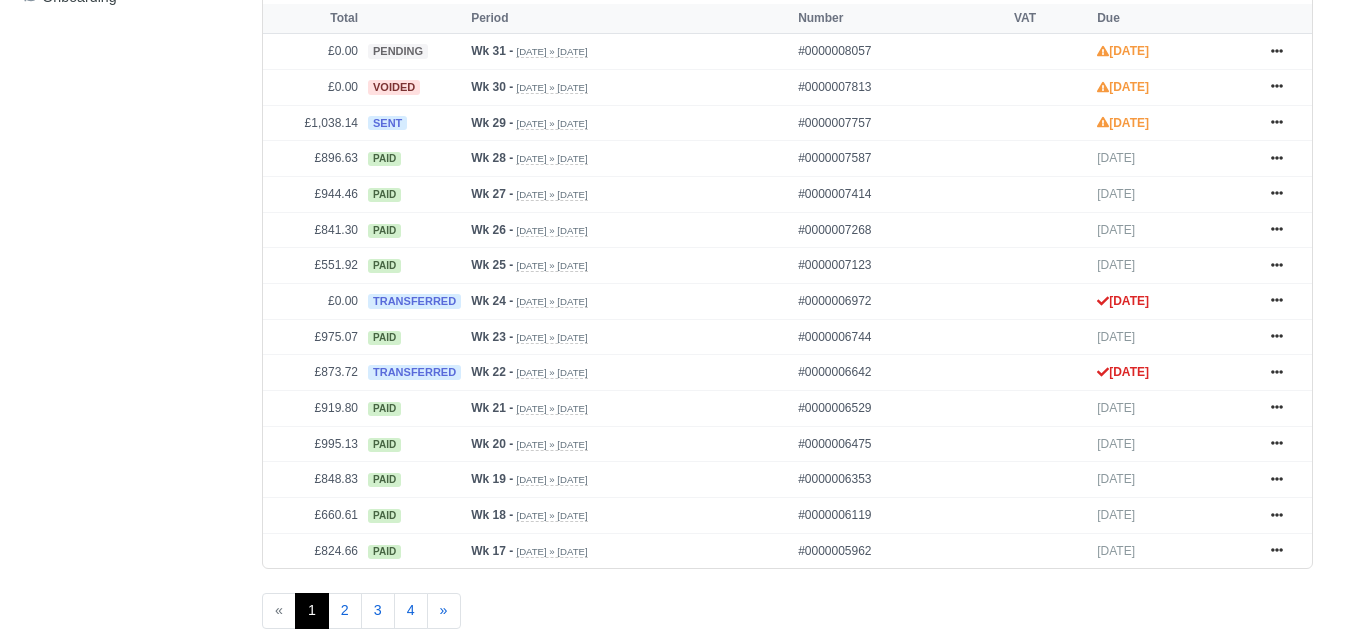 scroll, scrollTop: 855, scrollLeft: 0, axis: vertical 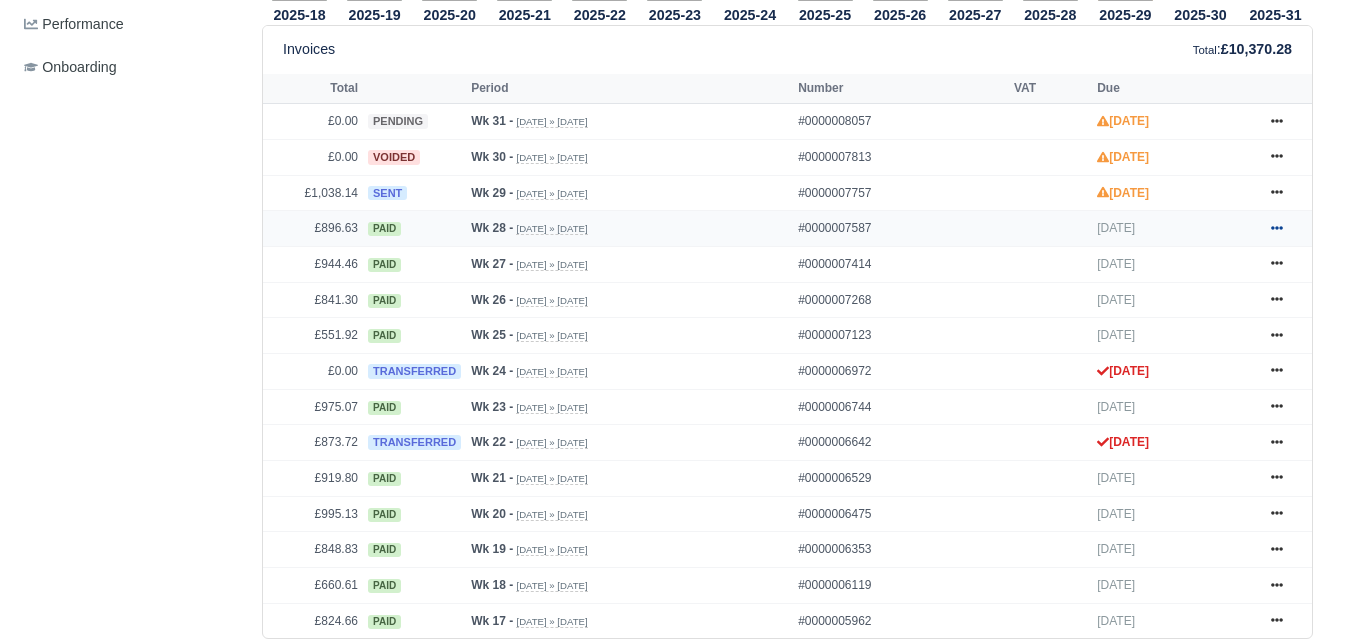 click 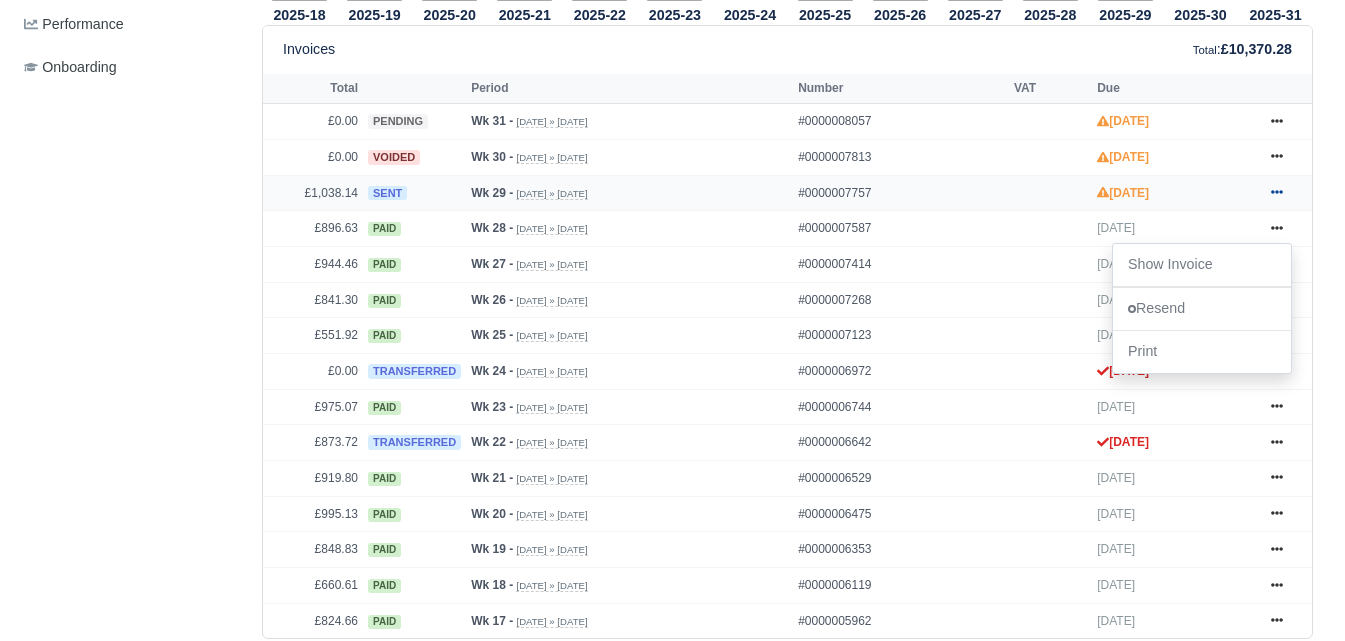 click 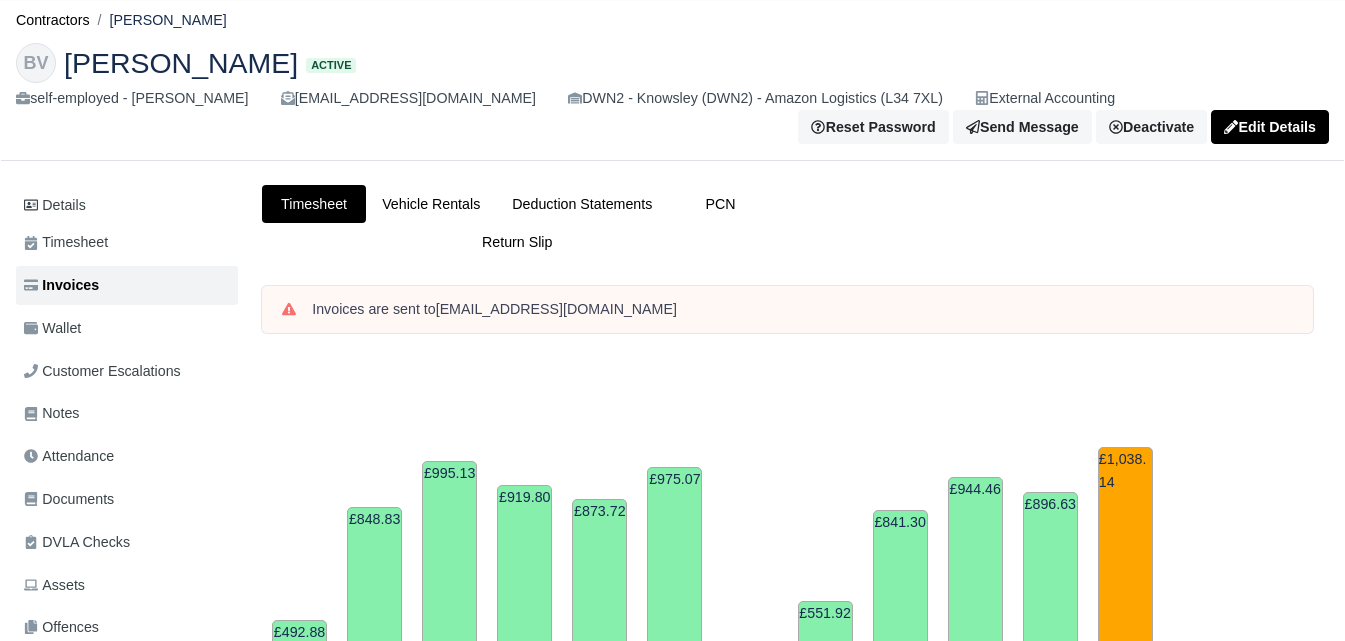 scroll, scrollTop: 0, scrollLeft: 0, axis: both 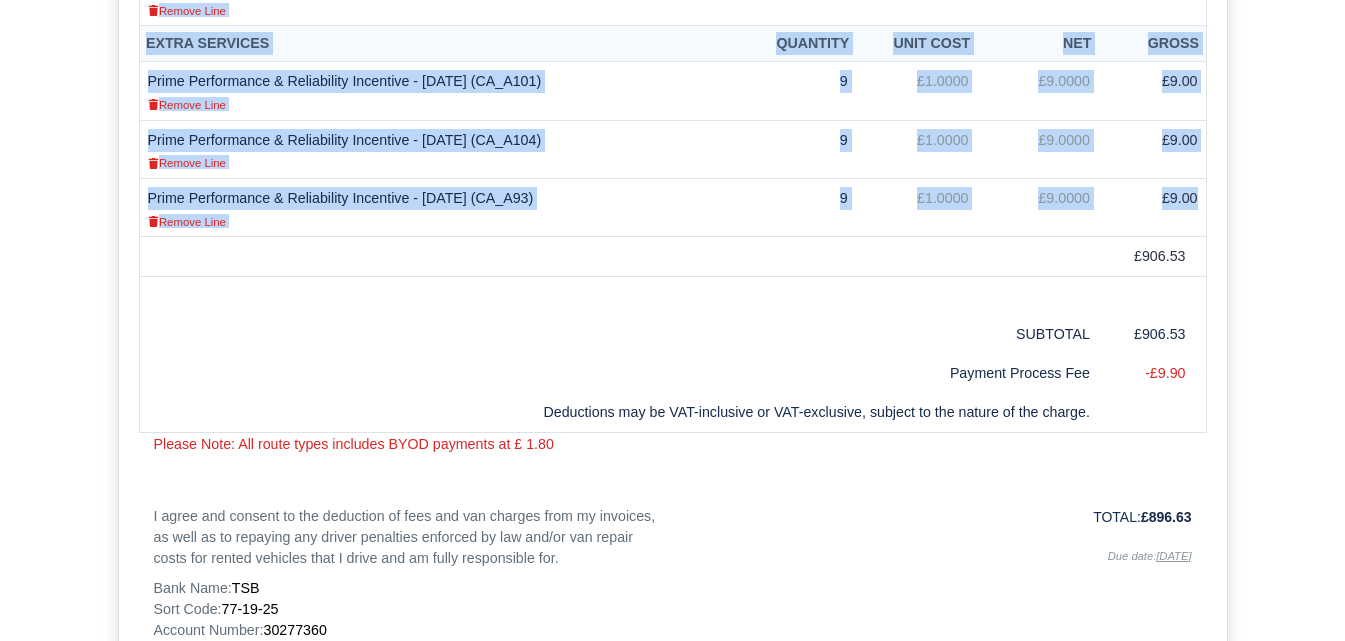 drag, startPoint x: 149, startPoint y: 212, endPoint x: 1203, endPoint y: 200, distance: 1054.0684 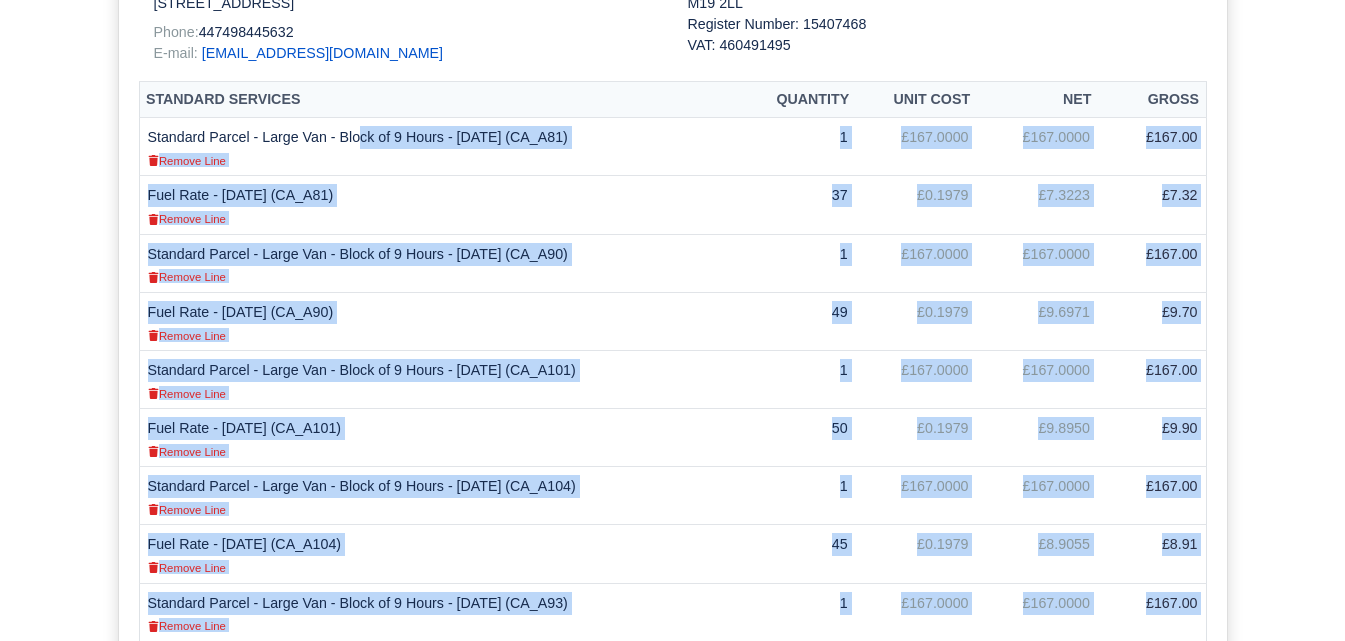 scroll, scrollTop: 562, scrollLeft: 0, axis: vertical 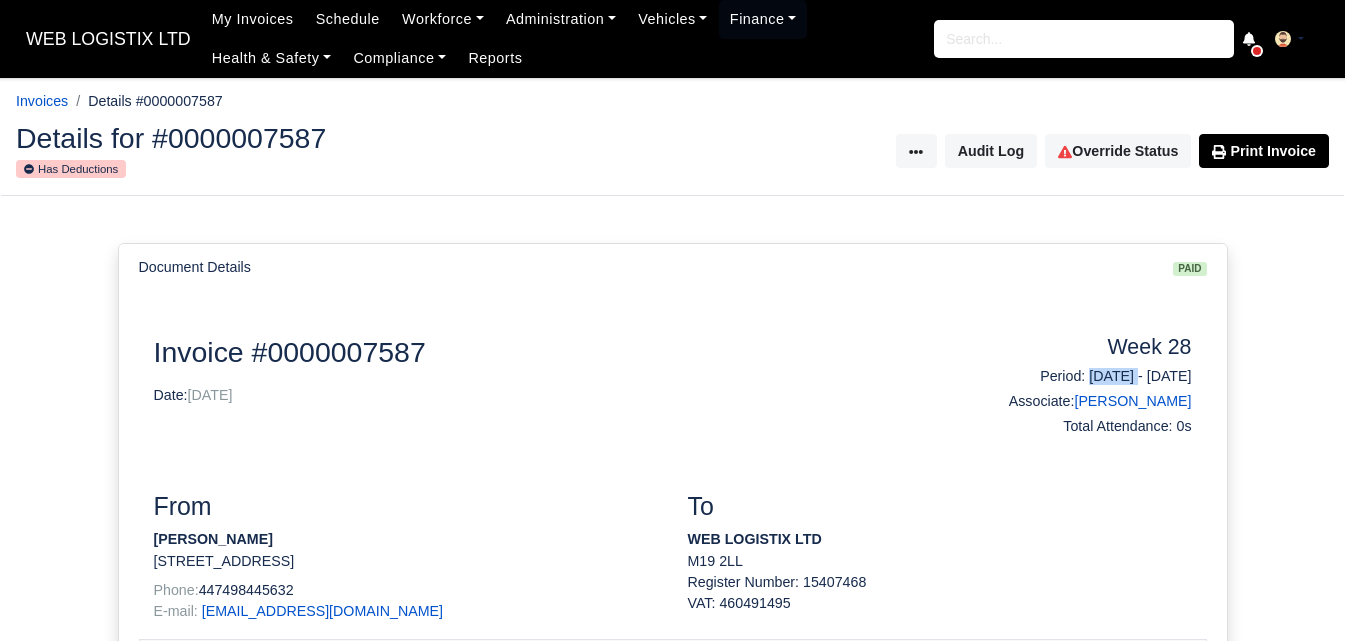drag, startPoint x: 1034, startPoint y: 374, endPoint x: 1105, endPoint y: 382, distance: 71.44928 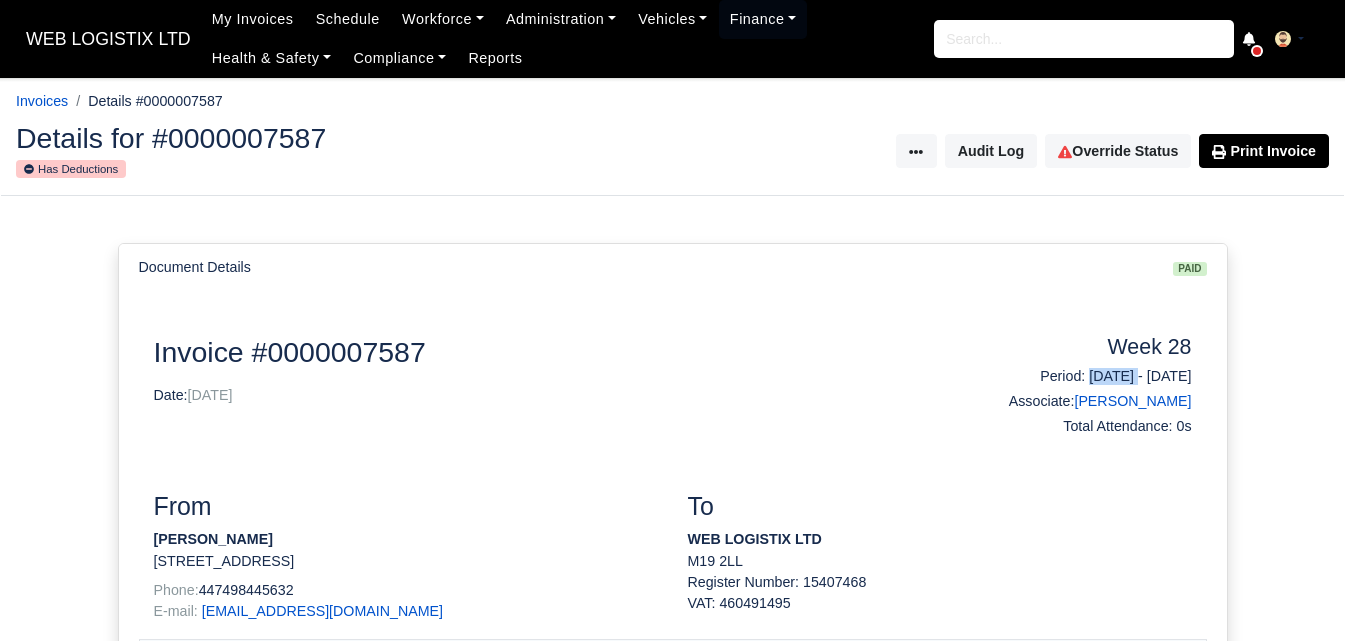 click on "Period: 06/07/2025
- 12/07/2025" at bounding box center [1073, 376] 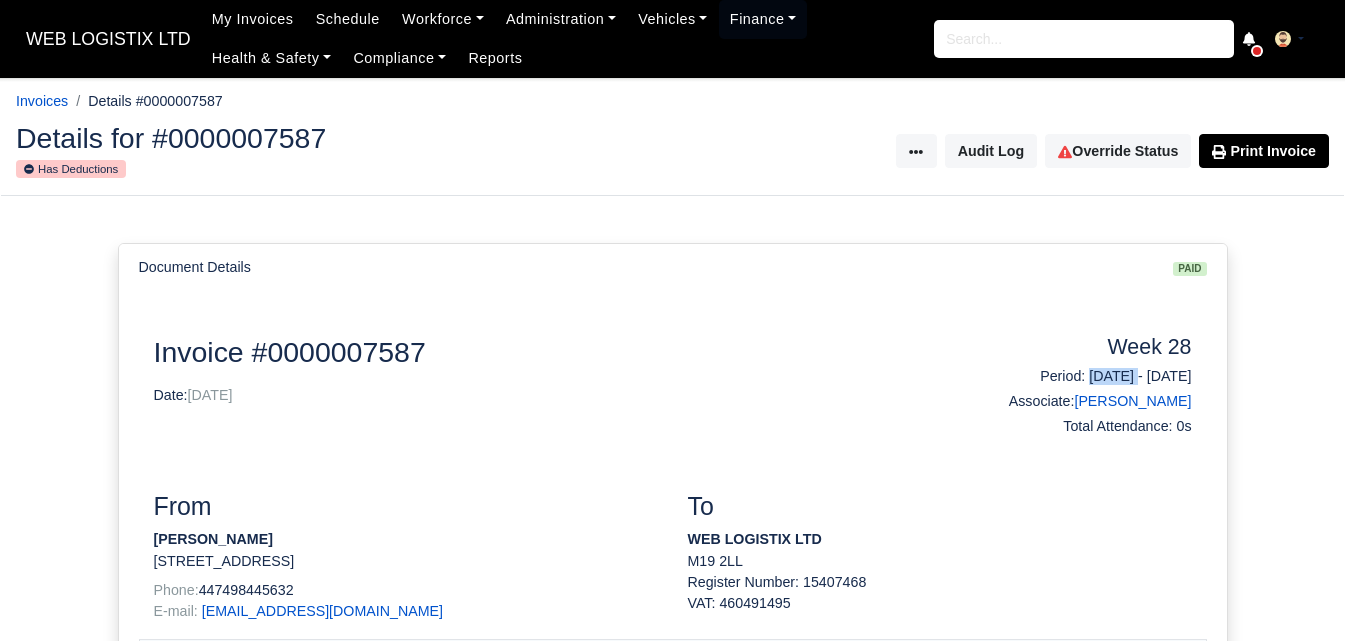 drag, startPoint x: 1120, startPoint y: 376, endPoint x: 1205, endPoint y: 376, distance: 85 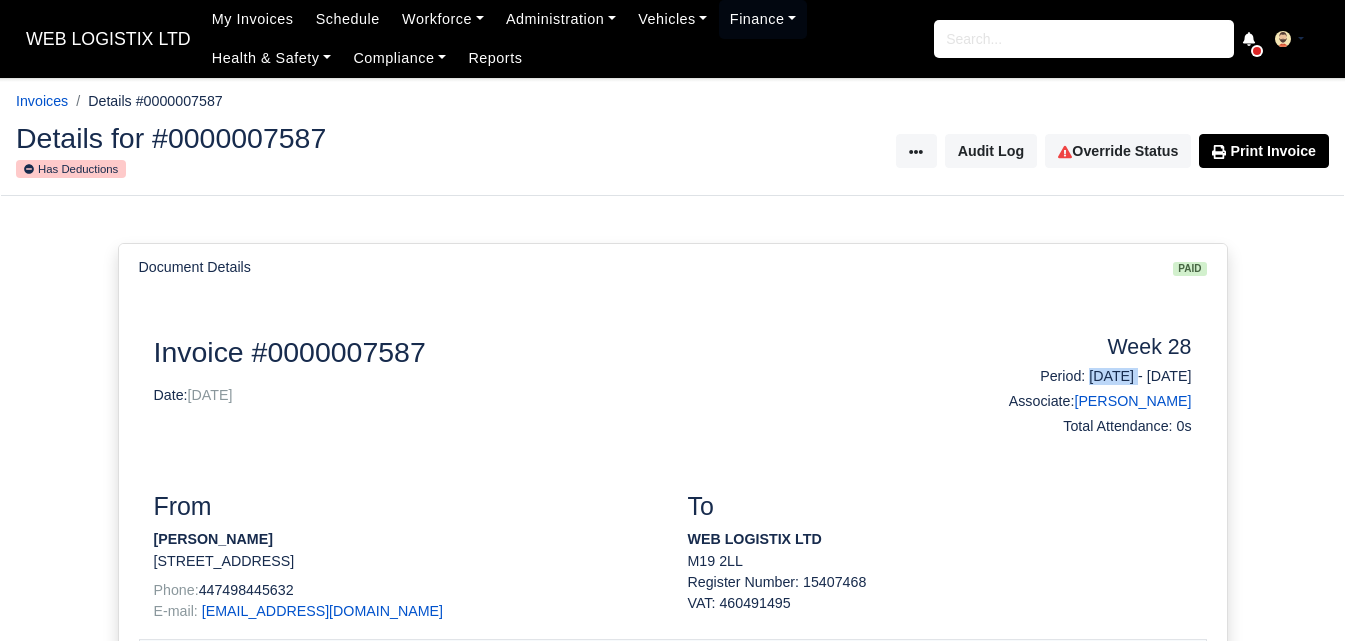 click on "Week 28
Period: 06/07/2025
- 12/07/2025
Associate:
Blake Vanterpool
Total Attendance: 0s" at bounding box center [1073, 389] 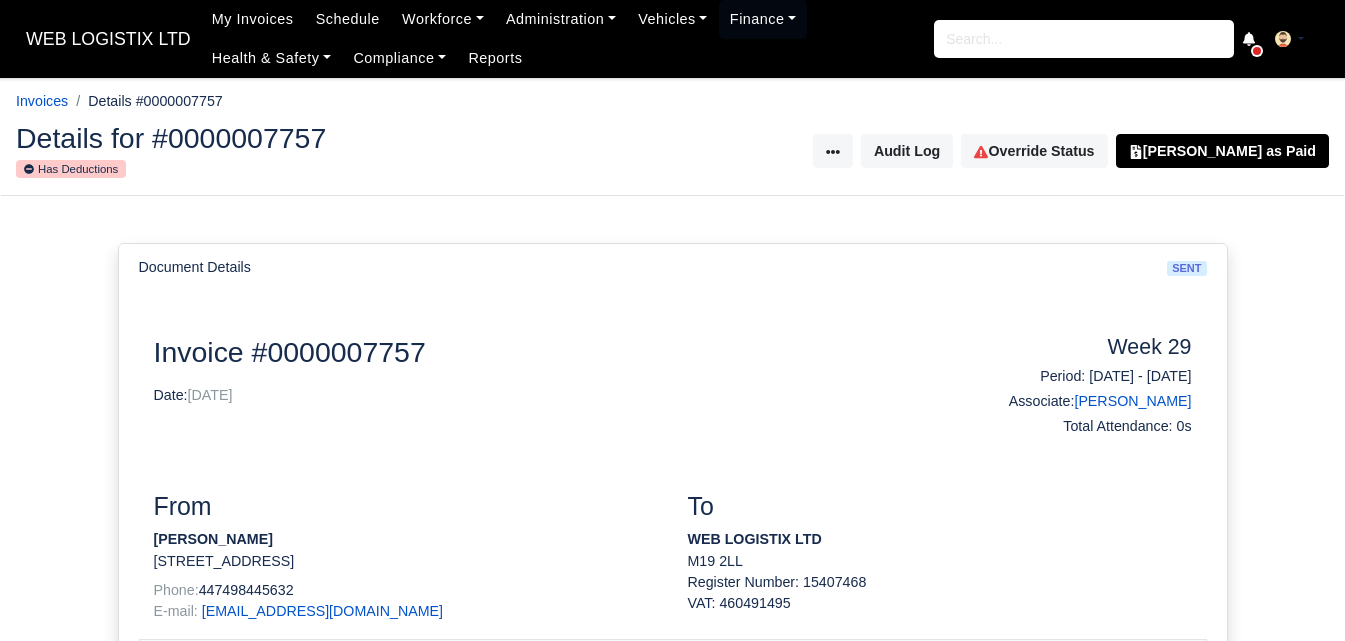 scroll, scrollTop: 0, scrollLeft: 0, axis: both 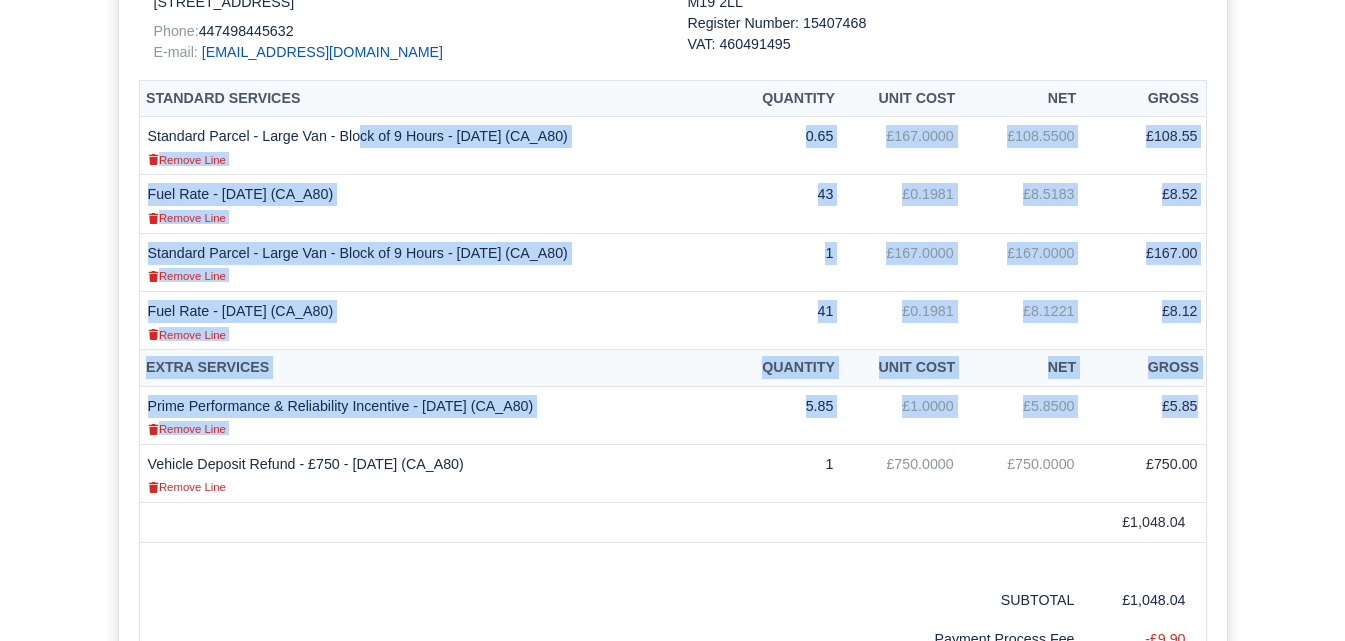 drag, startPoint x: 147, startPoint y: 132, endPoint x: 1202, endPoint y: 413, distance: 1091.7811 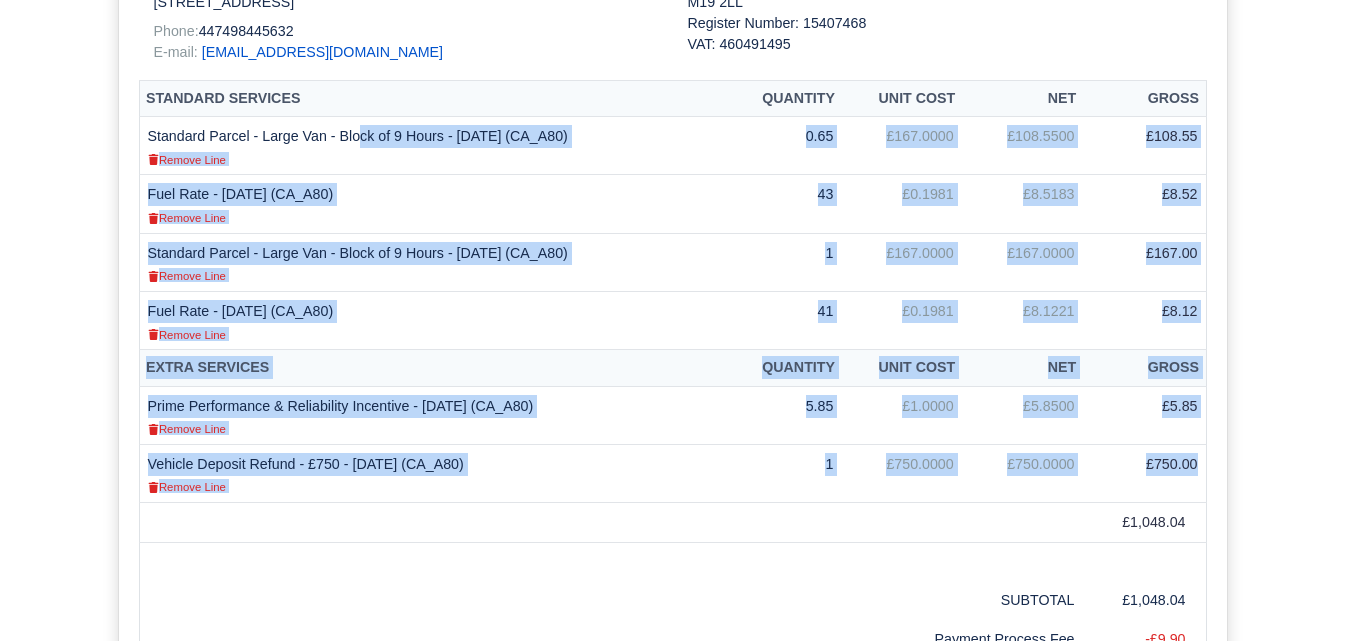 drag, startPoint x: 148, startPoint y: 132, endPoint x: 1205, endPoint y: 466, distance: 1108.5148 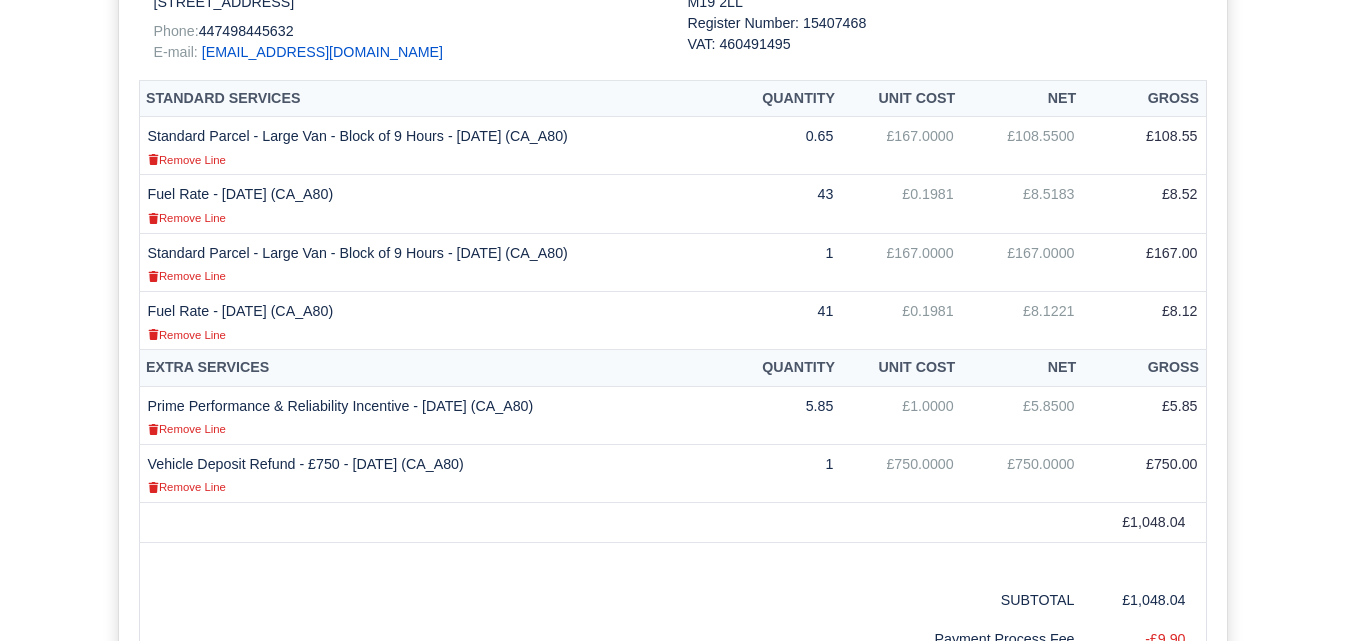 click on "Document Details
sent
Document
Invoice
#0000007757
Date:  [DATE]
Week 29
Period: [DATE]
- [DATE]
Associate:
[PERSON_NAME]" at bounding box center (672, 380) 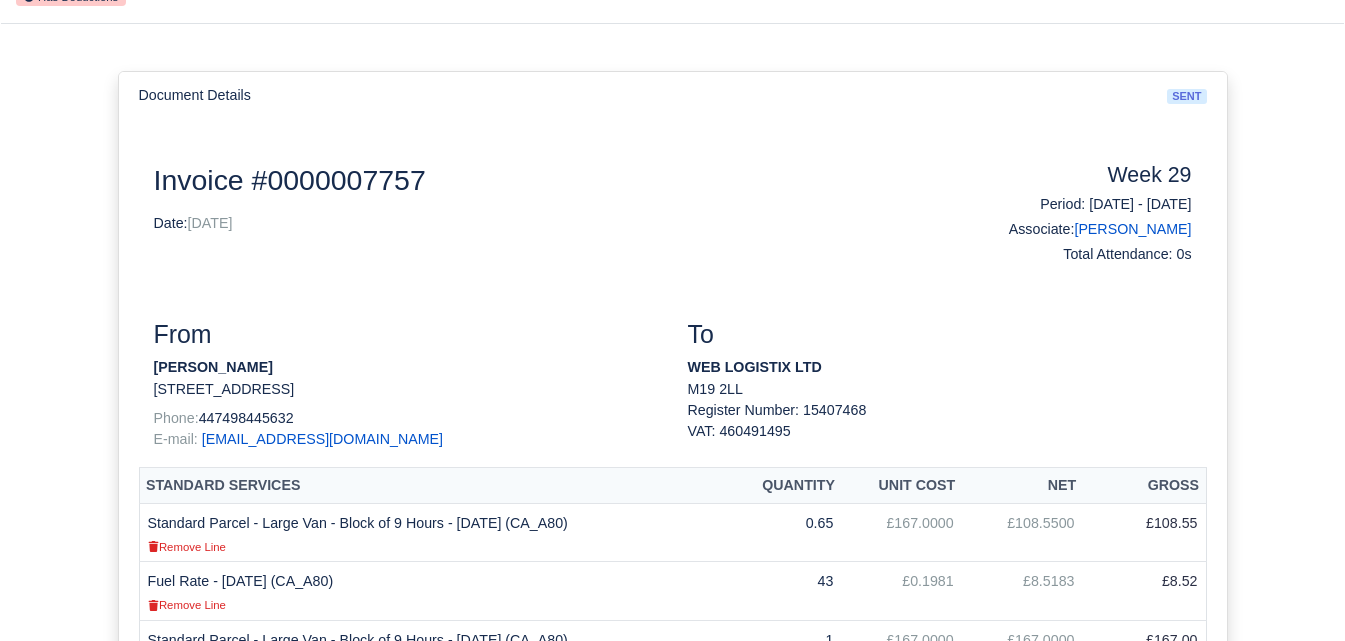 scroll, scrollTop: 139, scrollLeft: 0, axis: vertical 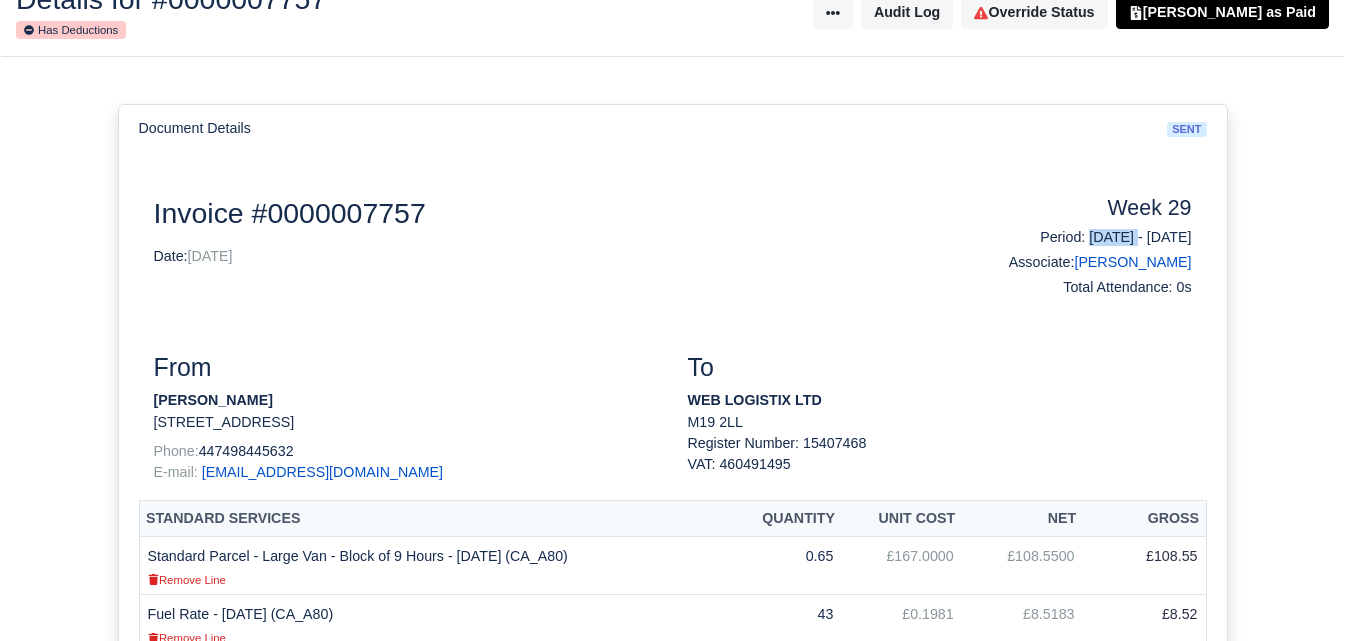 drag, startPoint x: 1034, startPoint y: 237, endPoint x: 1105, endPoint y: 244, distance: 71.34424 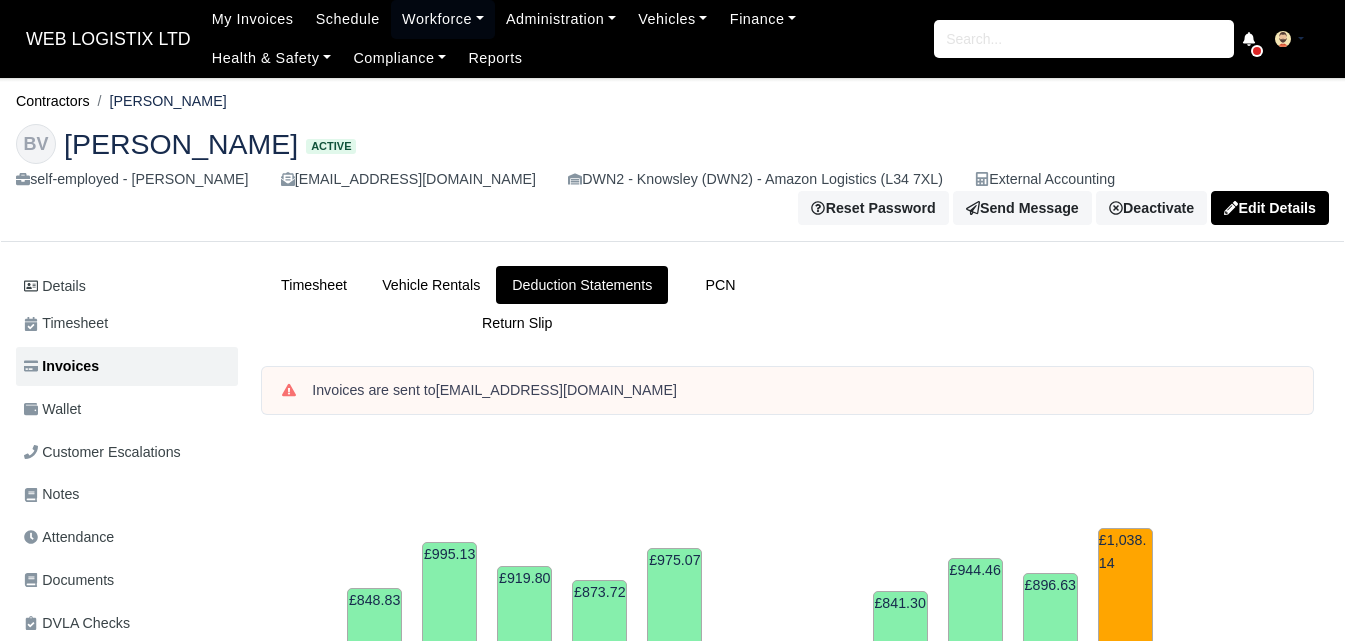 scroll, scrollTop: 0, scrollLeft: 0, axis: both 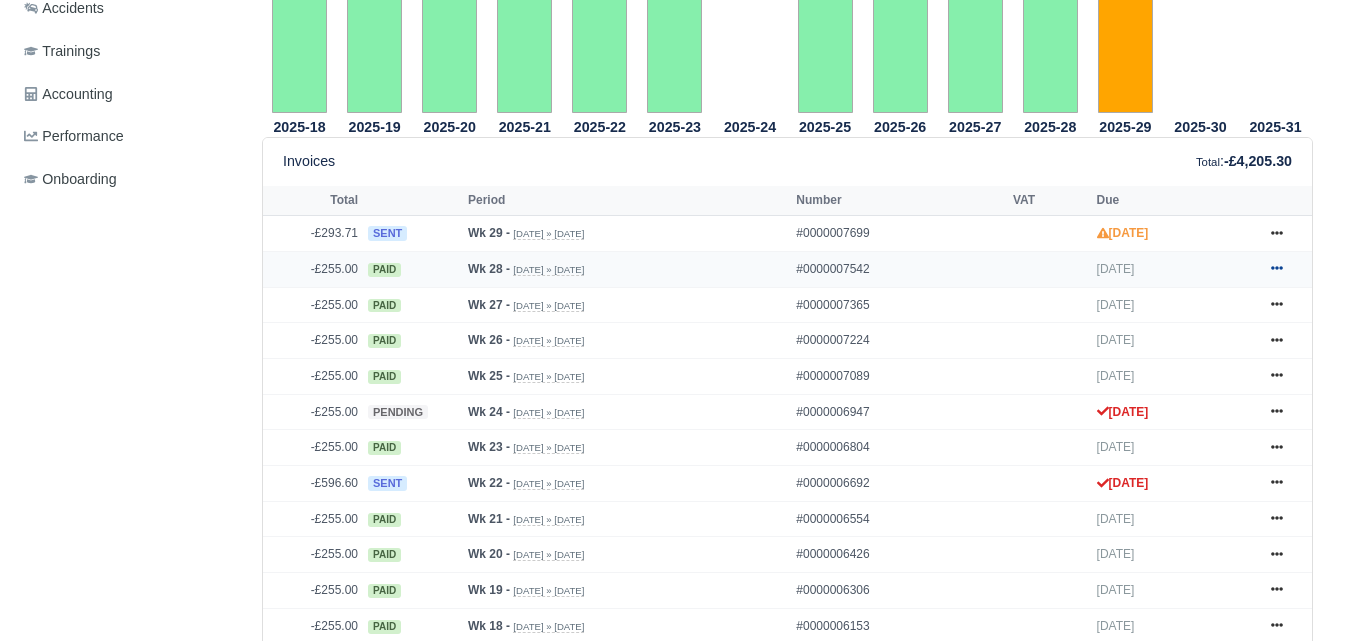 click 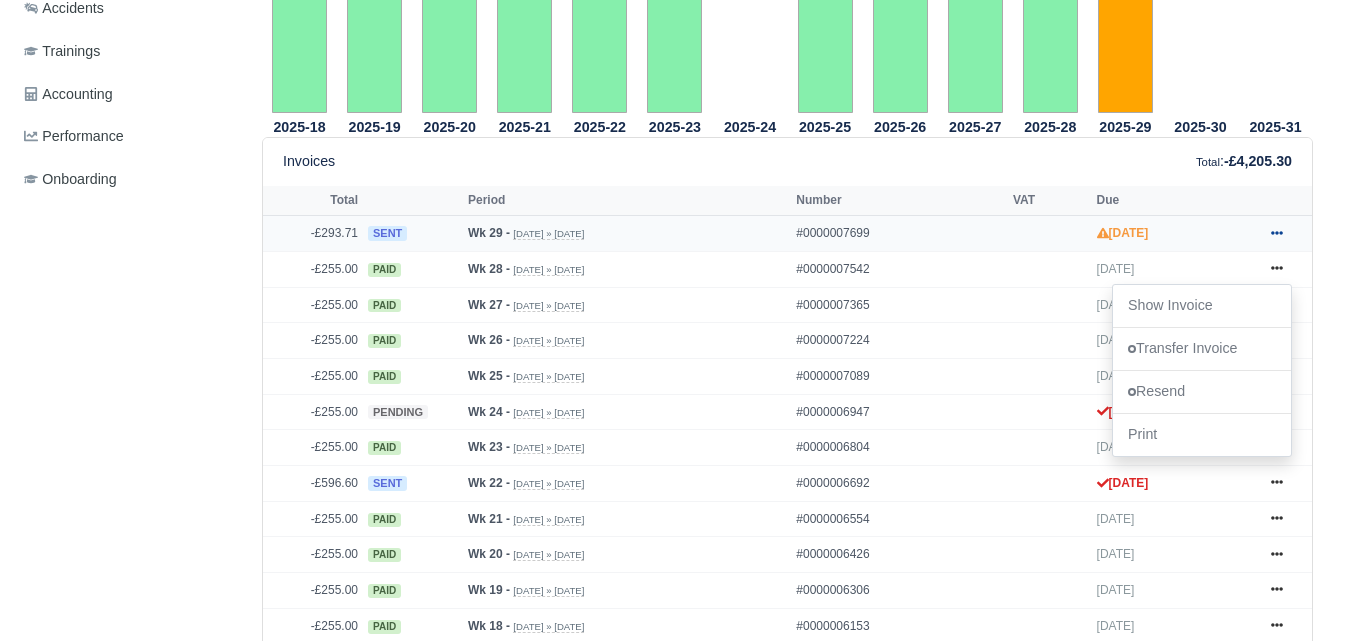 click 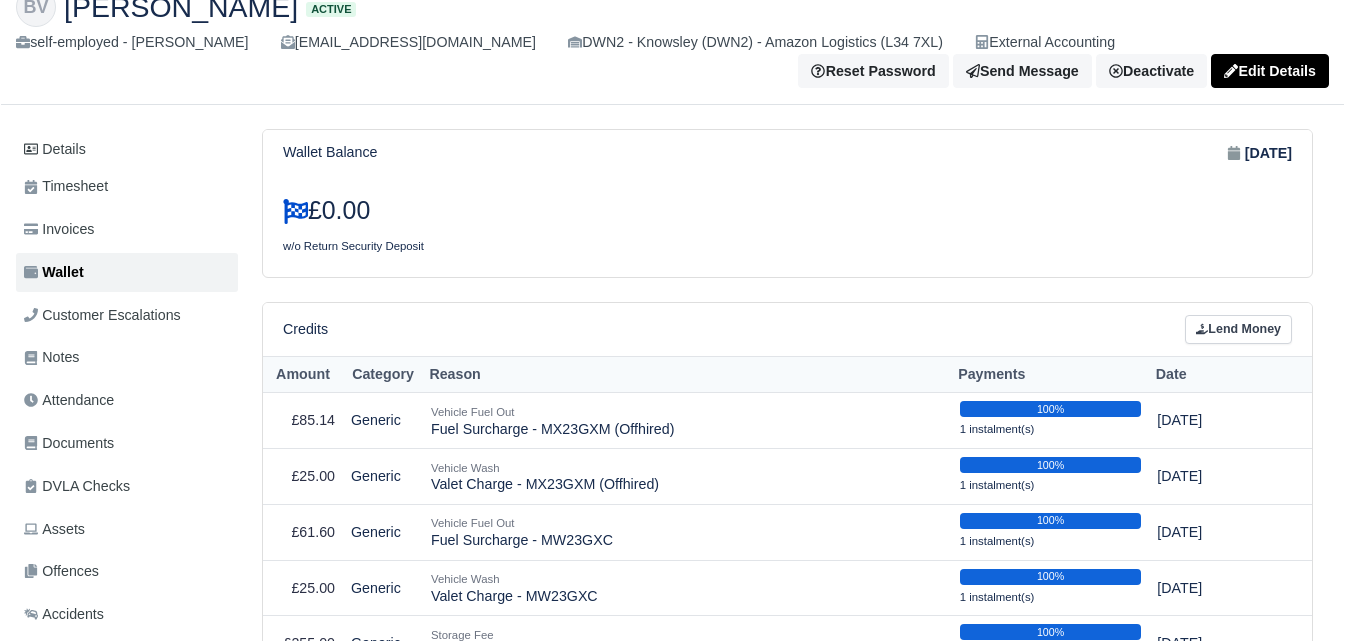 scroll, scrollTop: 0, scrollLeft: 0, axis: both 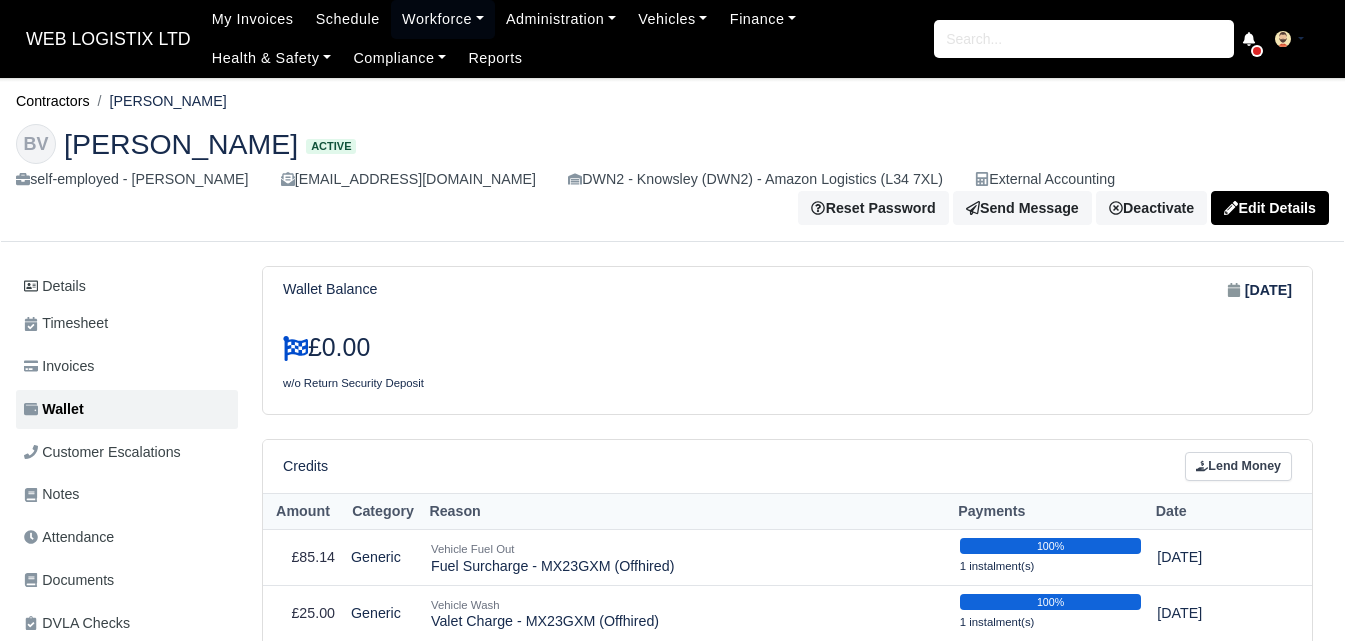 click on "WEB LOGISTIX LTD
My Invoices Schedule Workforce Manpower Expiring Documents Leave Requests Daily Attendance Daily Timesheet Onboardings Feedback Administration Depots Operating Centres Management Schedule Tasks Tasks Metrics Vehicles Fleet Schedule Rental Agreements Today's Inspections Forms Customers Offences Incidents Service Entries Renewal Dates Vehicle Groups Fleet Insurance B2B Contractors Finance Invoices Disputes Payment Types Service Types Assets Credit Instalments Bulk Payment Custom Invoices Health & Safety Vehicle Inspections Support Portal Incidents Compliance Compliance Dashboard E-Sign Documents Communication Center Trainings Reports
×" at bounding box center [672, 320] 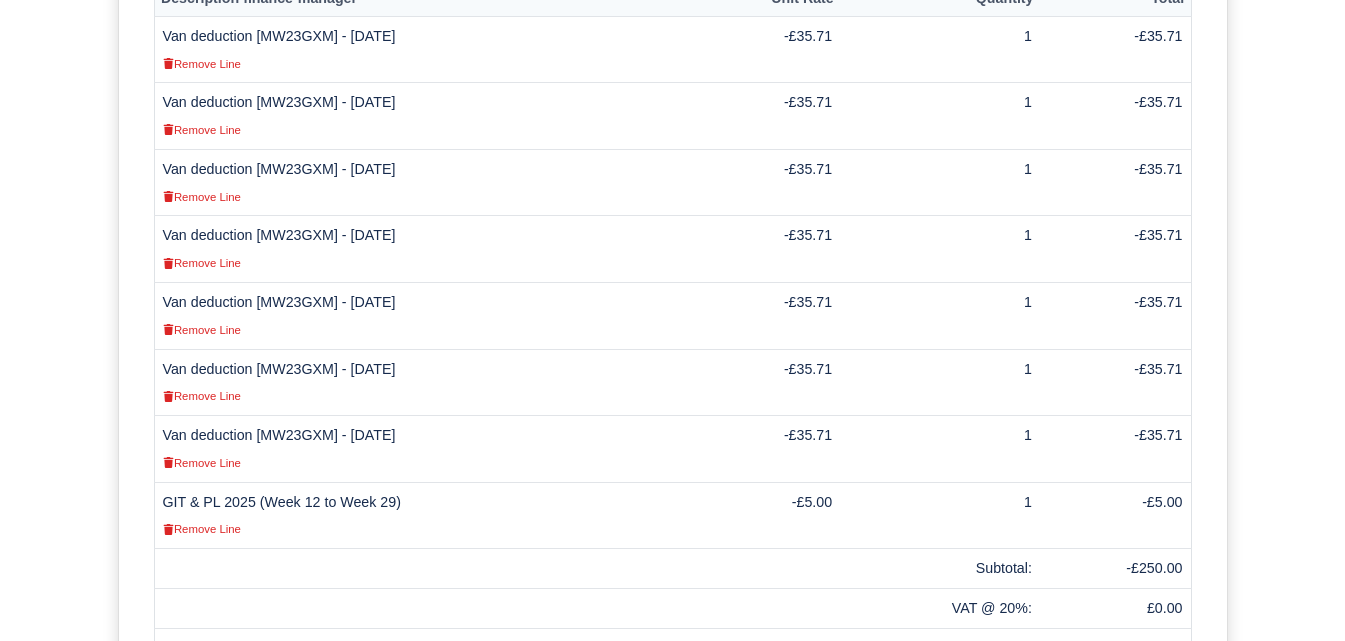 scroll, scrollTop: 682, scrollLeft: 0, axis: vertical 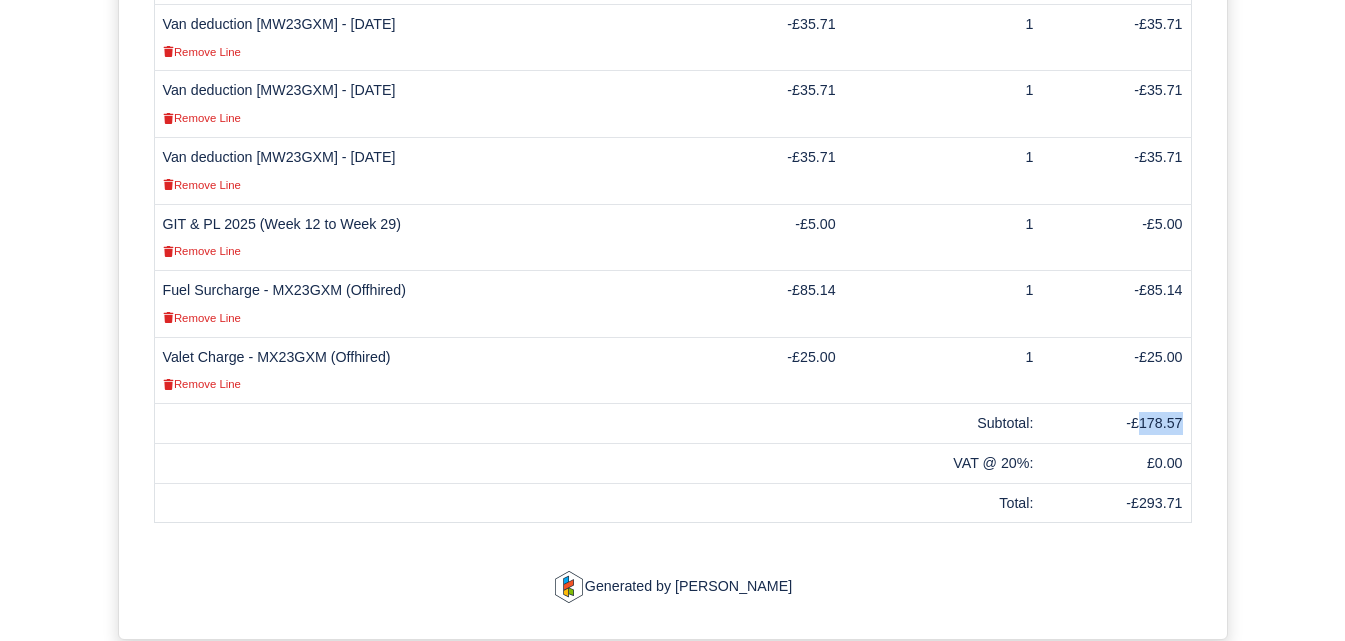 drag, startPoint x: 1141, startPoint y: 424, endPoint x: 1179, endPoint y: 419, distance: 38.327538 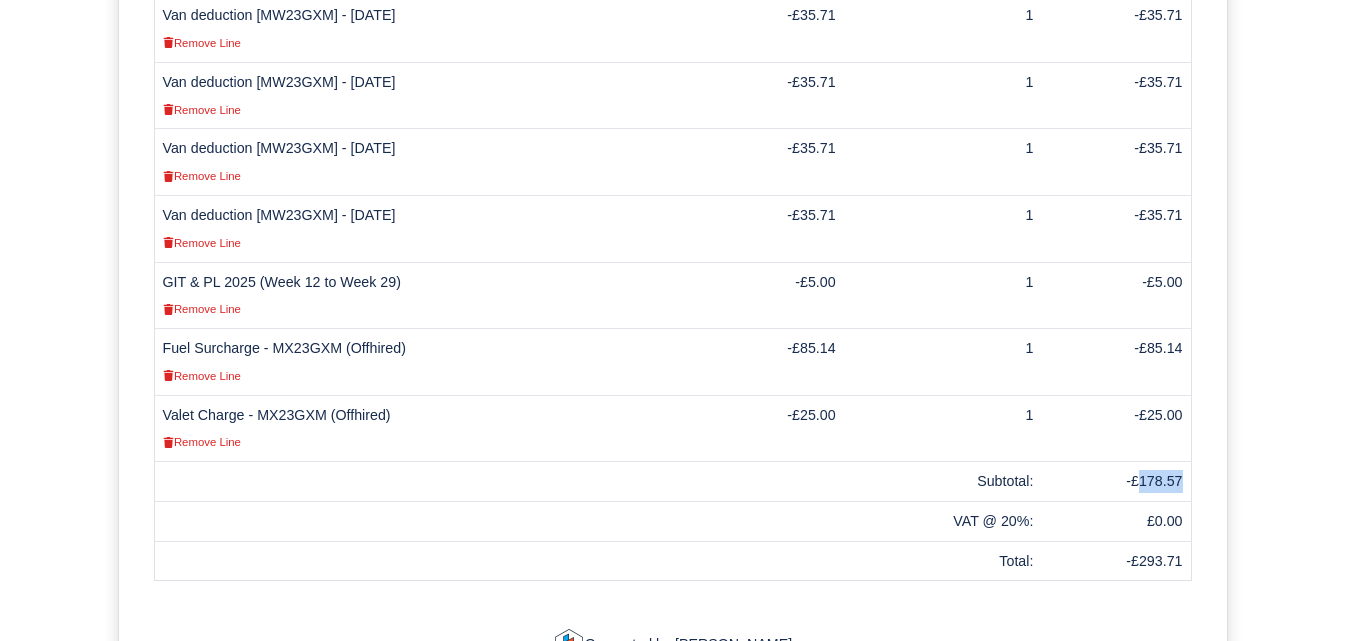 scroll, scrollTop: 787, scrollLeft: 0, axis: vertical 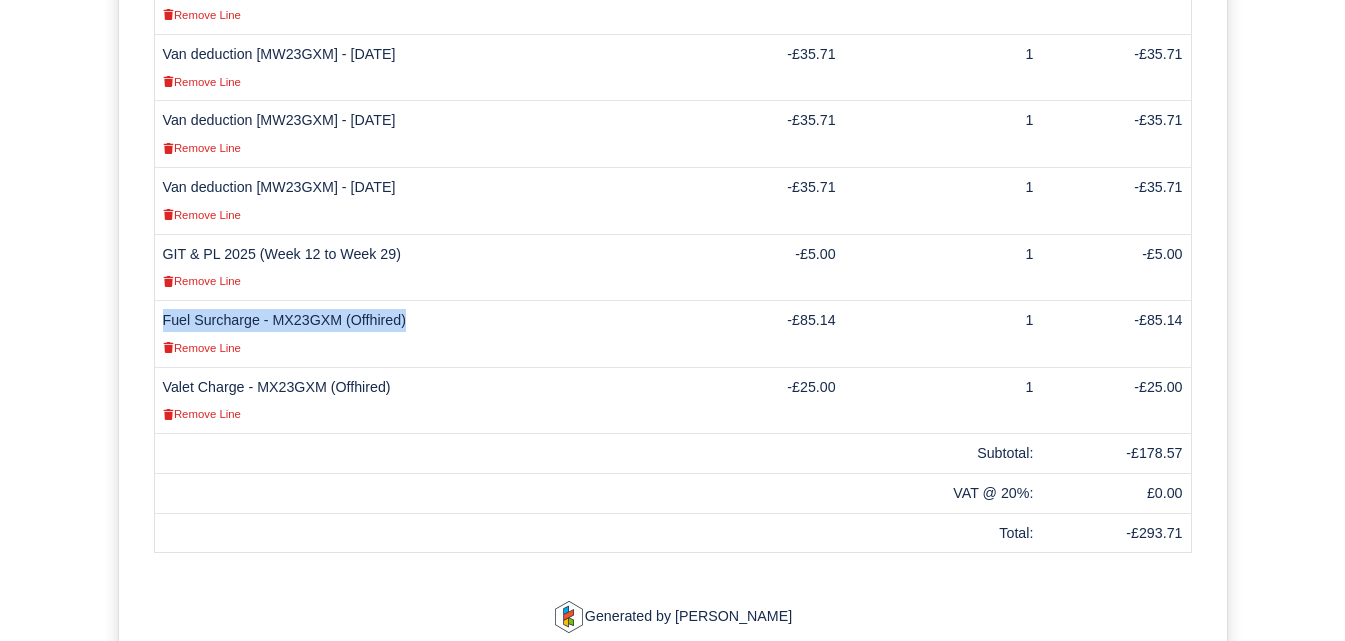 drag, startPoint x: 161, startPoint y: 315, endPoint x: 420, endPoint y: 320, distance: 259.04825 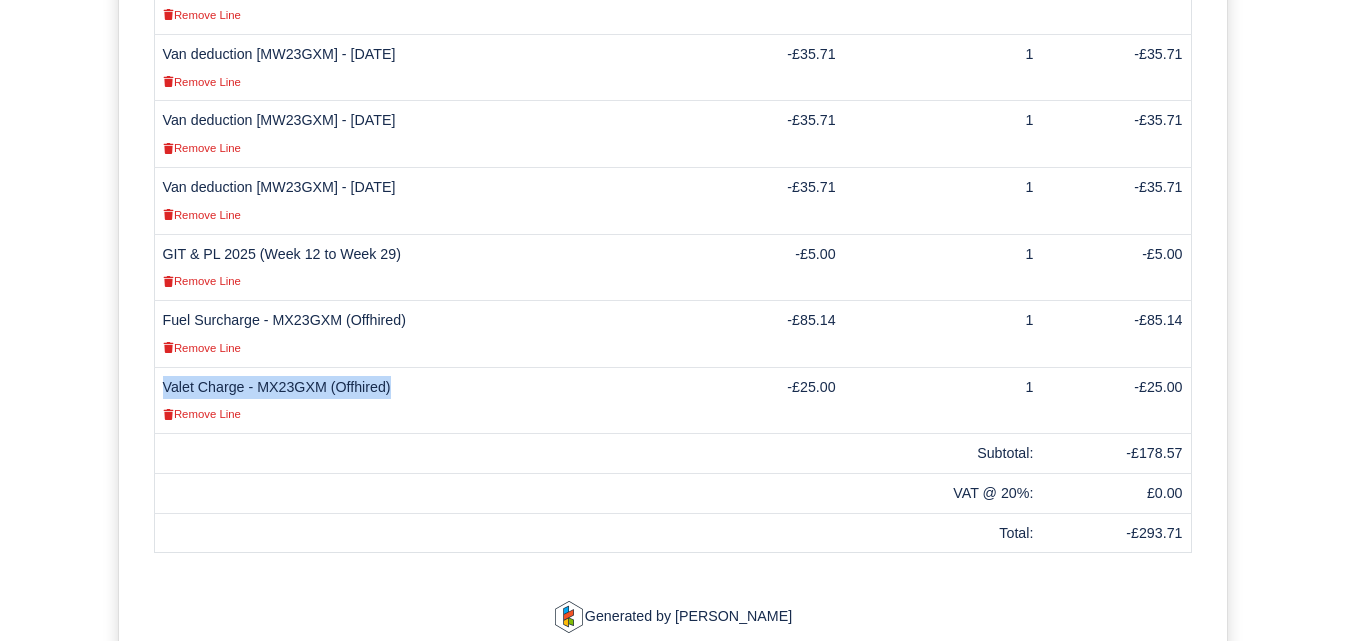 drag, startPoint x: 163, startPoint y: 381, endPoint x: 482, endPoint y: 386, distance: 319.03918 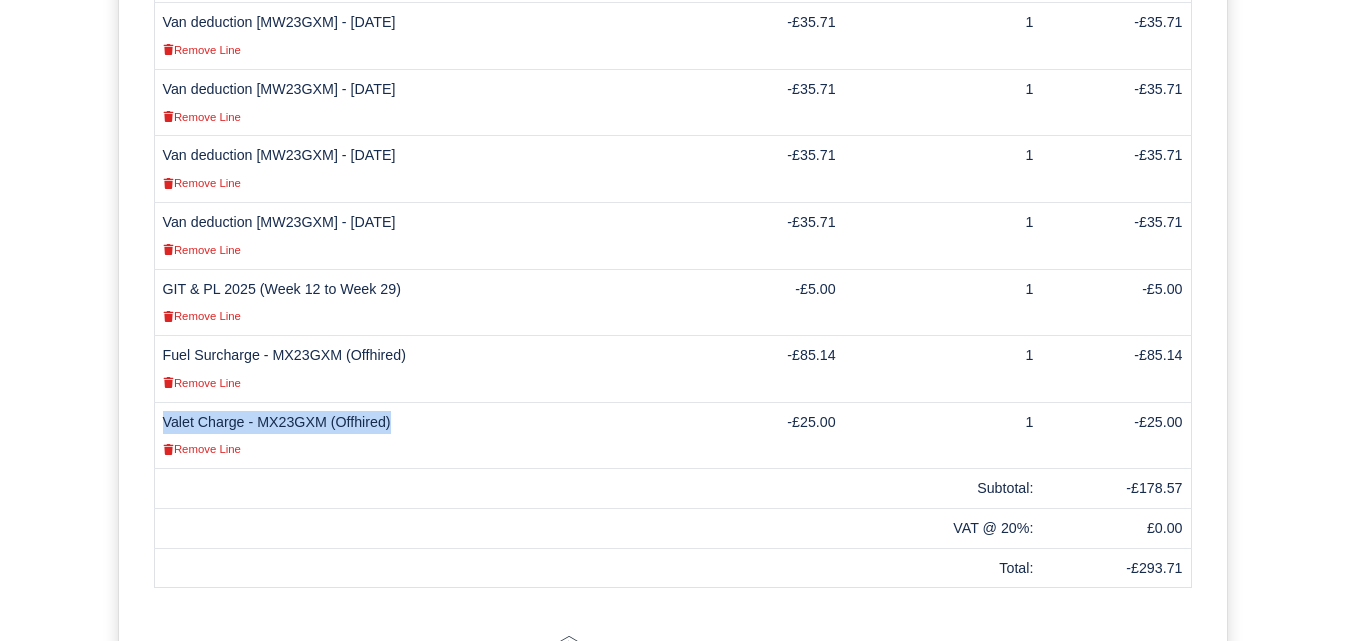 scroll, scrollTop: 754, scrollLeft: 0, axis: vertical 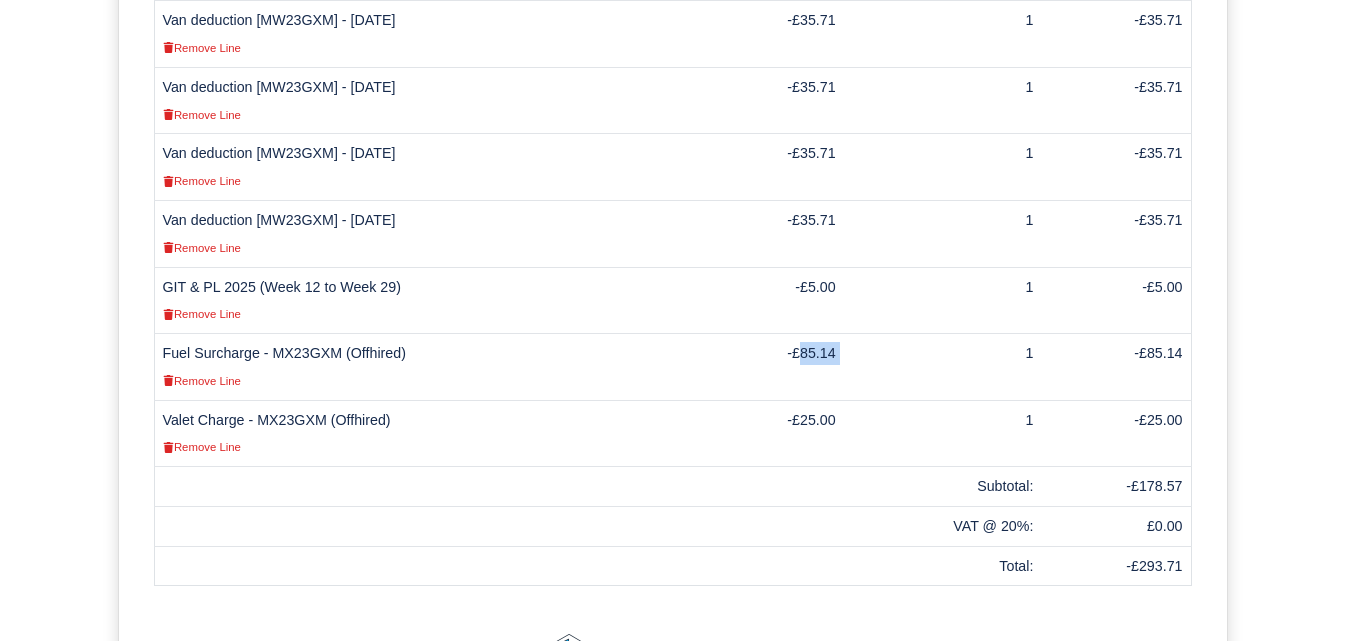 drag, startPoint x: 820, startPoint y: 356, endPoint x: 871, endPoint y: 359, distance: 51.088158 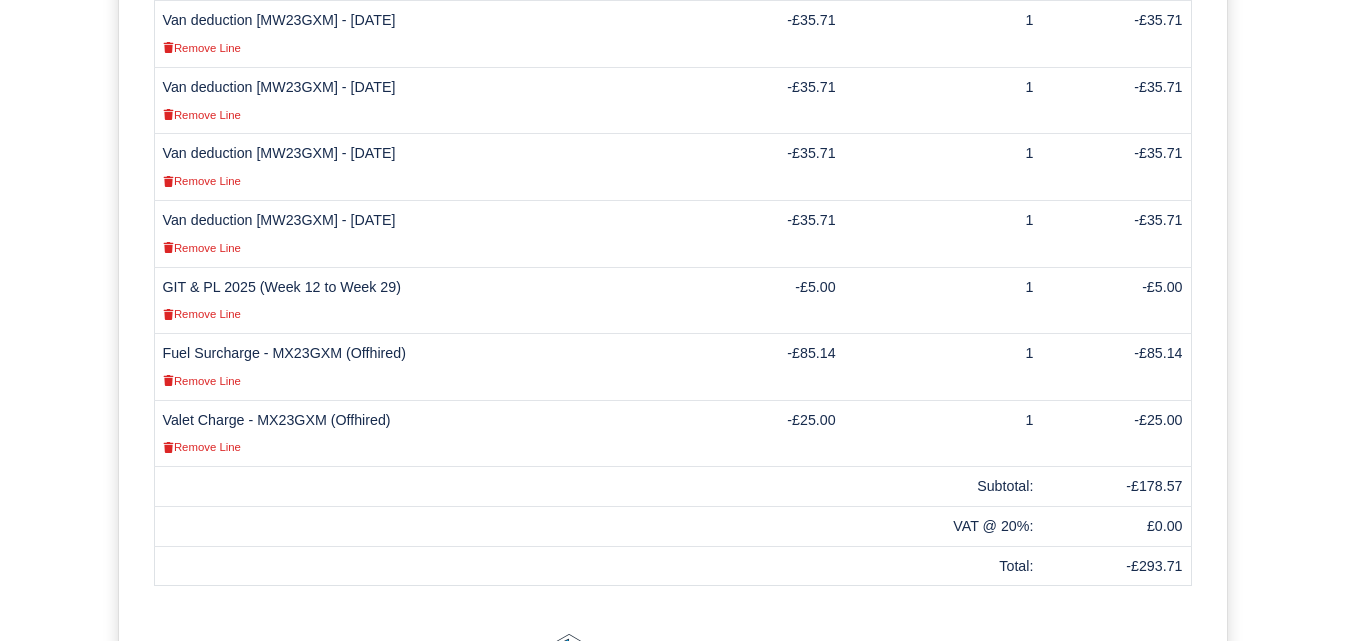 drag, startPoint x: 483, startPoint y: 564, endPoint x: 633, endPoint y: 445, distance: 191.47063 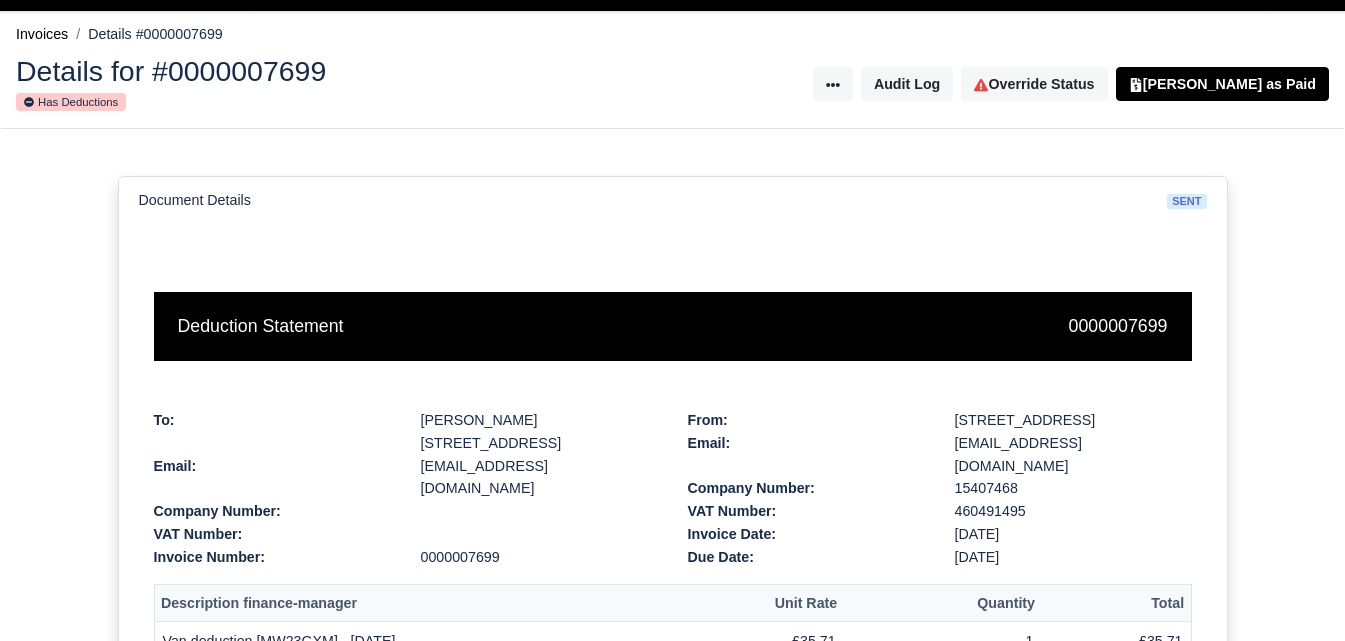 scroll, scrollTop: 5, scrollLeft: 0, axis: vertical 